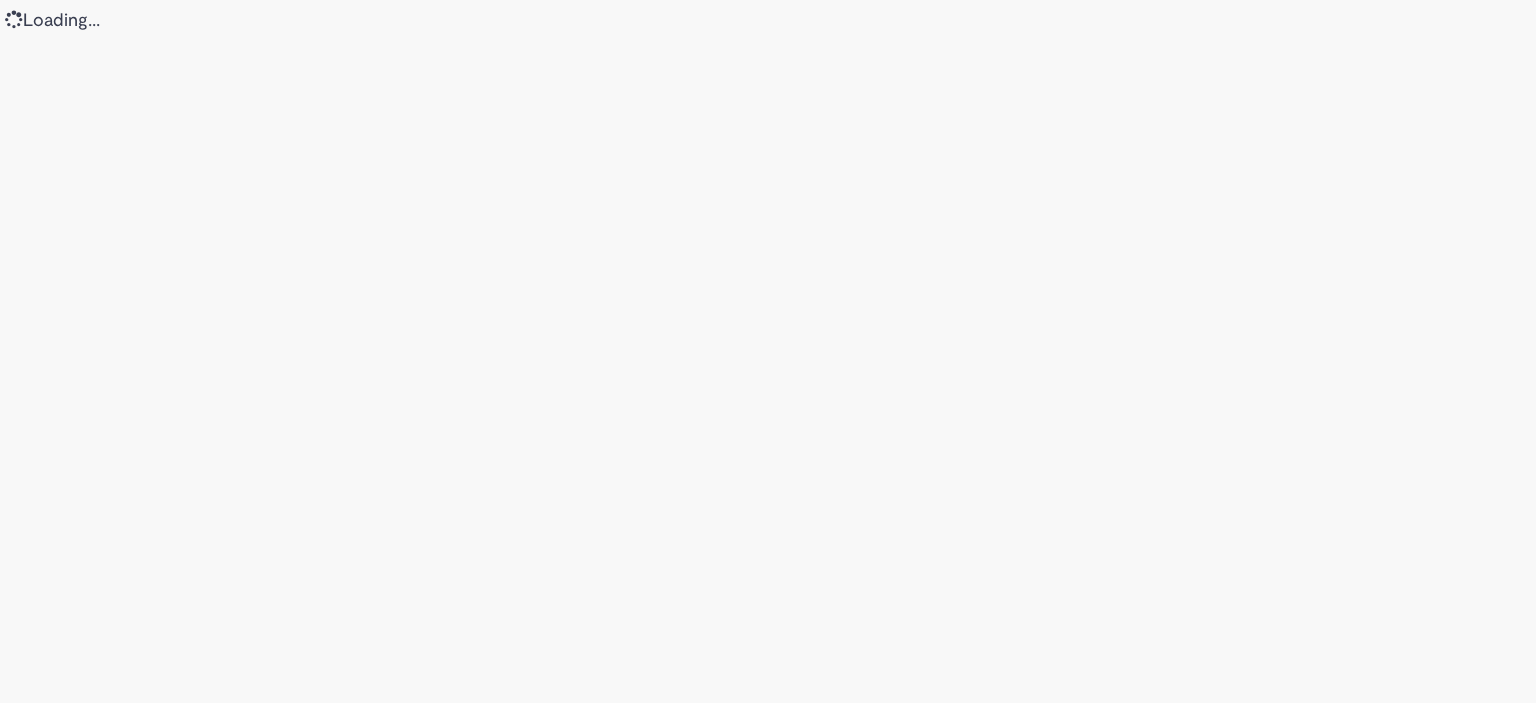 scroll, scrollTop: 0, scrollLeft: 0, axis: both 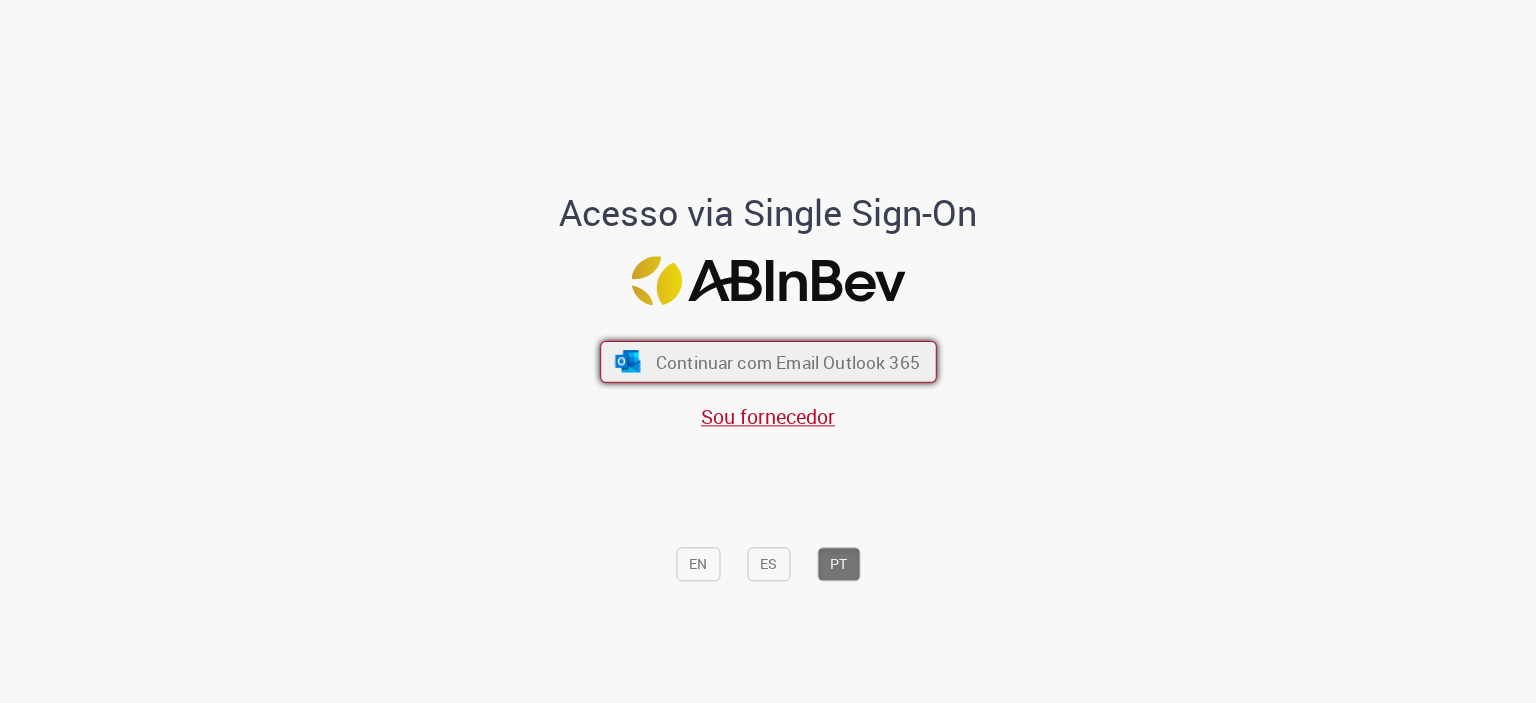 click at bounding box center [627, 361] 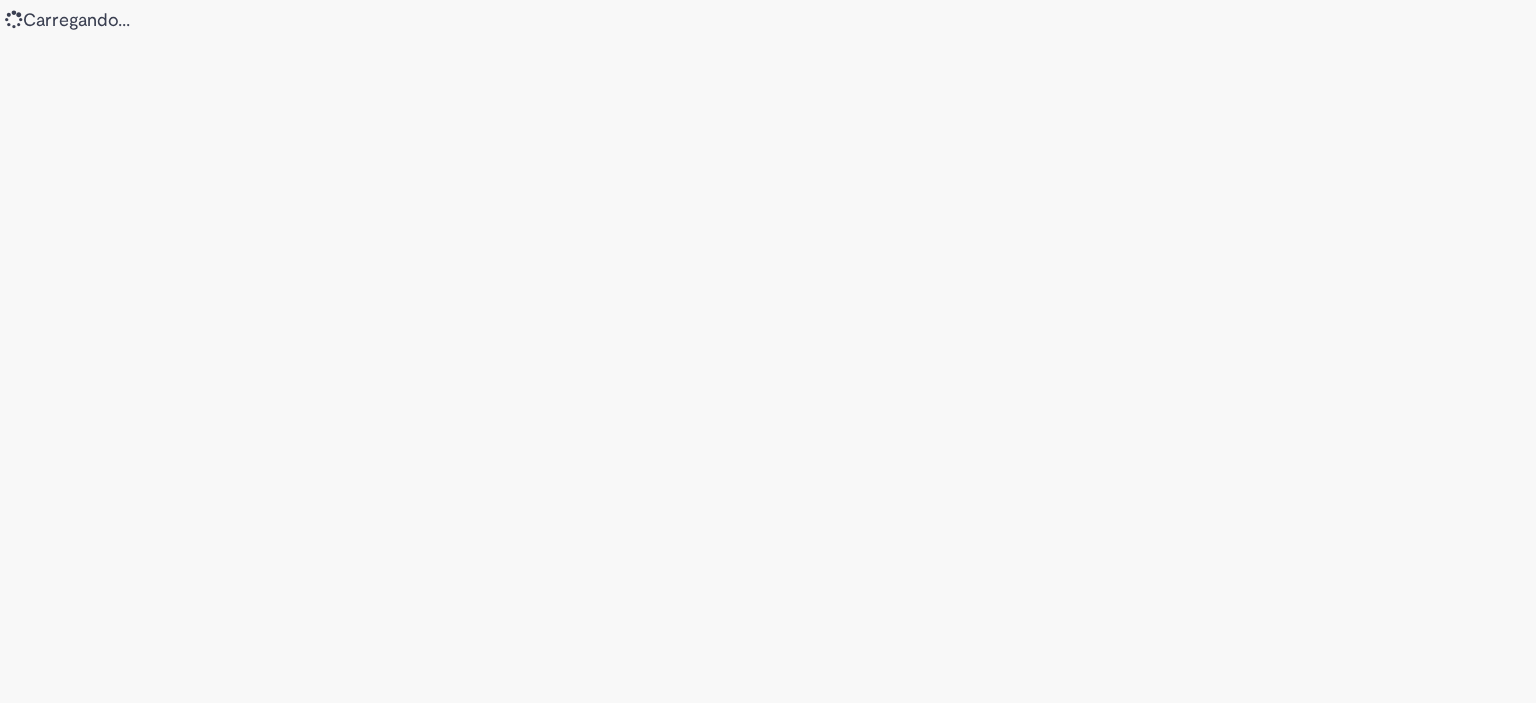 scroll, scrollTop: 0, scrollLeft: 0, axis: both 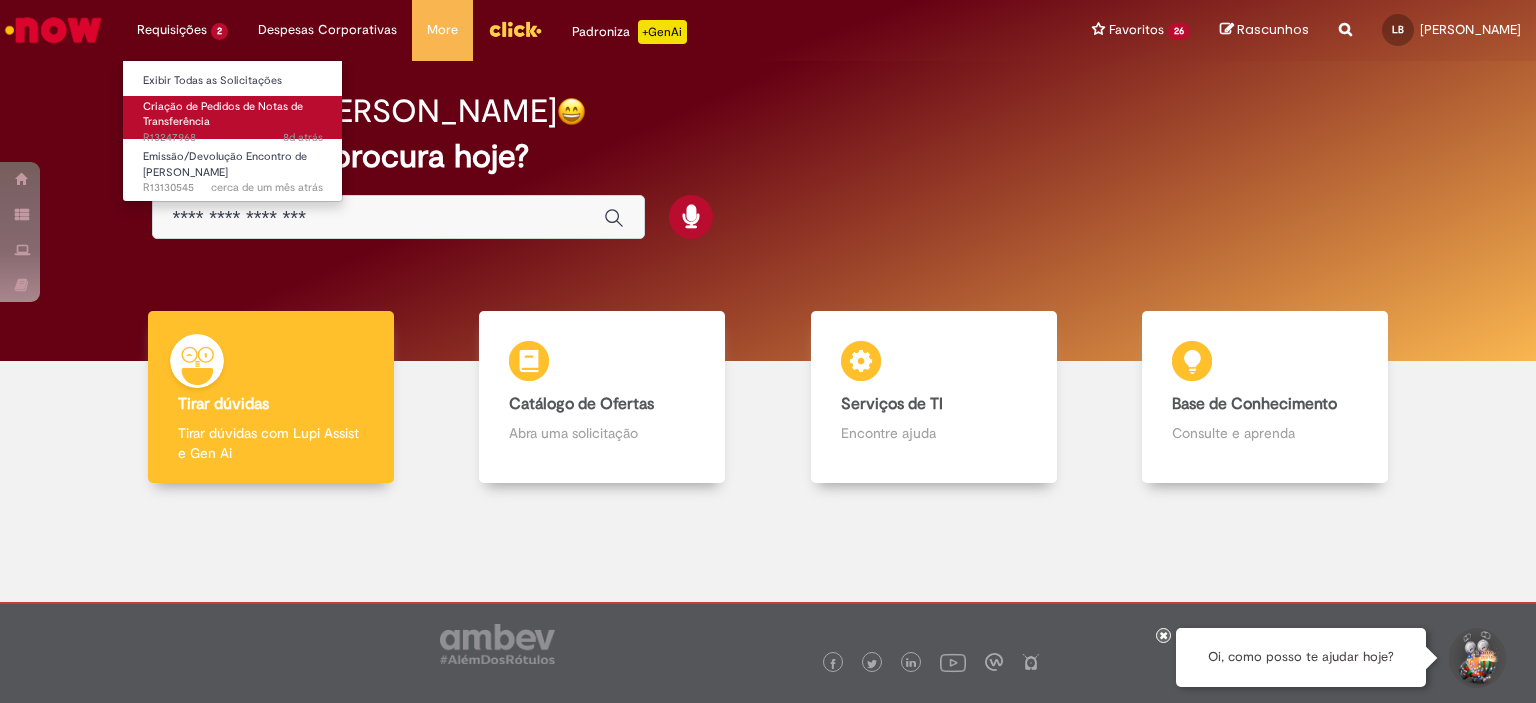 click on "Criação de Pedidos de Notas de Transferência
8d atrás 8 dias atrás  R13247968" at bounding box center [233, 117] 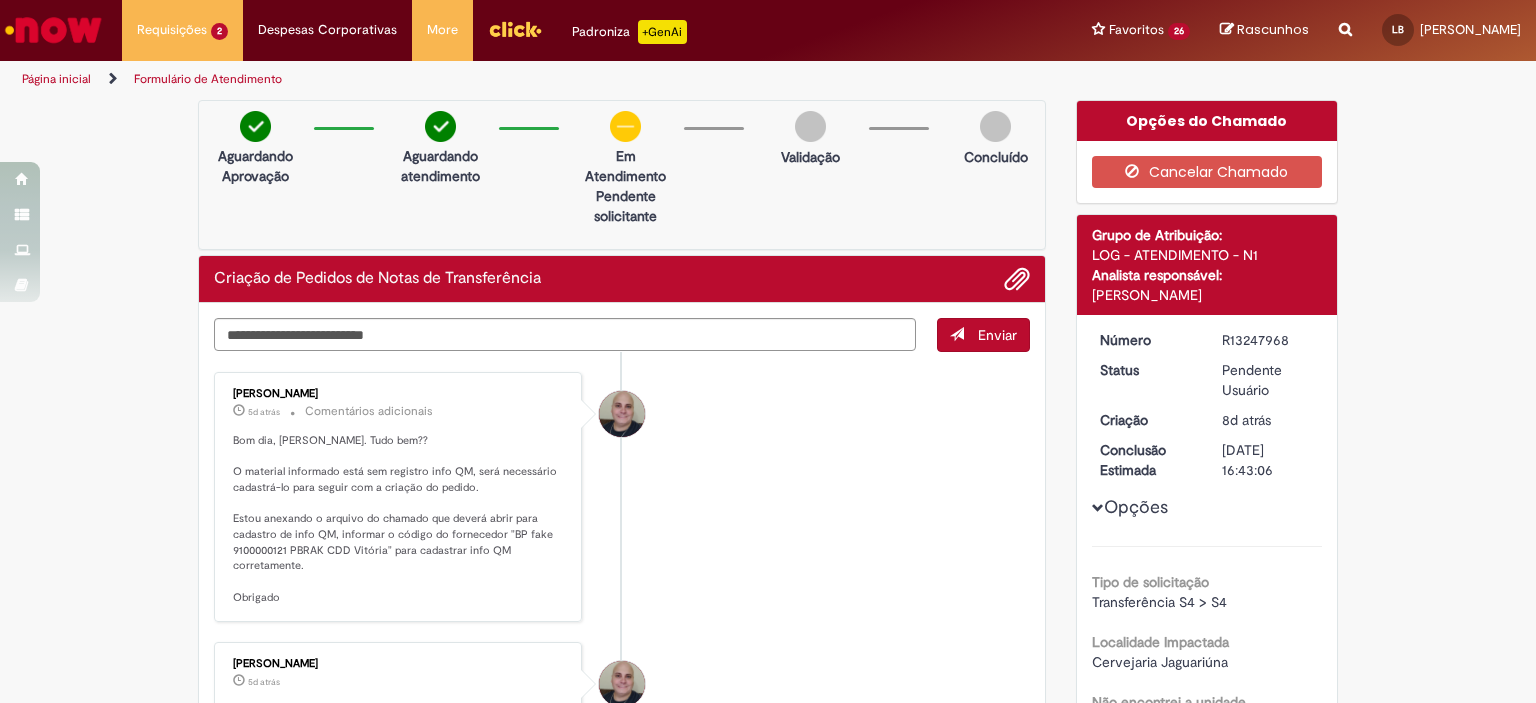 scroll, scrollTop: 200, scrollLeft: 0, axis: vertical 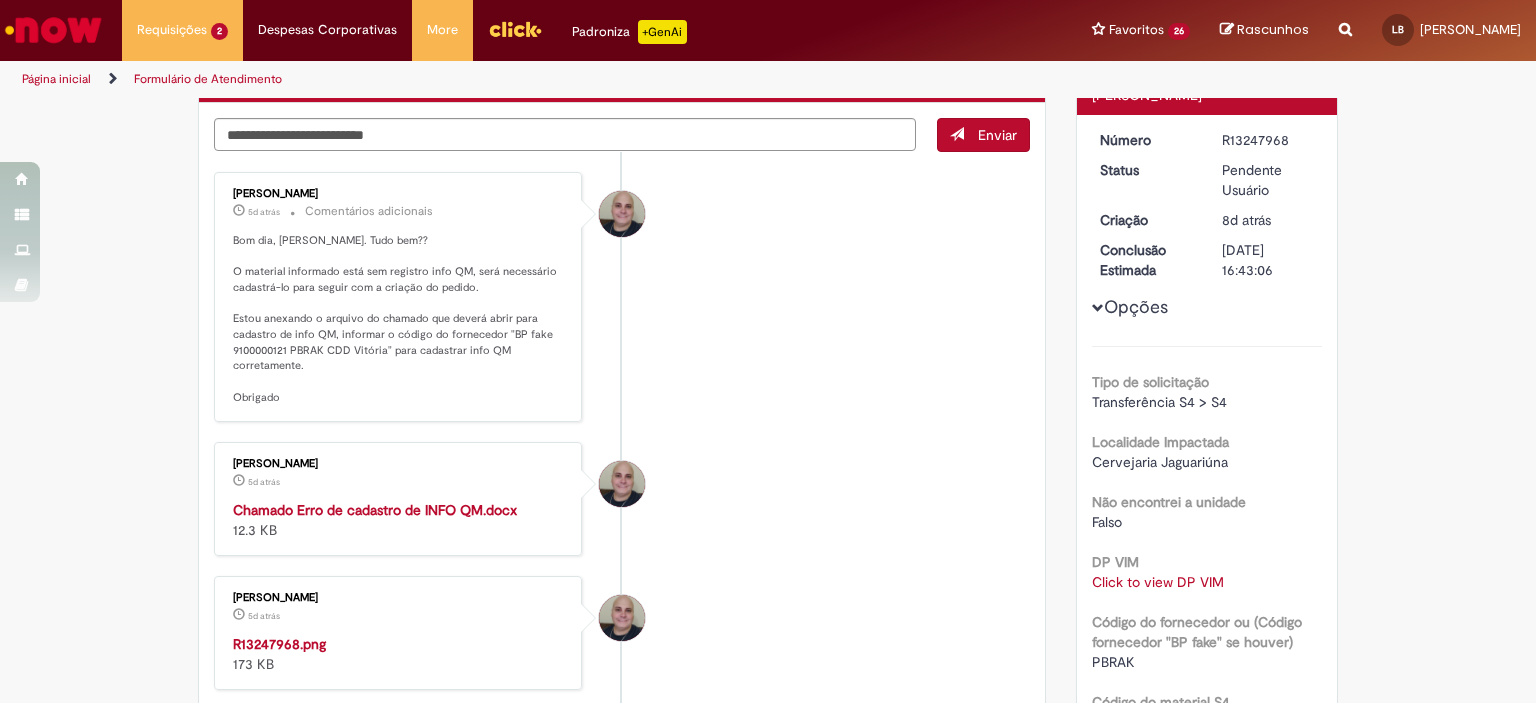 click on "Bom dia, Lucas. Tudo bem??
O material informado está sem registro info QM, será necessário cadastrá-lo para seguir com a criação do pedido.
Estou anexando o arquivo do chamado que deverá abrir para cadastro de info QM, informar o código do fornecedor "BP fake 9100000121 PBRAK CDD Vitória" para cadastrar info QM corretamente.
Obrigado" at bounding box center (399, 319) 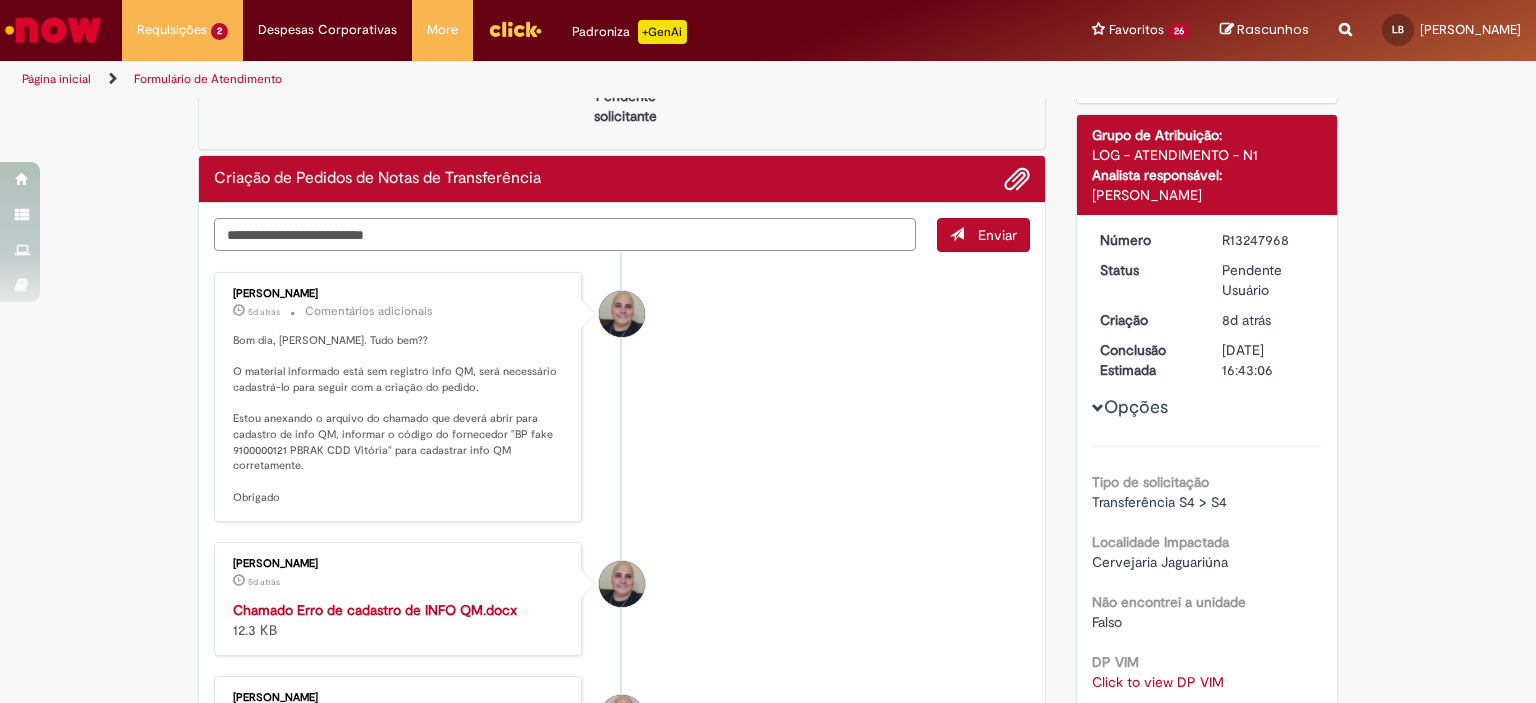 click at bounding box center [565, 235] 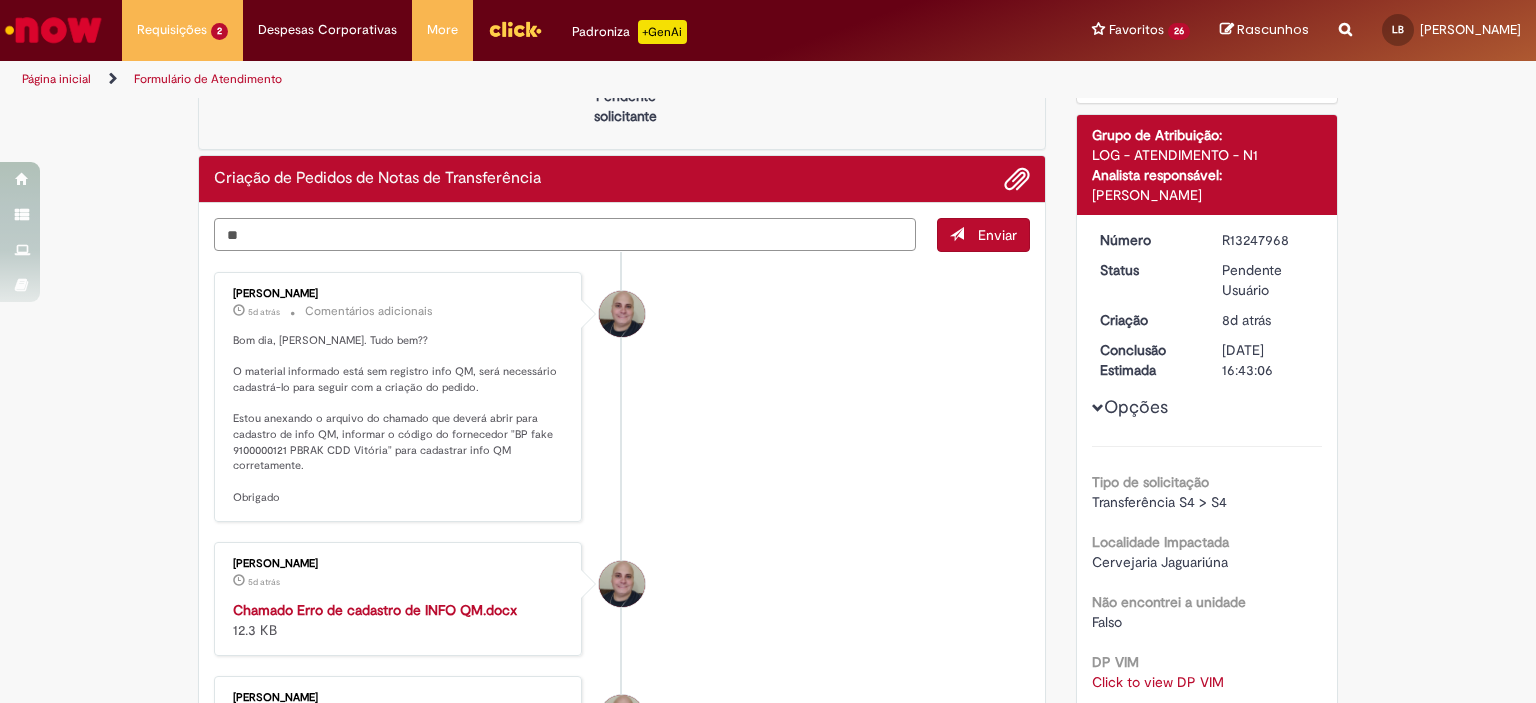 type on "*" 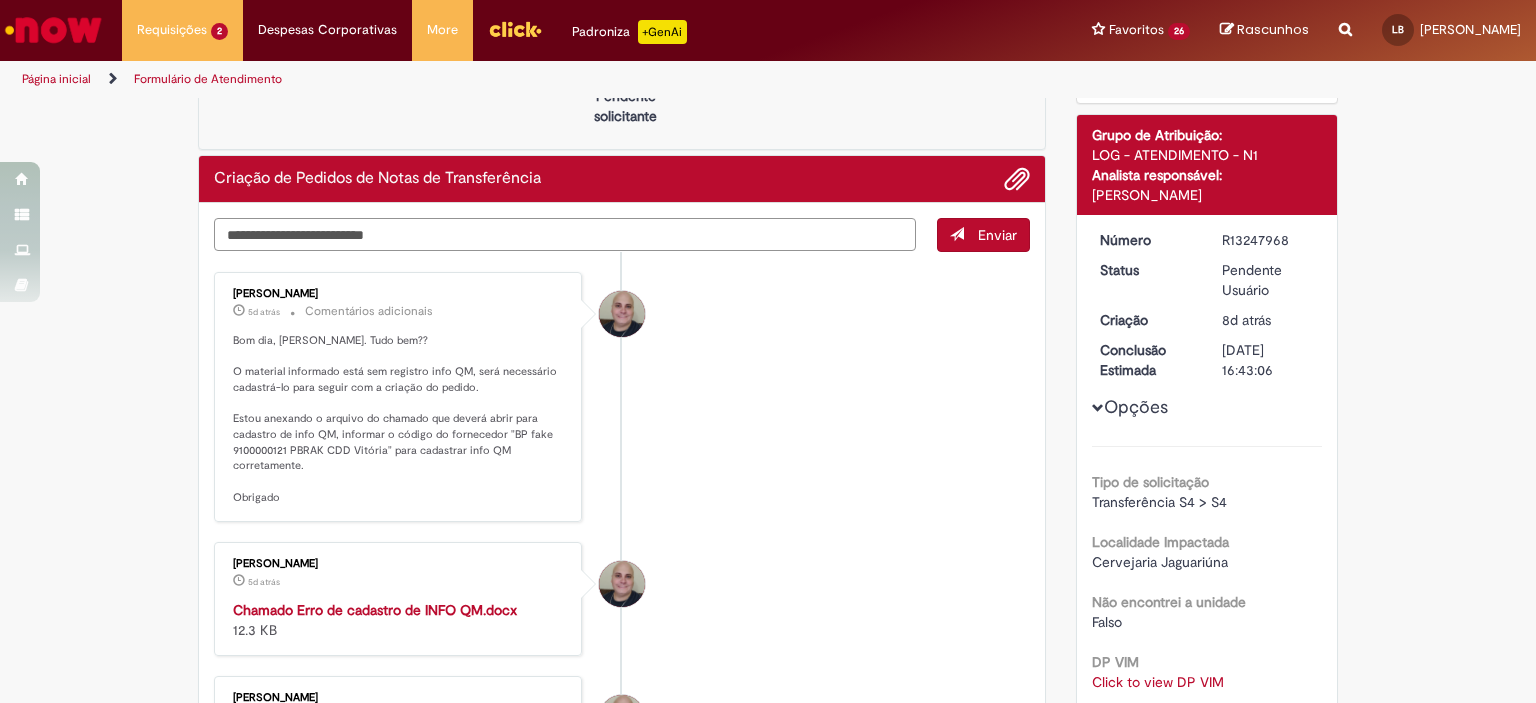 click at bounding box center (565, 235) 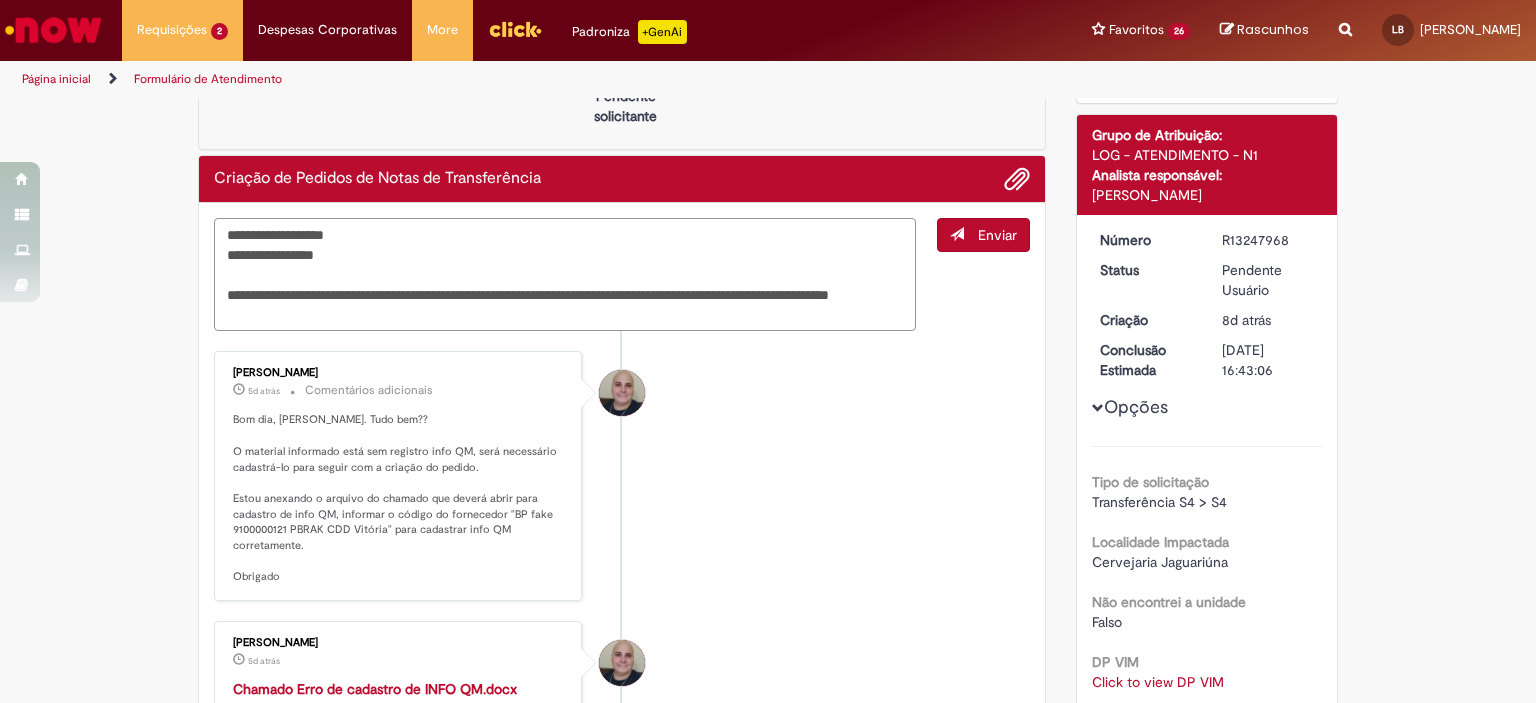 type on "**********" 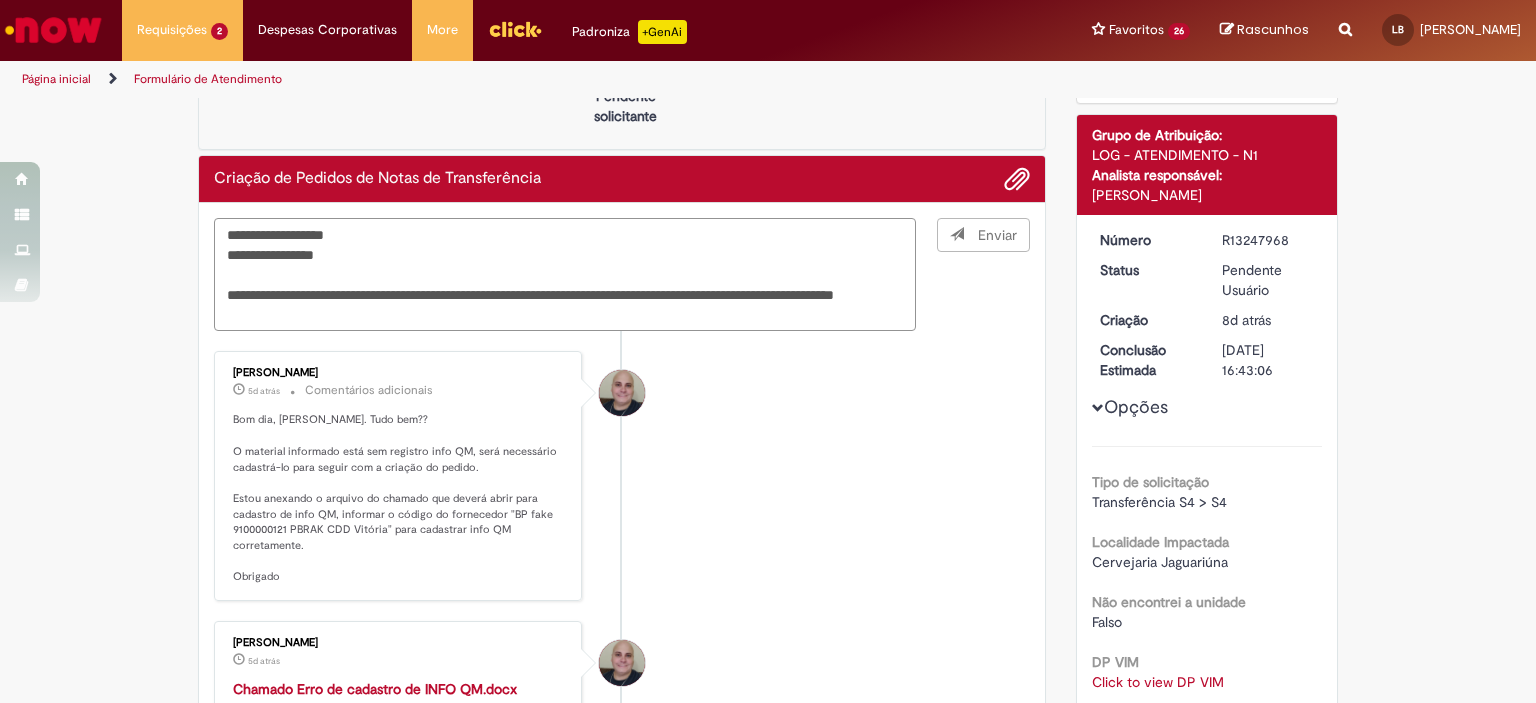 type 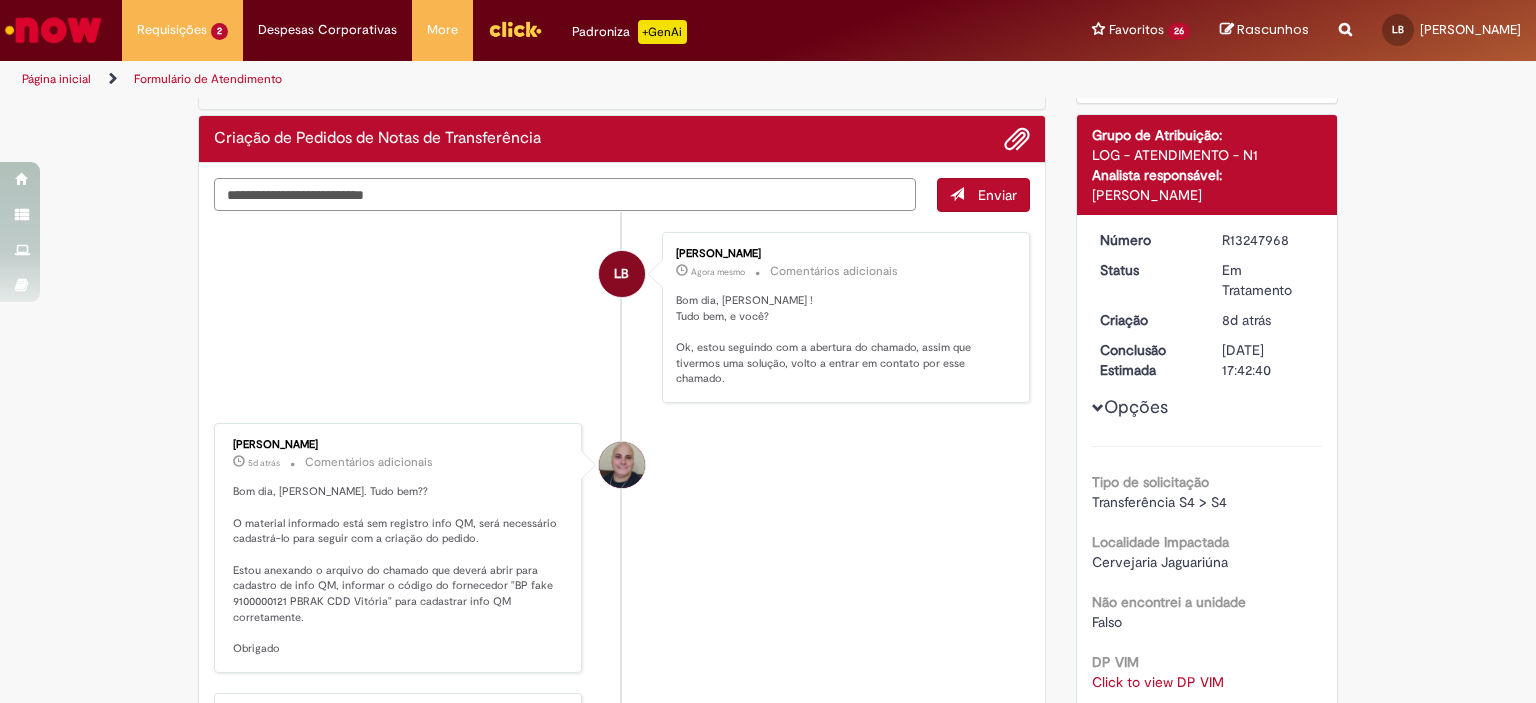scroll, scrollTop: 300, scrollLeft: 0, axis: vertical 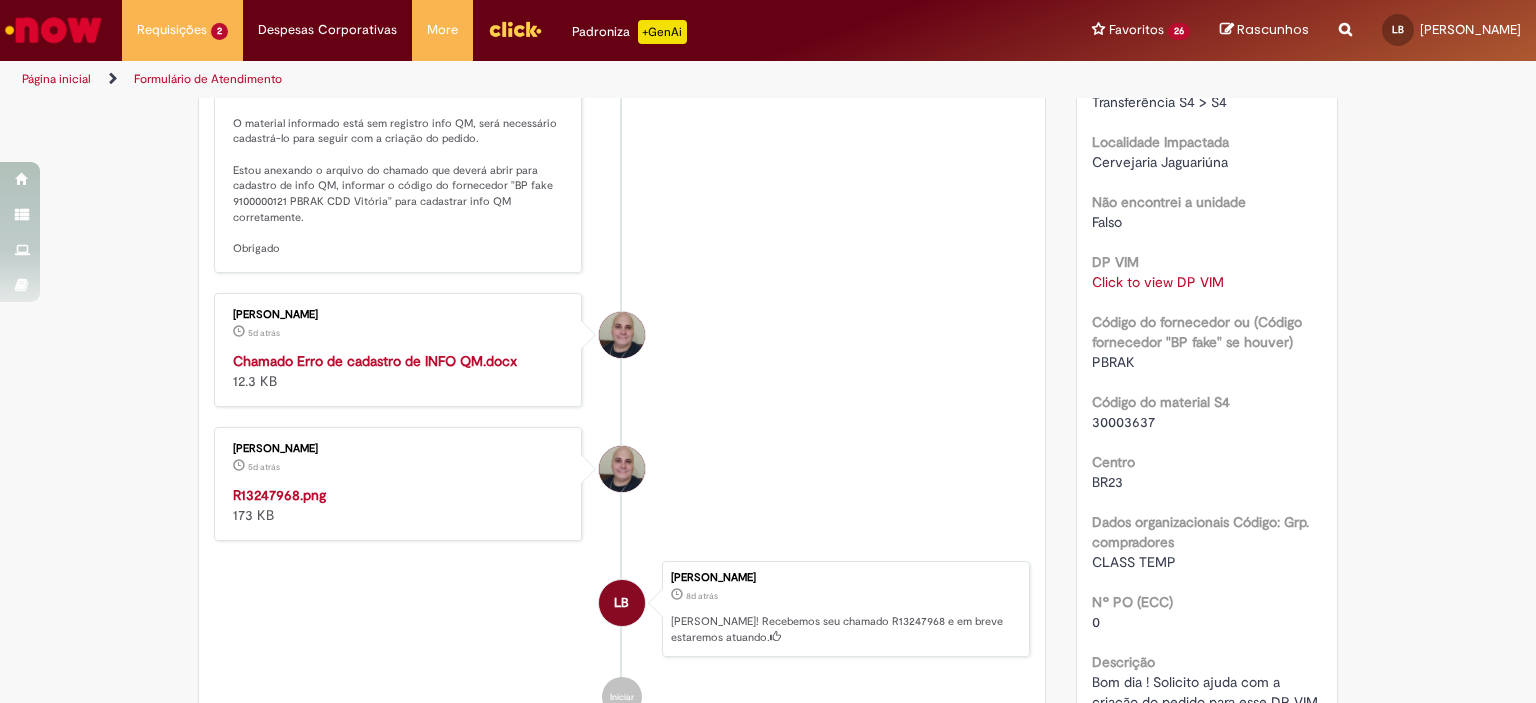 click on "PBRAK" at bounding box center [1113, 362] 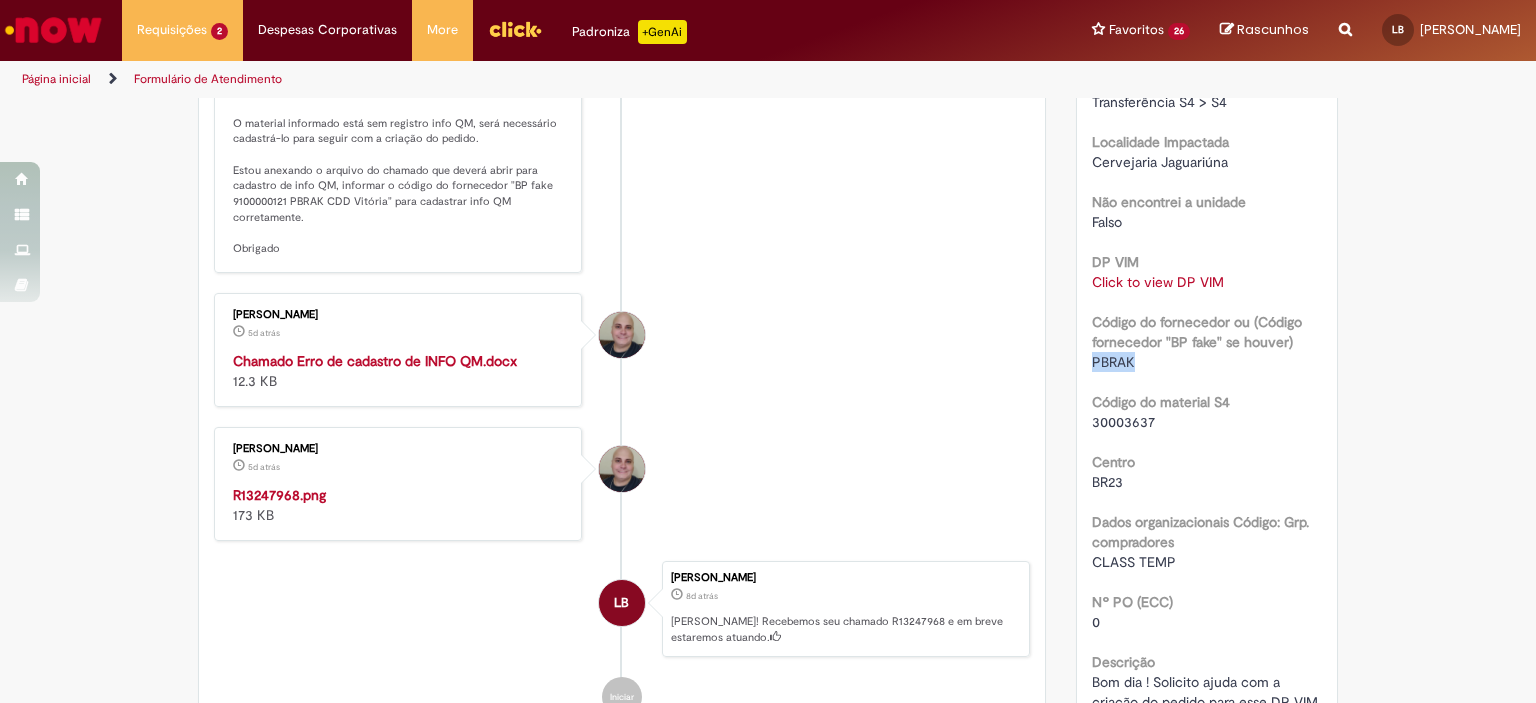click on "PBRAK" at bounding box center (1113, 362) 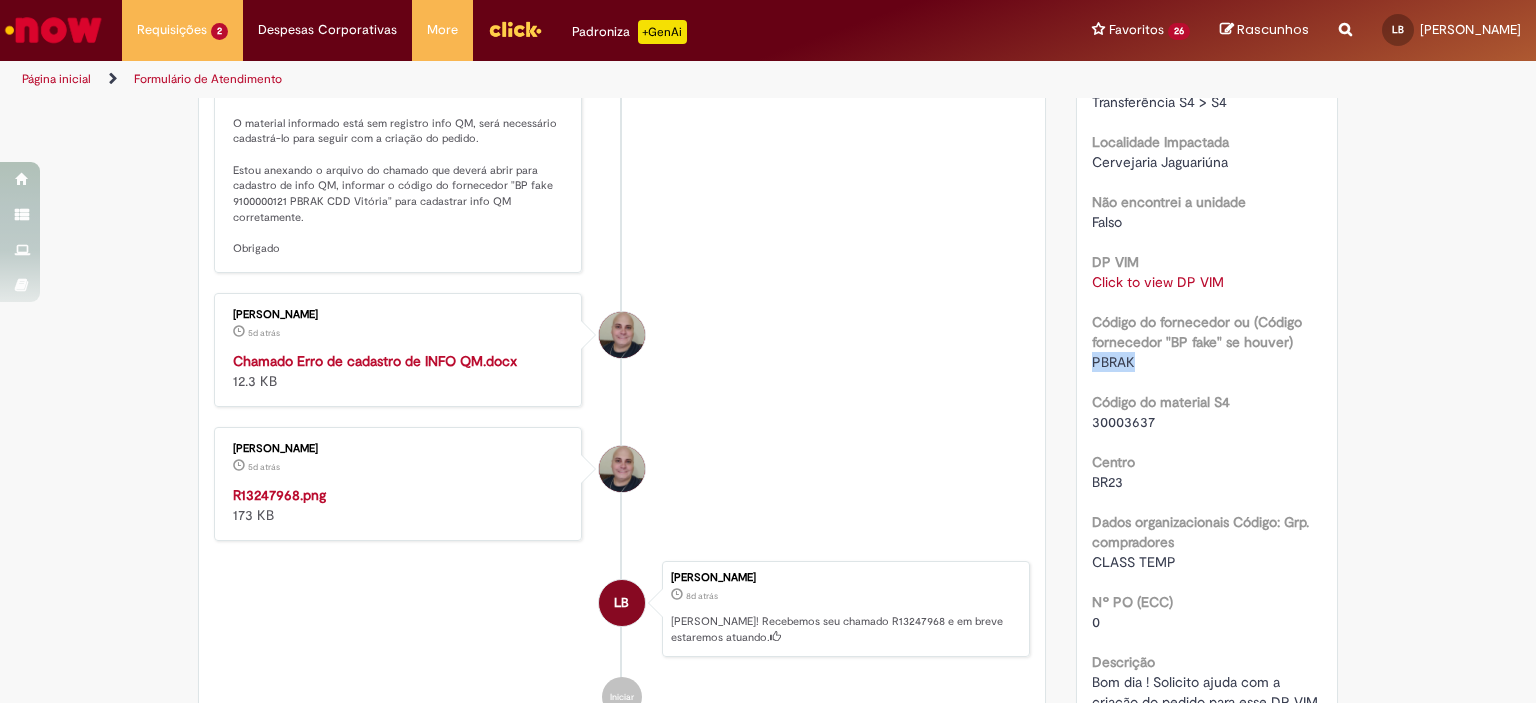 copy on "PBRAK" 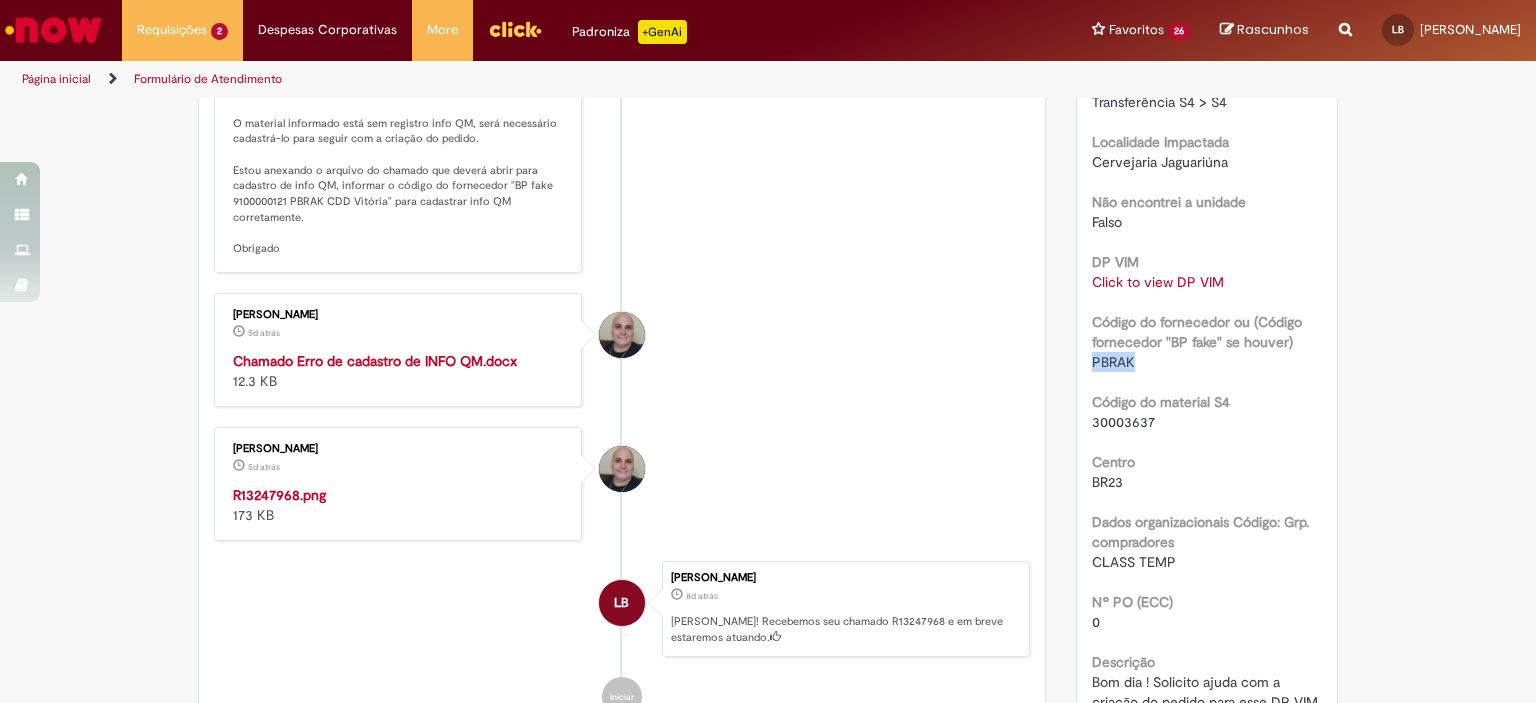 scroll, scrollTop: 400, scrollLeft: 0, axis: vertical 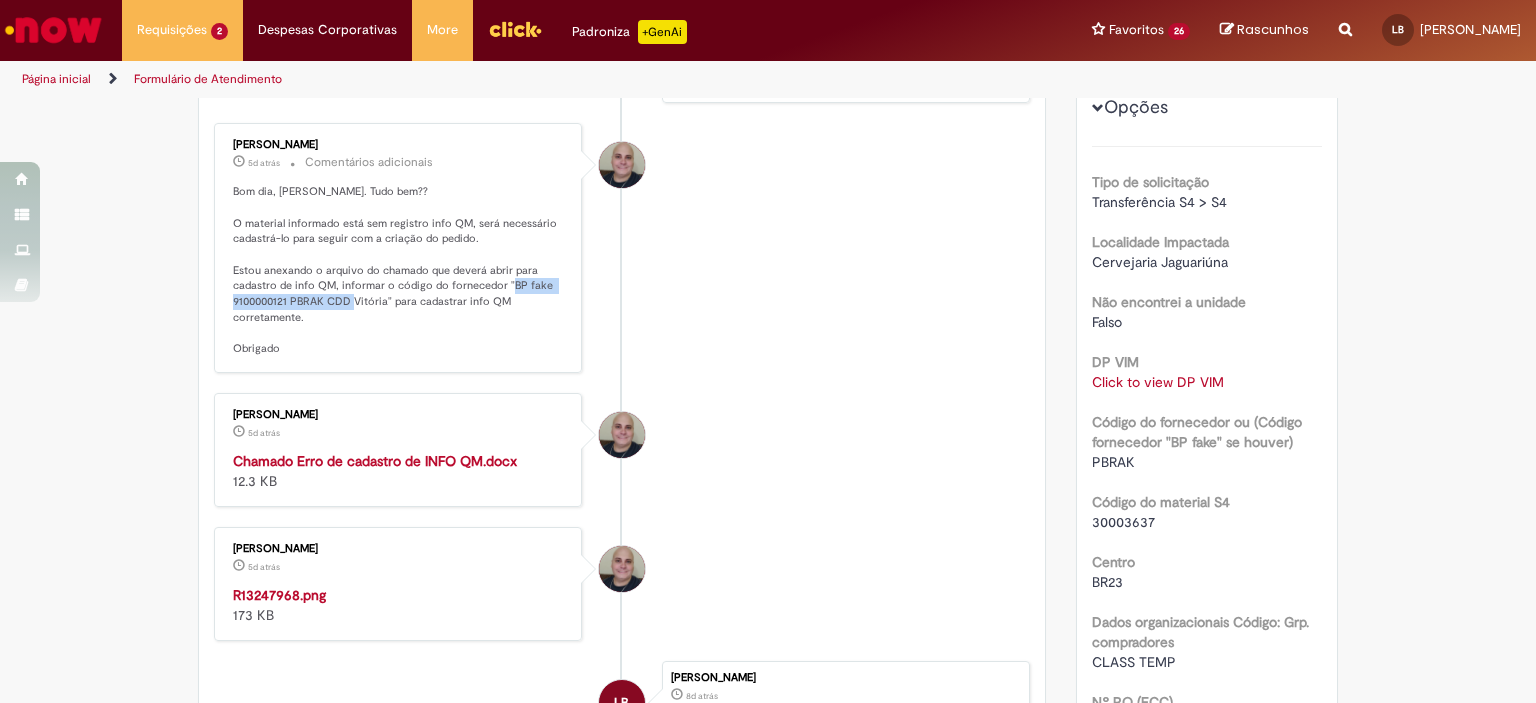 drag, startPoint x: 224, startPoint y: 296, endPoint x: 383, endPoint y: 307, distance: 159.38005 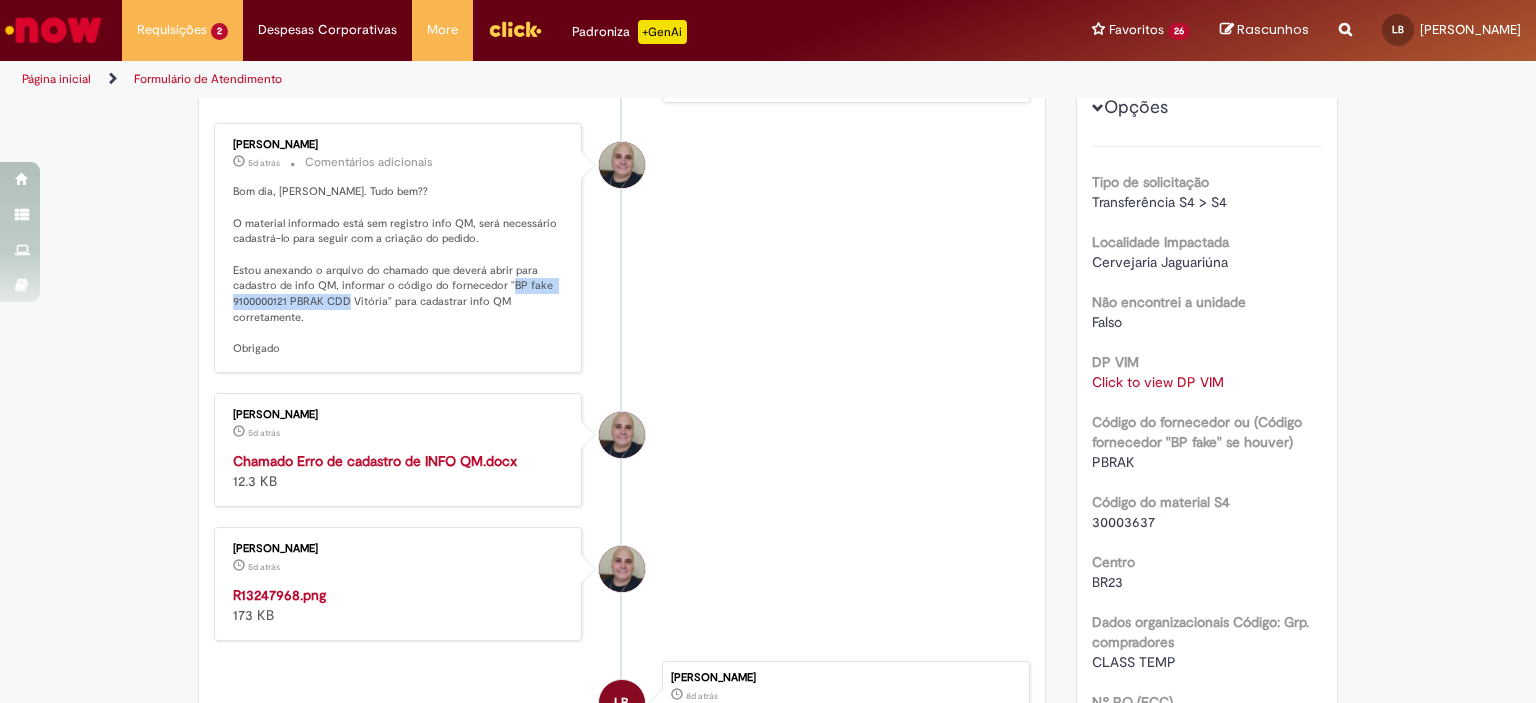 drag, startPoint x: 224, startPoint y: 296, endPoint x: 377, endPoint y: 307, distance: 153.39491 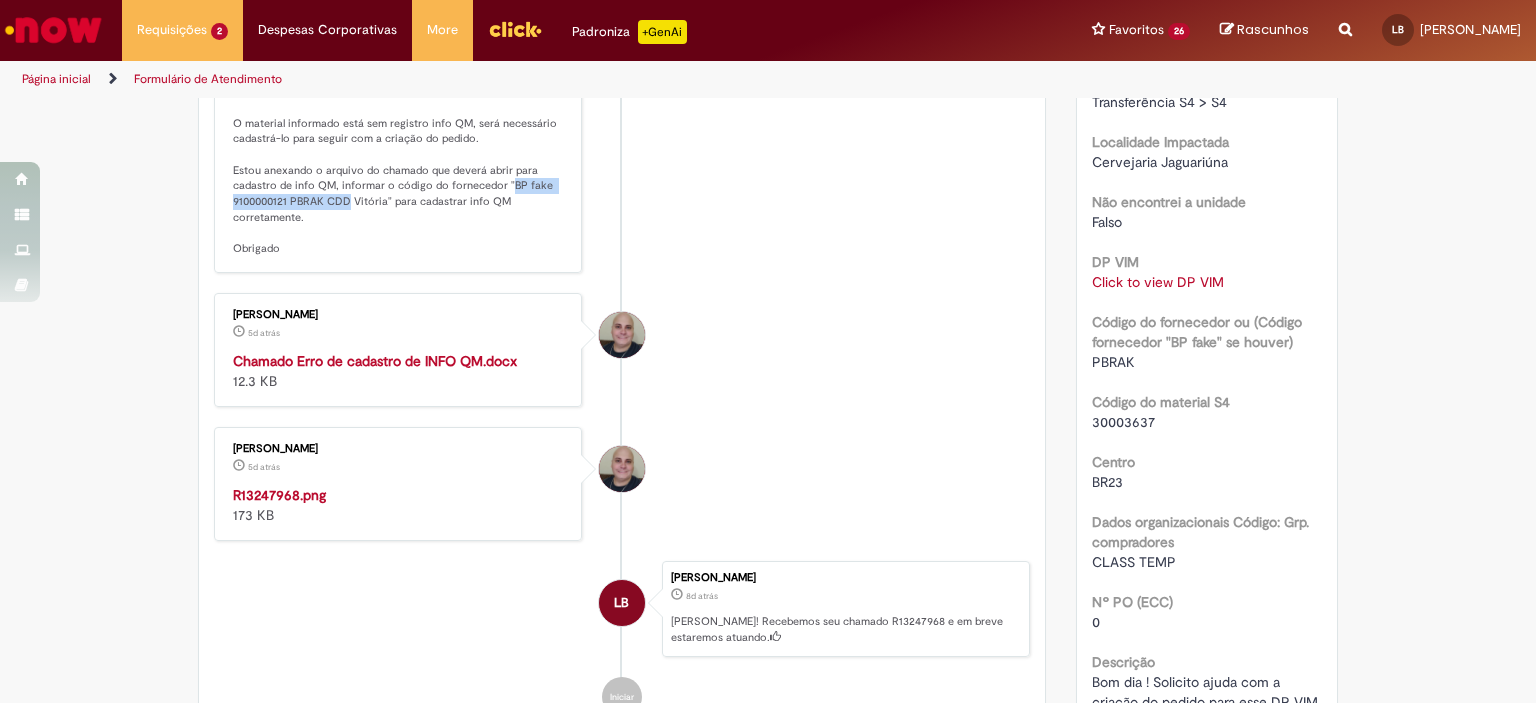 scroll, scrollTop: 700, scrollLeft: 0, axis: vertical 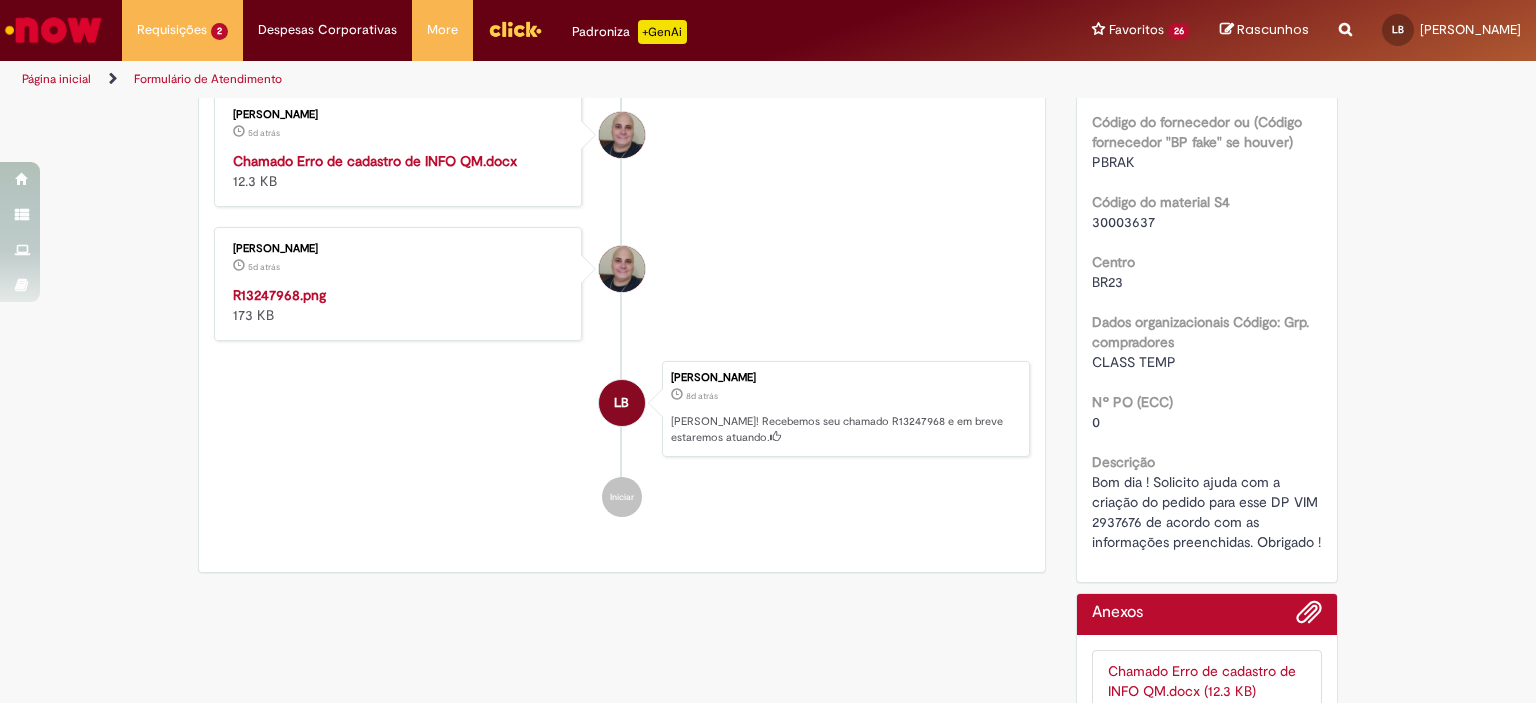 click on "30003637" at bounding box center [1123, 222] 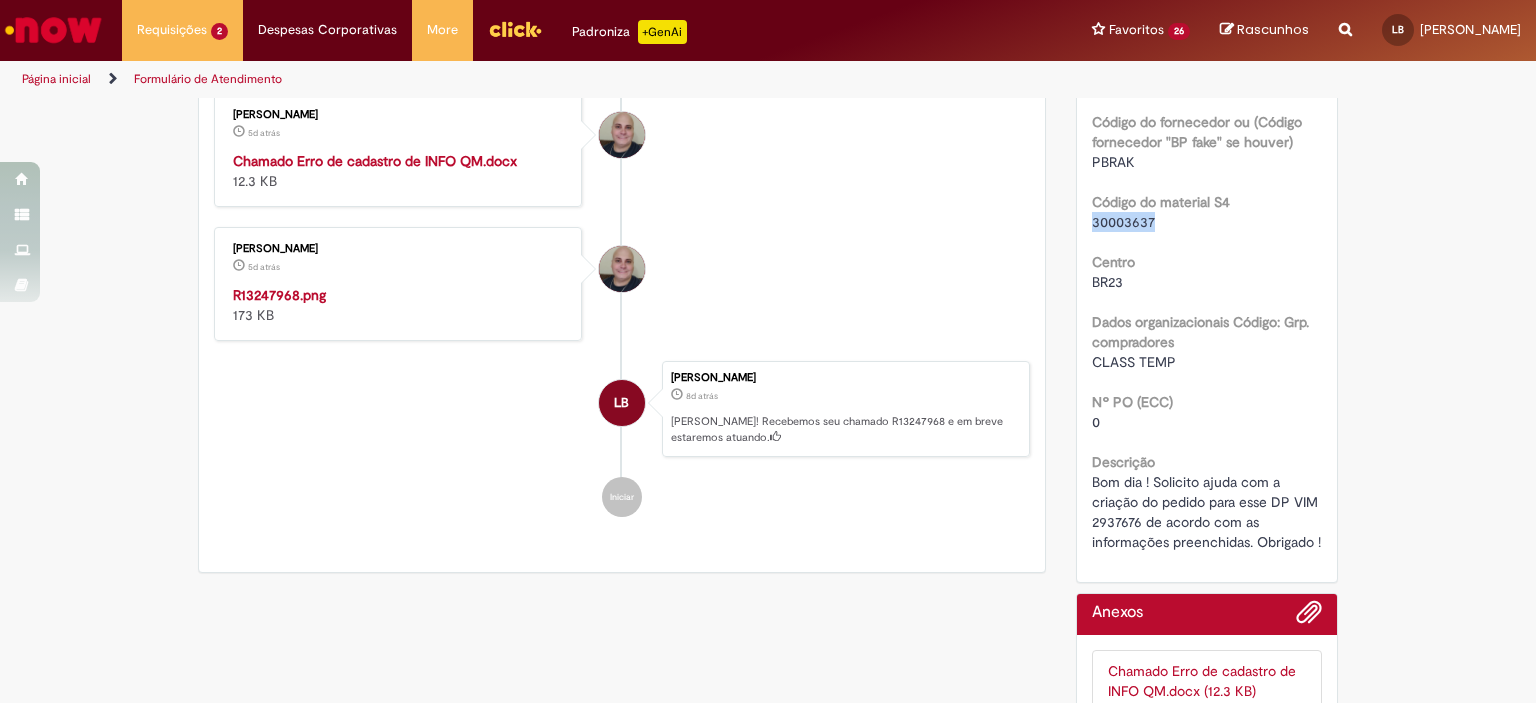 click on "30003637" at bounding box center [1123, 222] 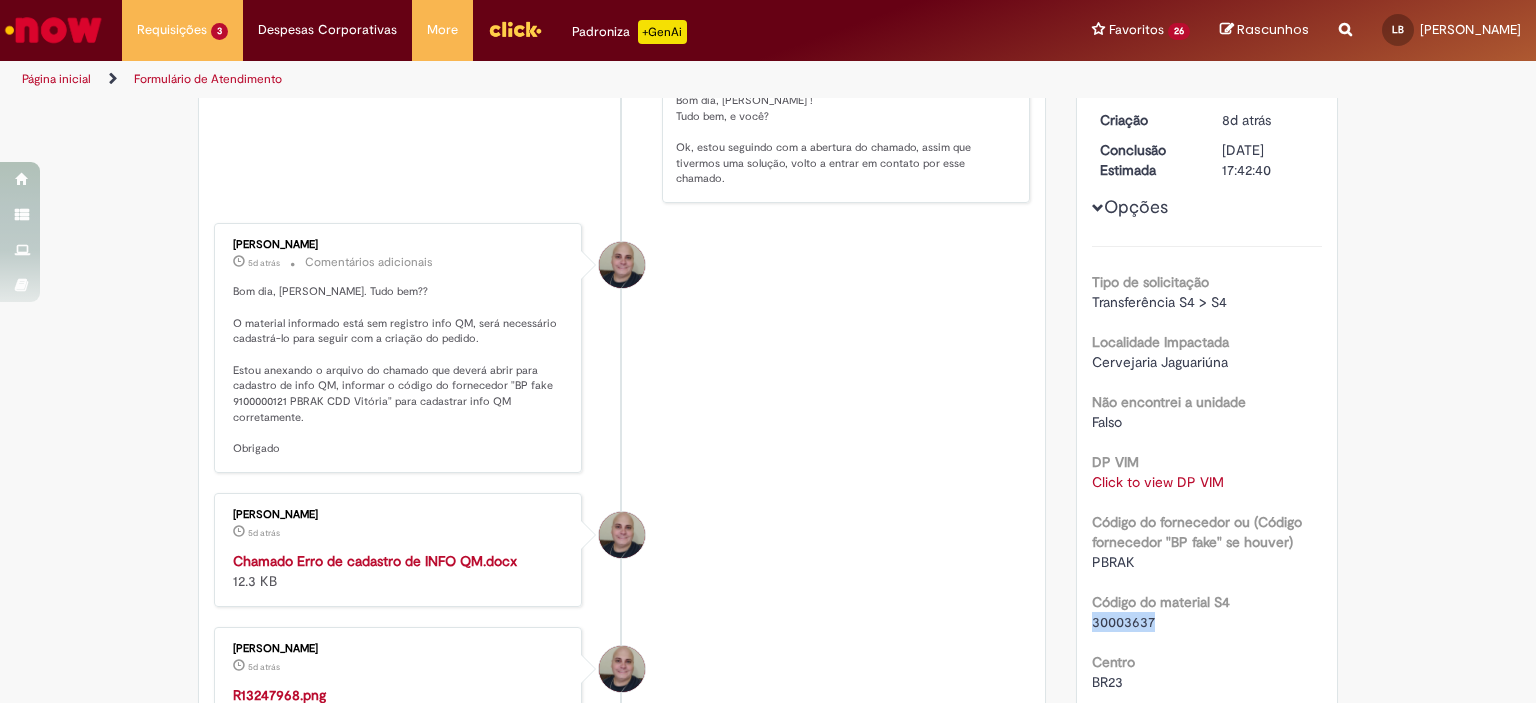 scroll, scrollTop: 100, scrollLeft: 0, axis: vertical 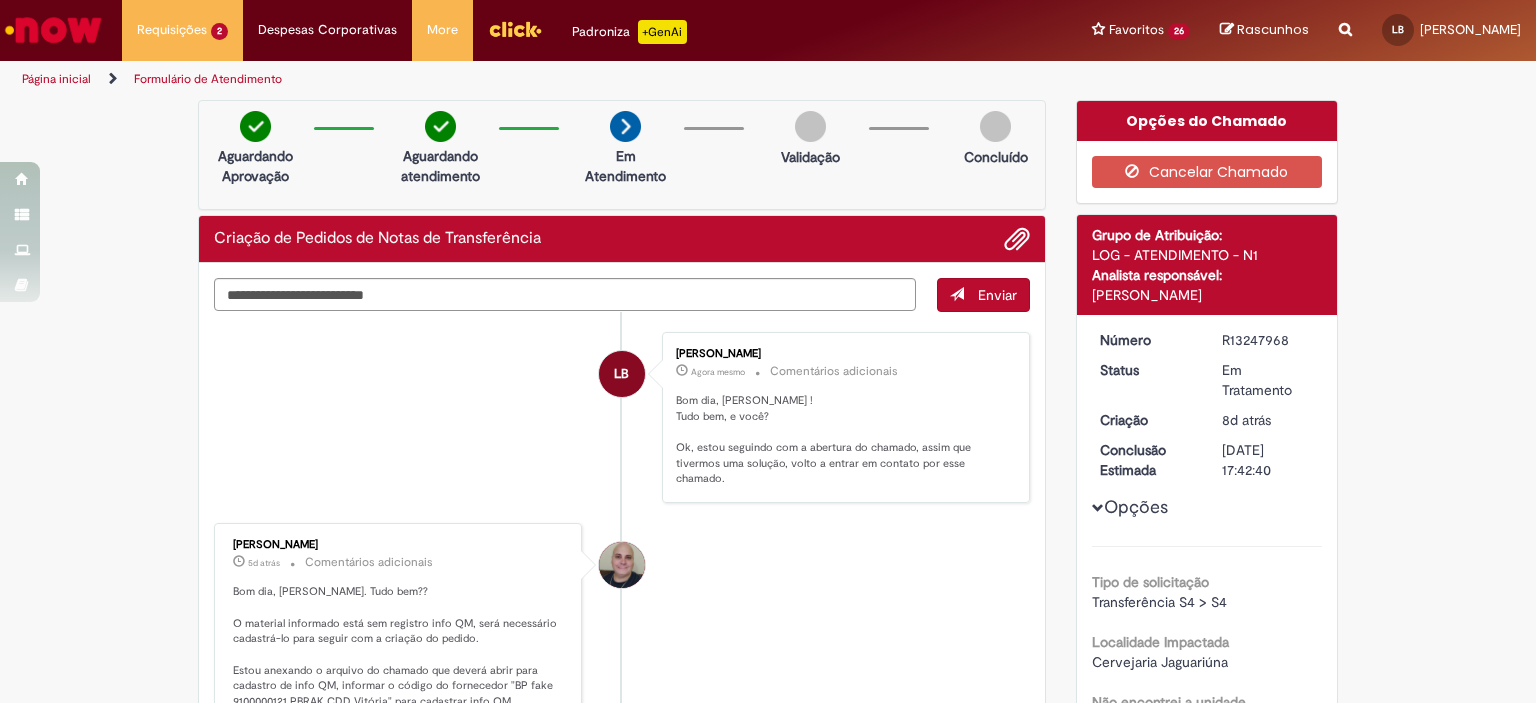 click on "Reportar problema
Artigos
Não encontrou base de conhecimento
Catálogo
Não foram encontradas ofertas
Comunidade
Nenhum resultado encontrado na comunidade" at bounding box center (1345, 30) 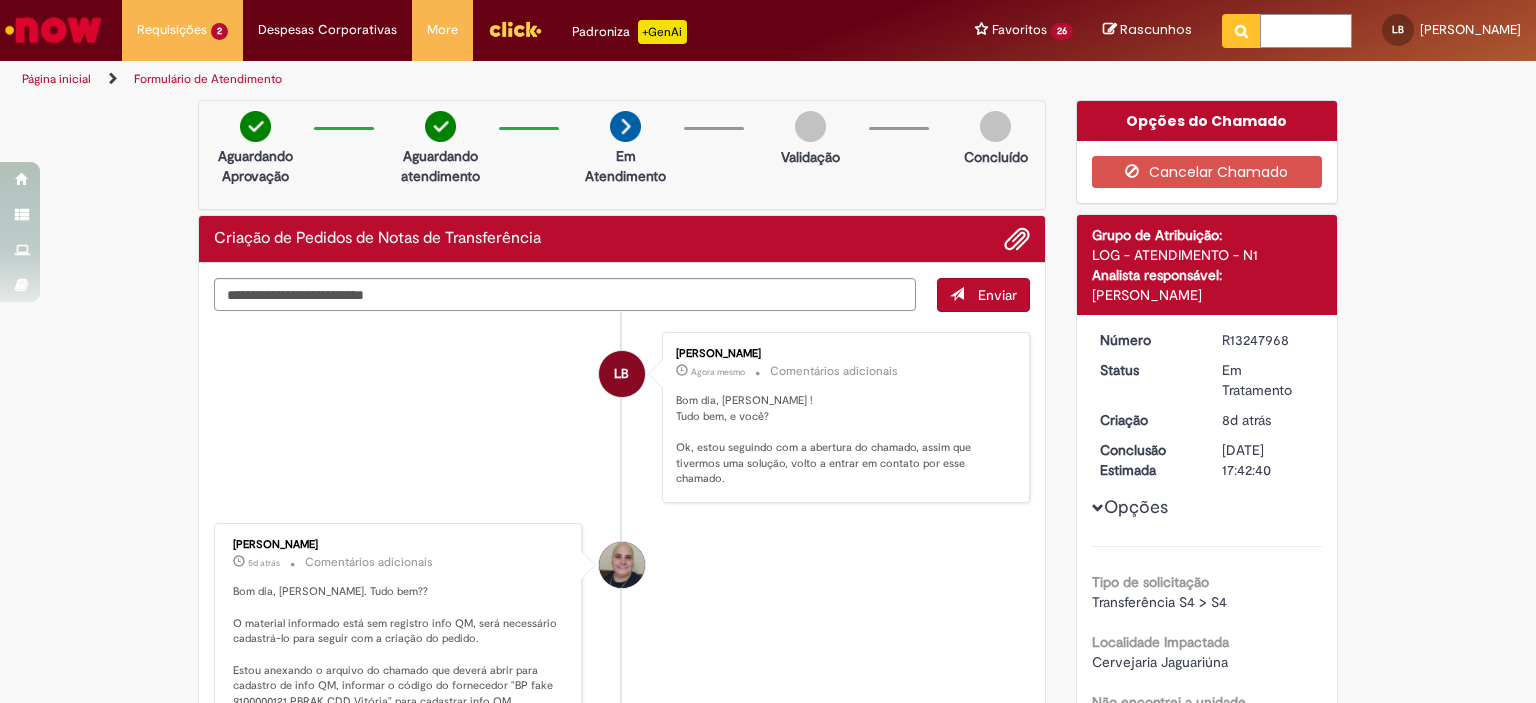 click at bounding box center [1306, 31] 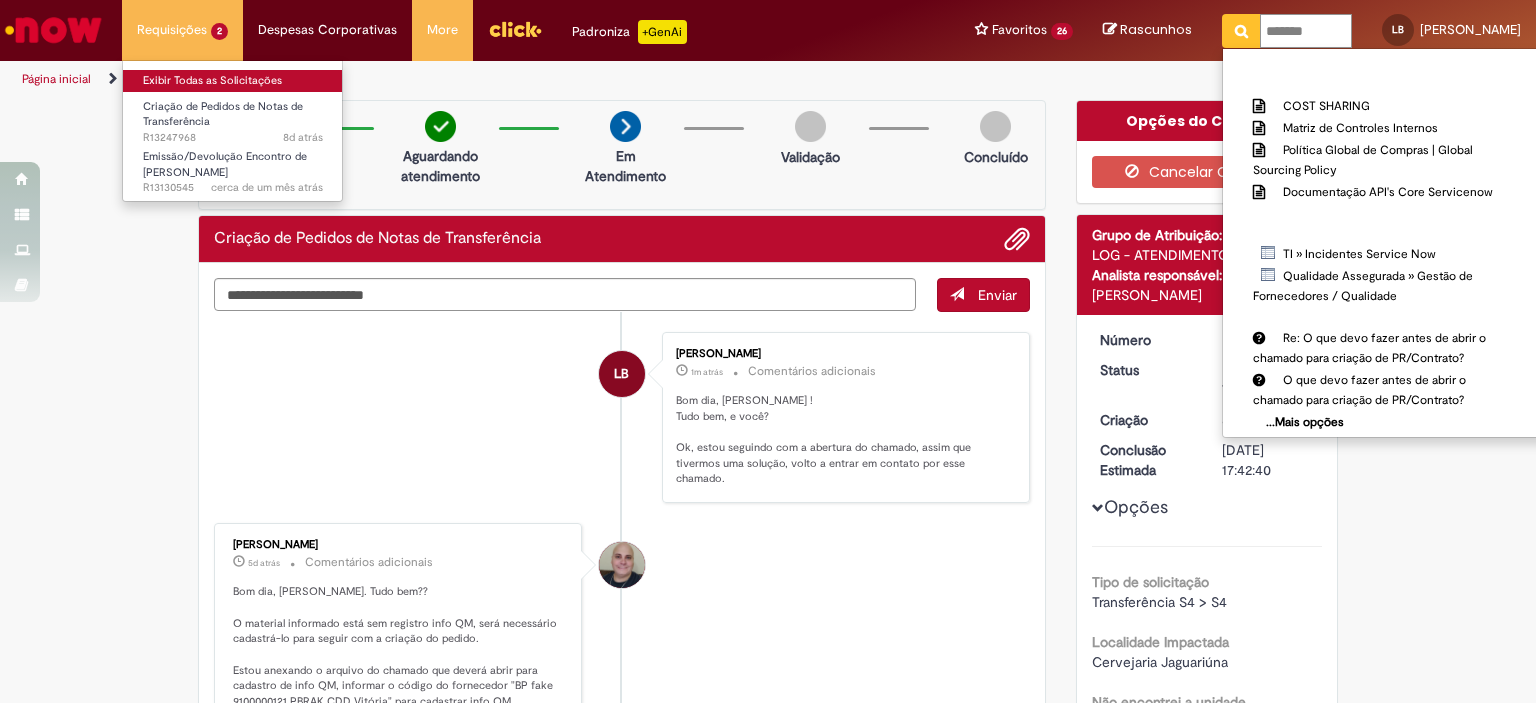type on "*******" 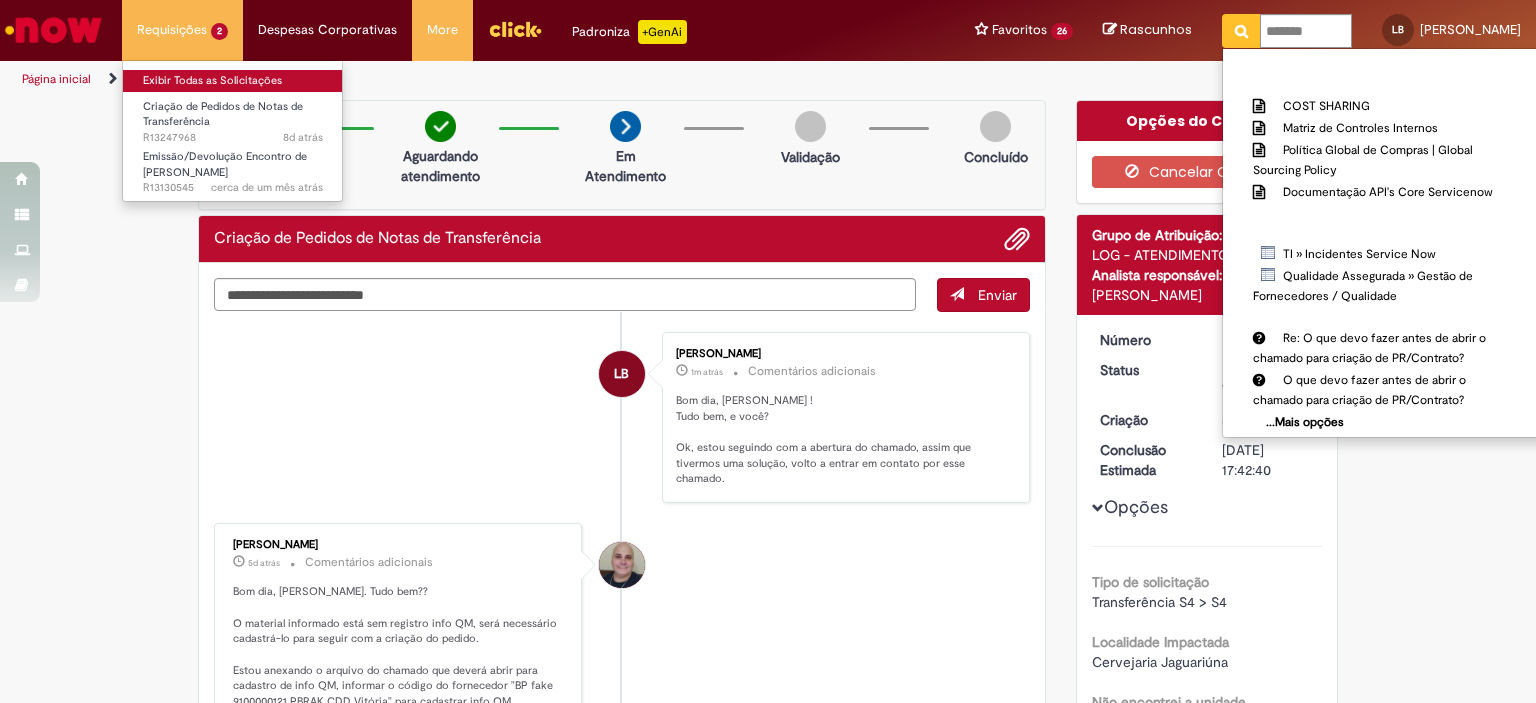 click on "Exibir Todas as Solicitações" at bounding box center (233, 81) 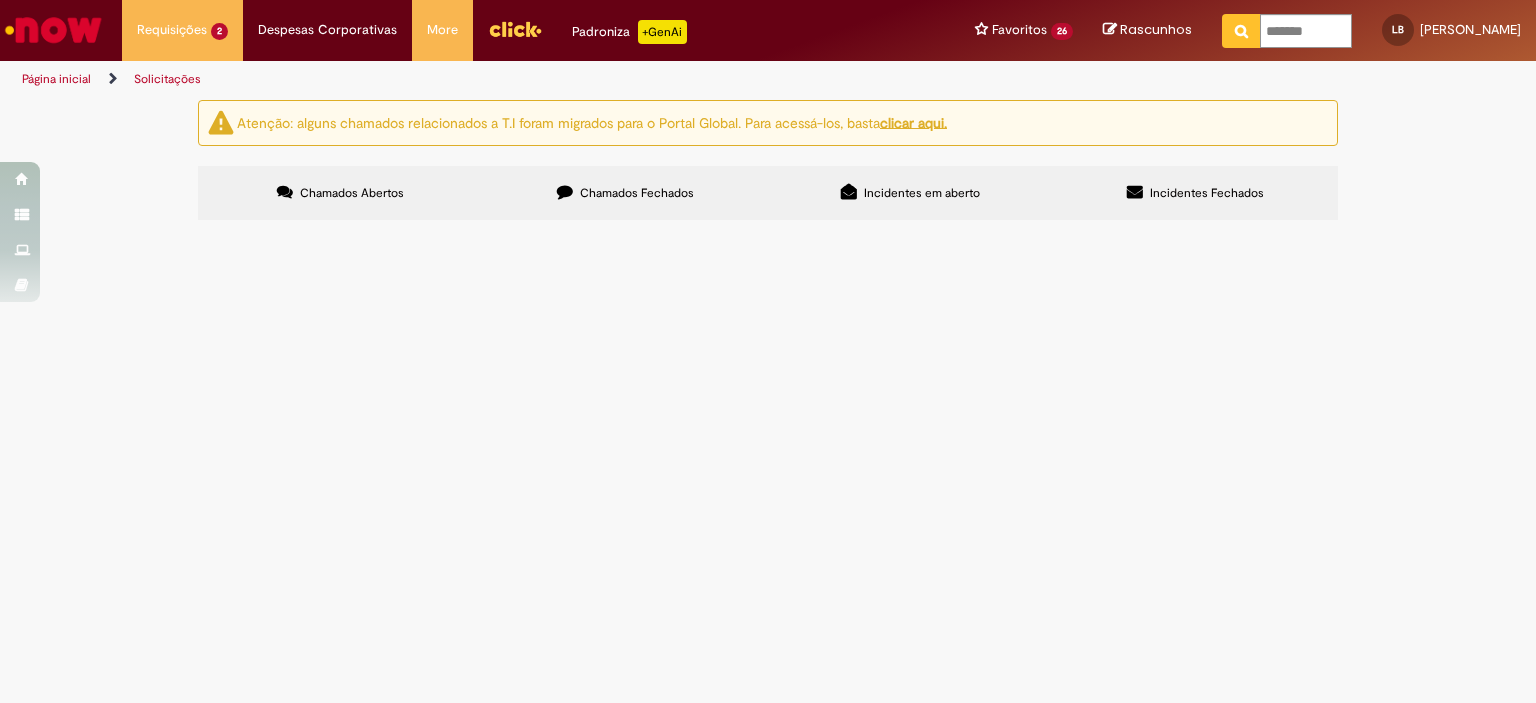 click on "Chamados Fechados" at bounding box center [637, 193] 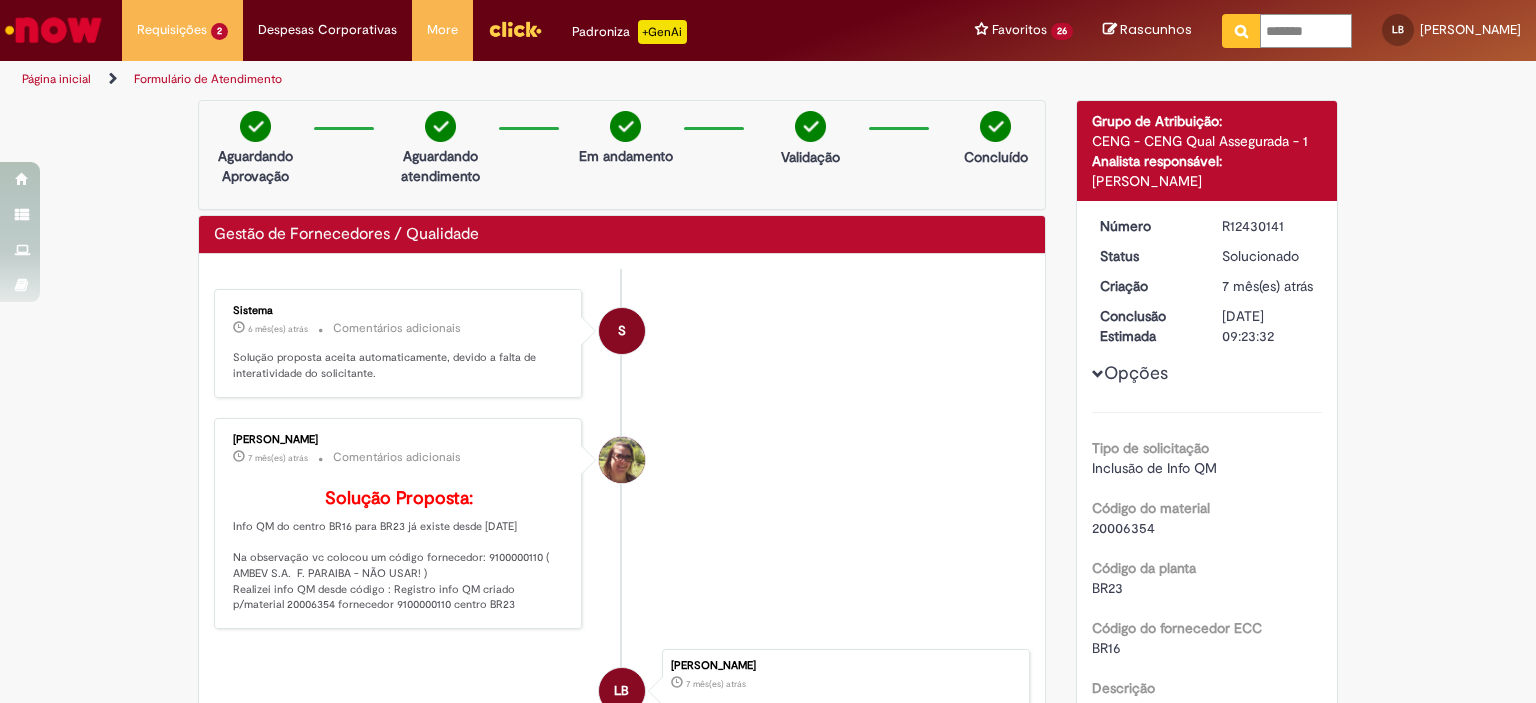 click on "*******" at bounding box center [1306, 31] 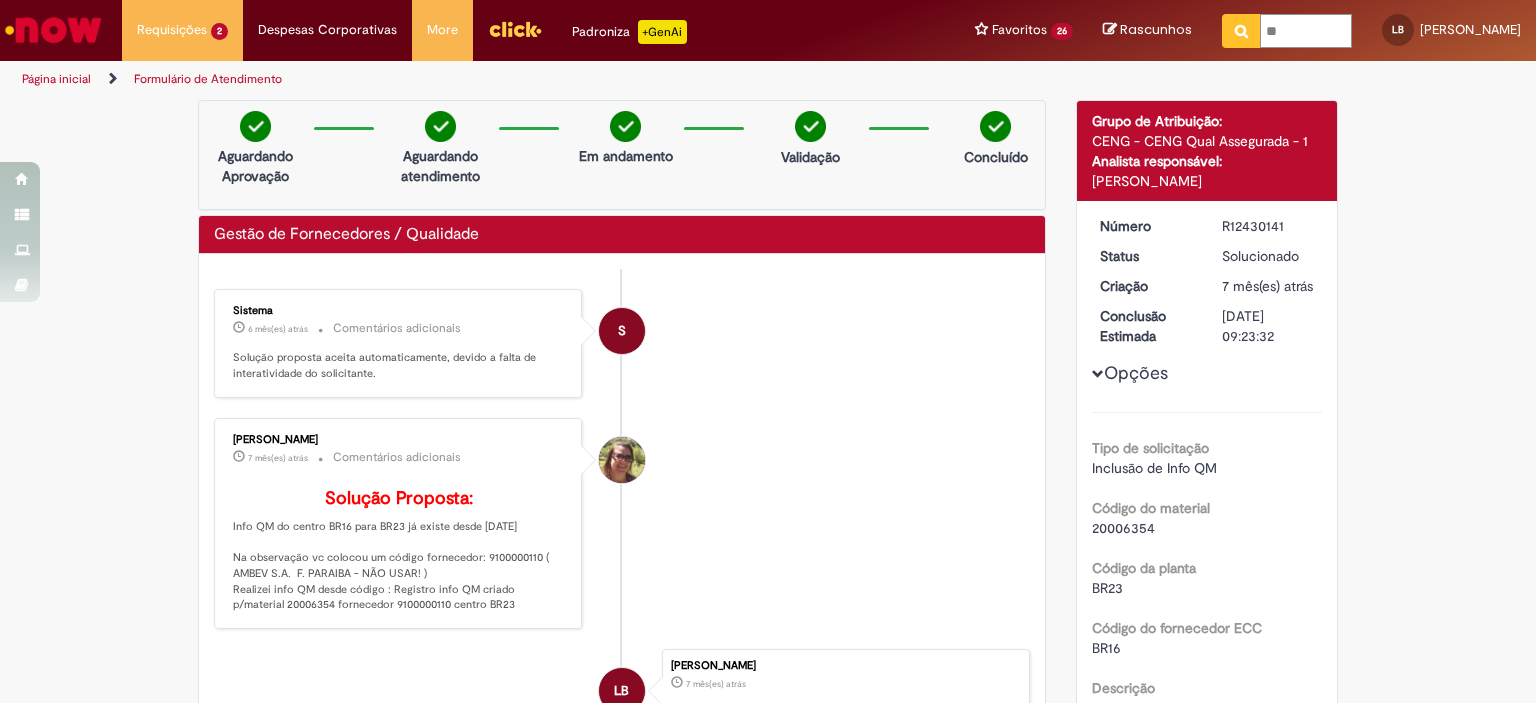 type on "*" 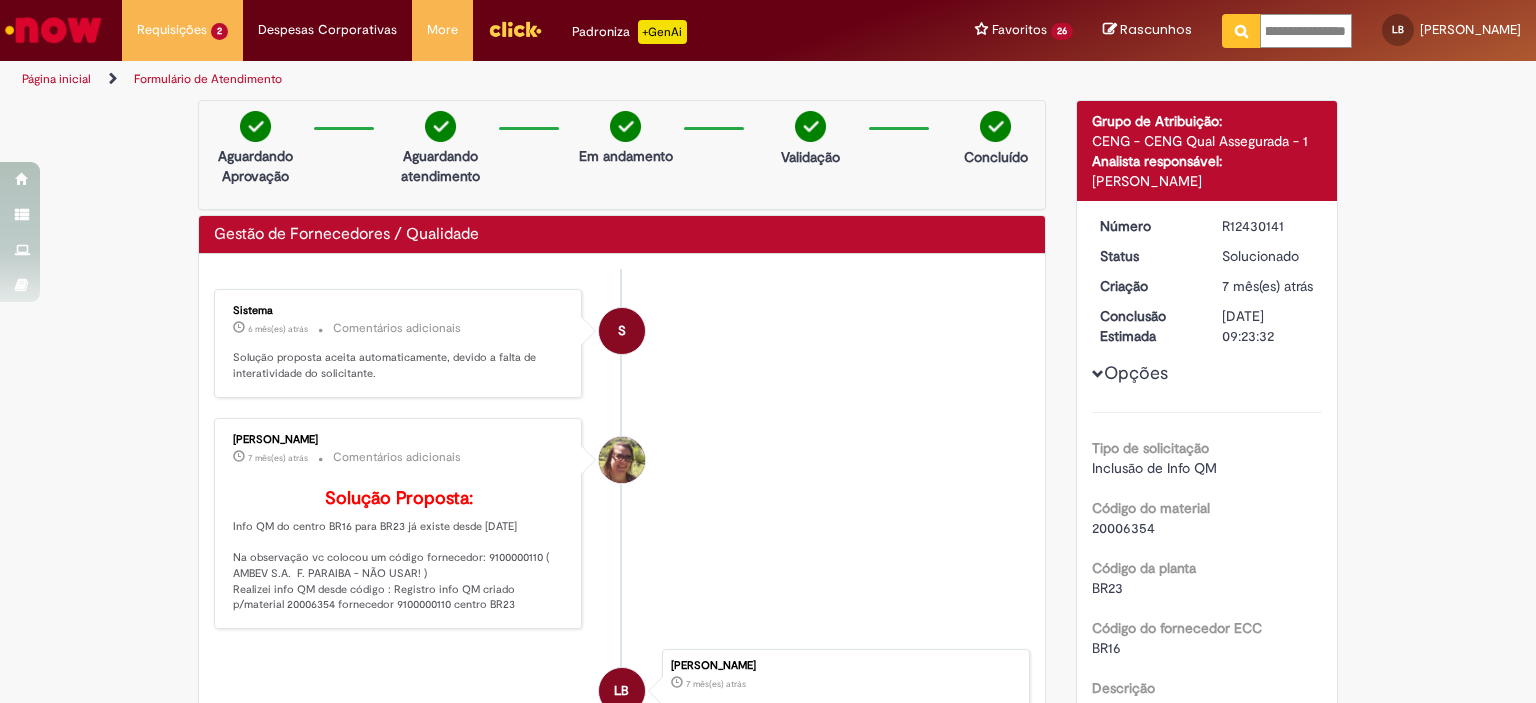 scroll, scrollTop: 0, scrollLeft: 68, axis: horizontal 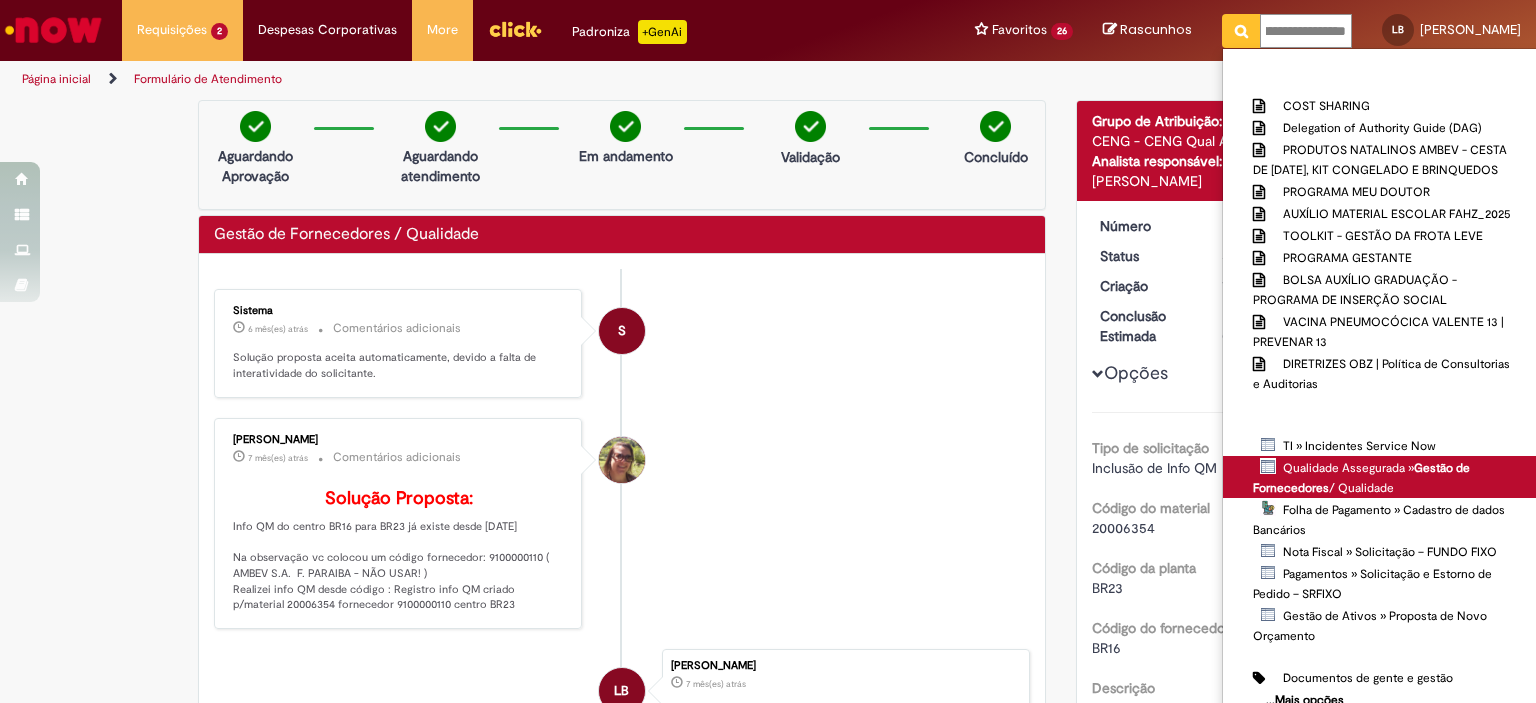 type on "**********" 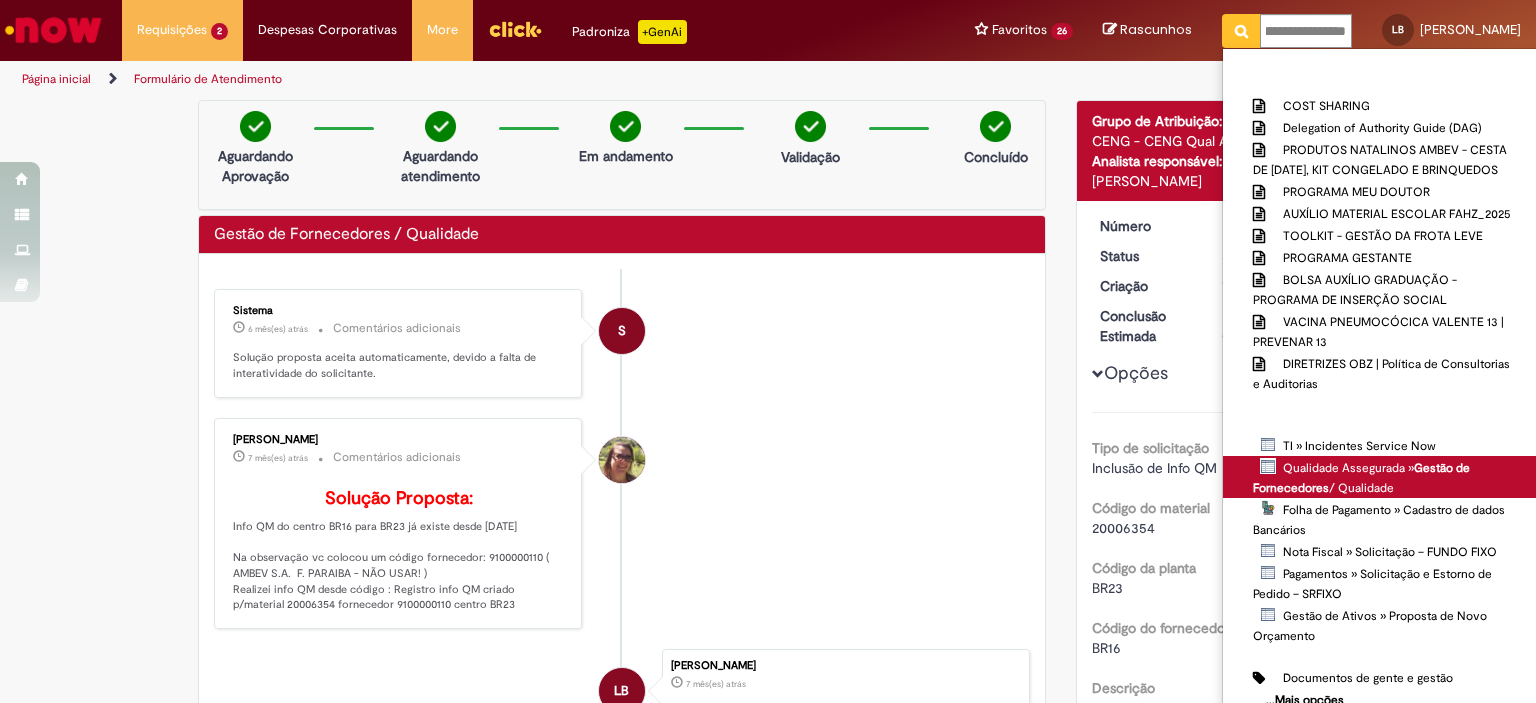 click on "Qualidade Assegurada »  Gestão de Fornecedores  / Qualidade" at bounding box center (0, 0) 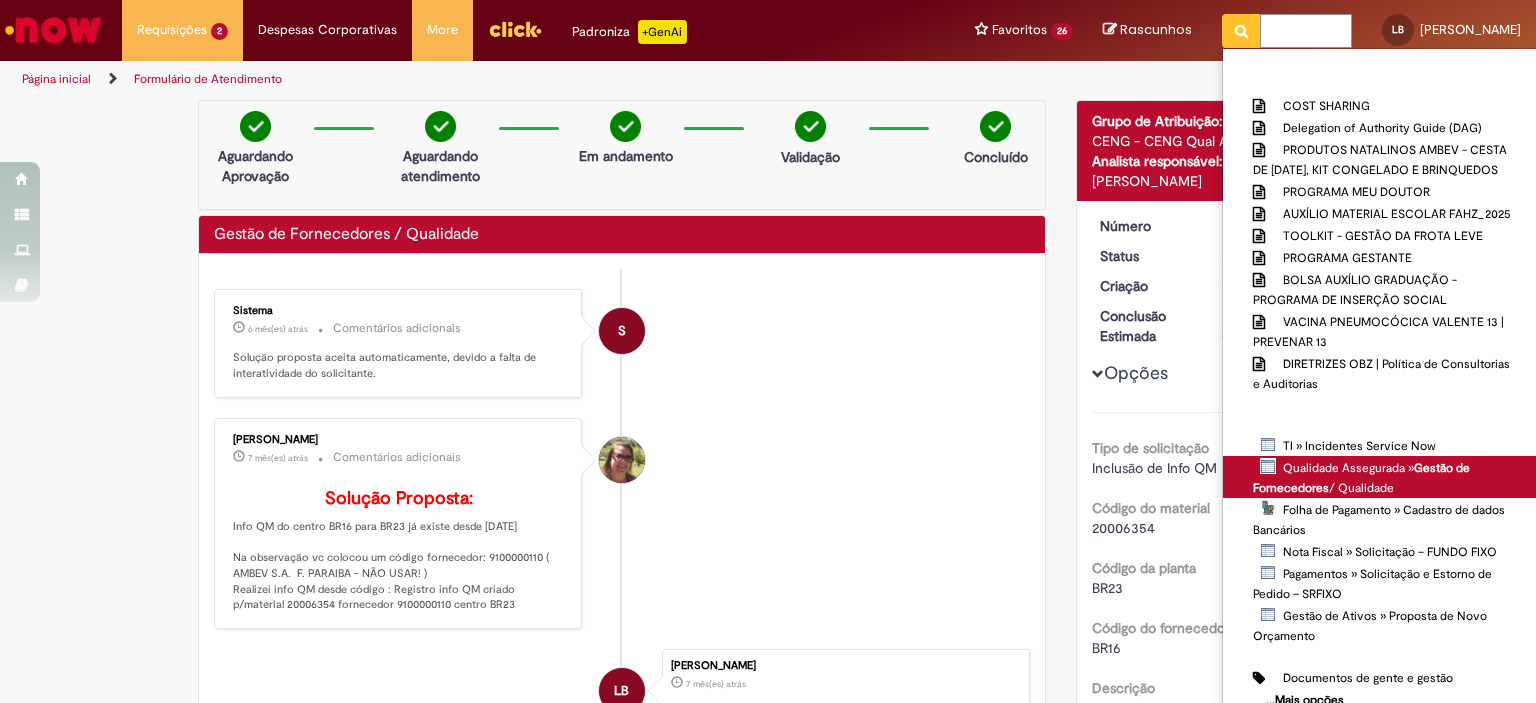 scroll, scrollTop: 0, scrollLeft: 0, axis: both 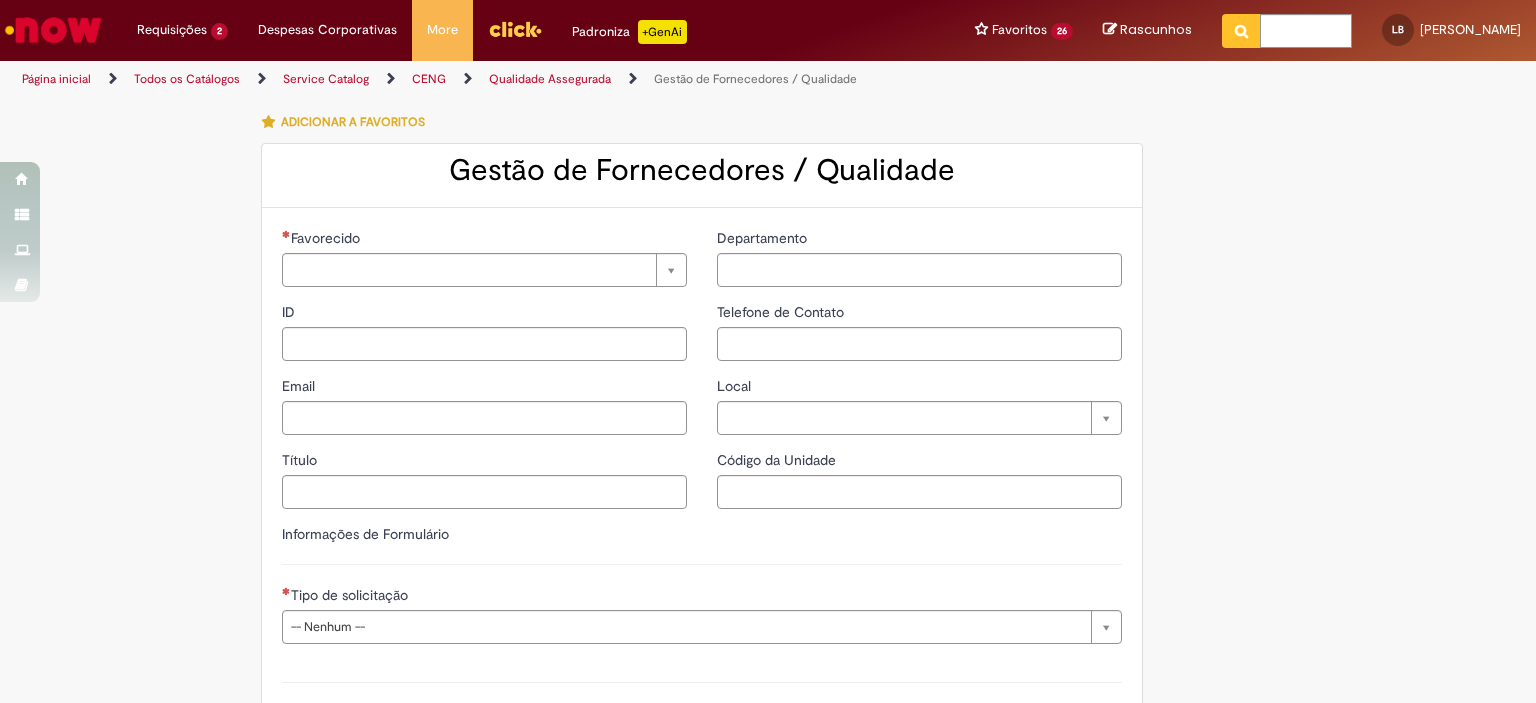 type on "********" 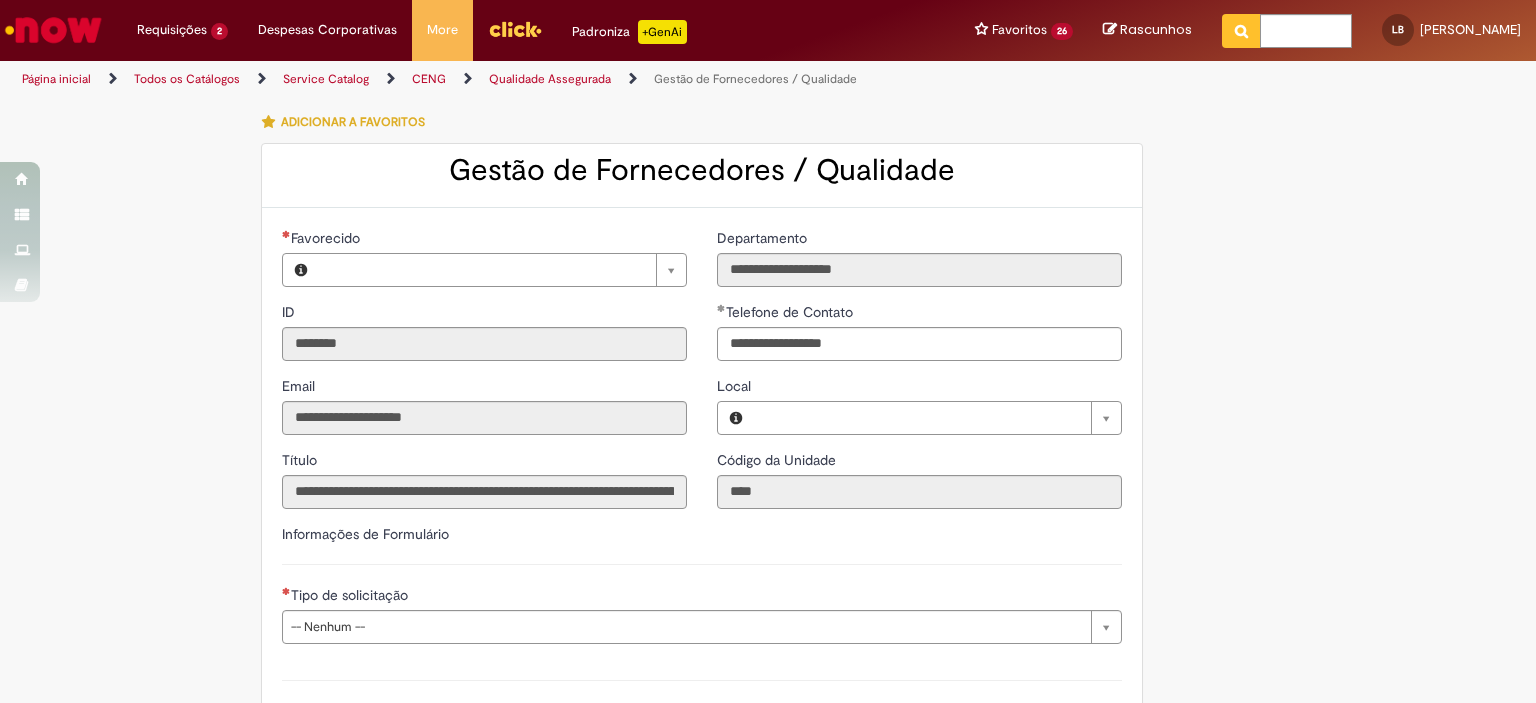 type on "**********" 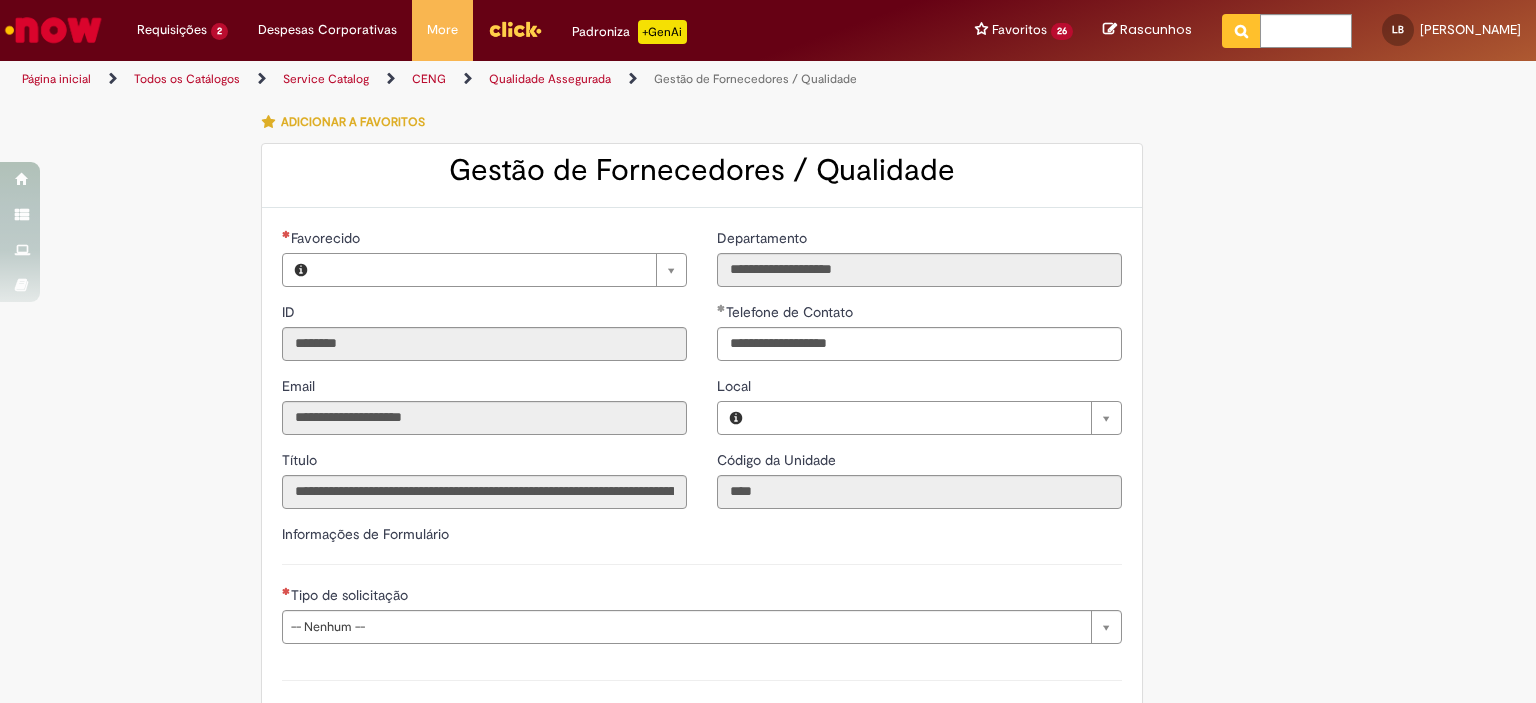 type on "**********" 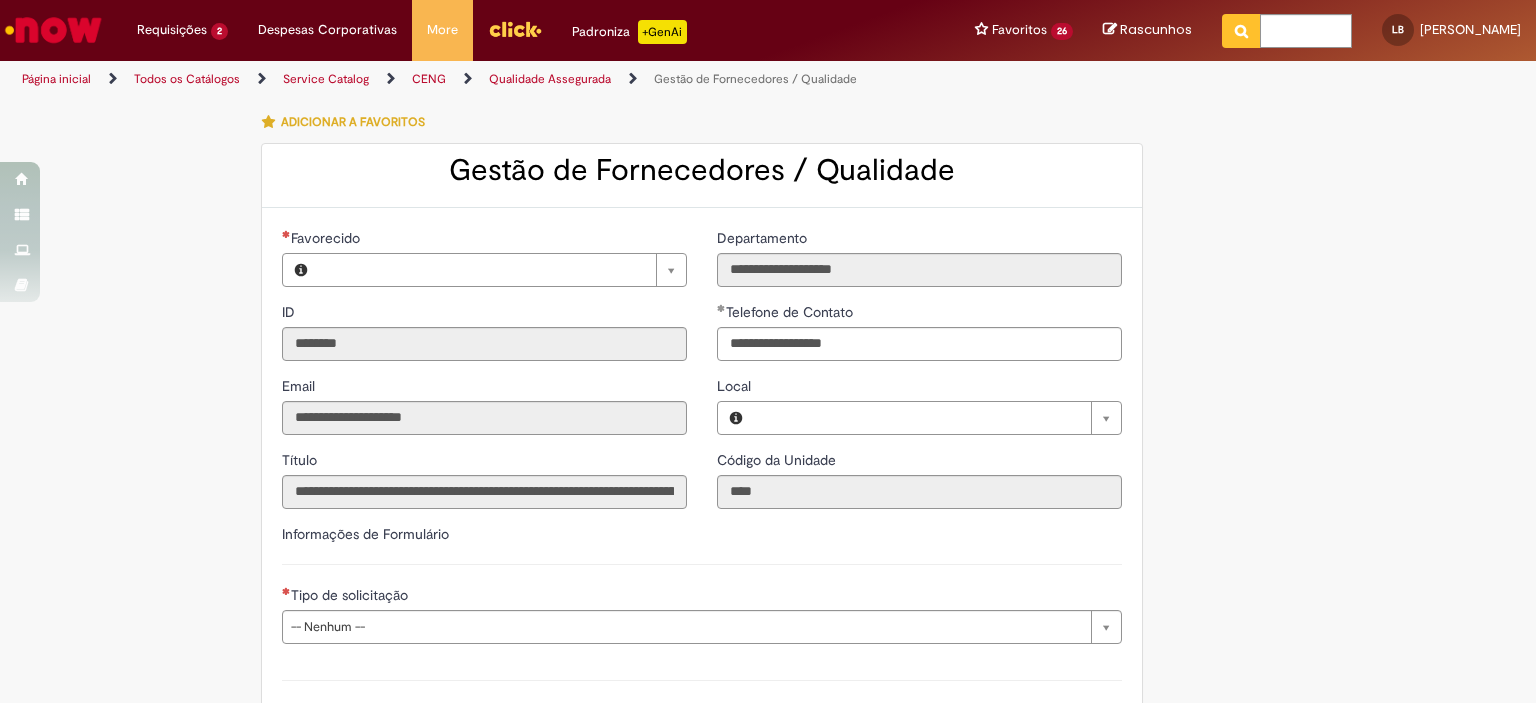 type on "**********" 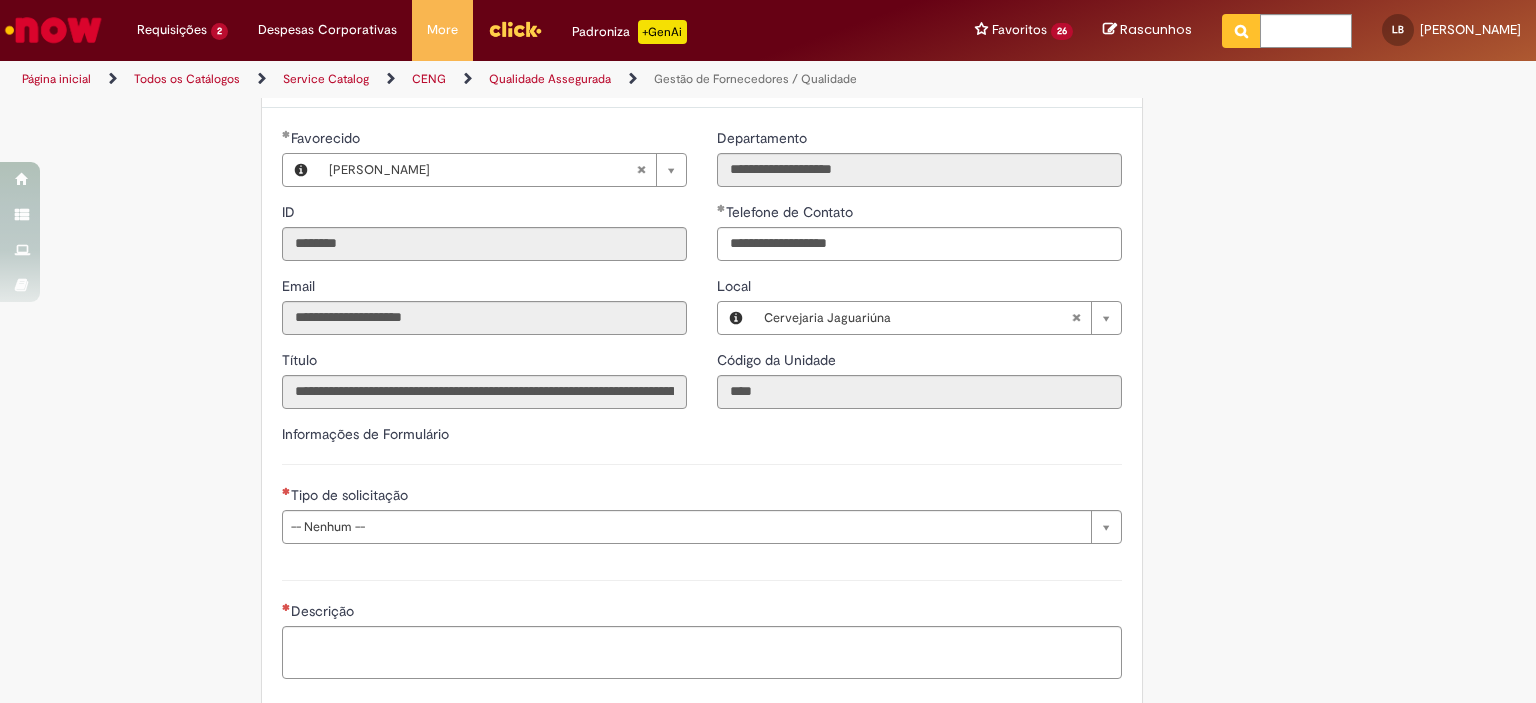 scroll, scrollTop: 300, scrollLeft: 0, axis: vertical 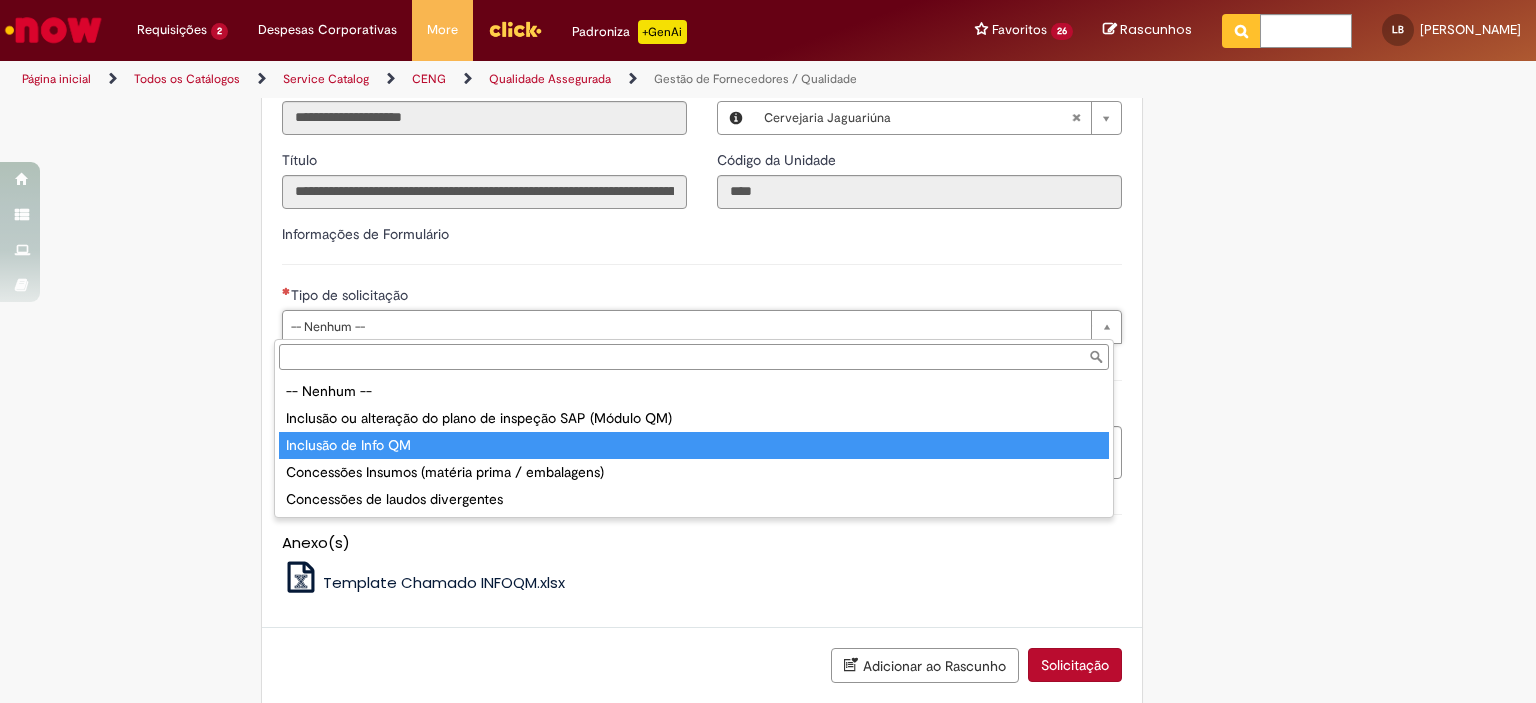 type on "**********" 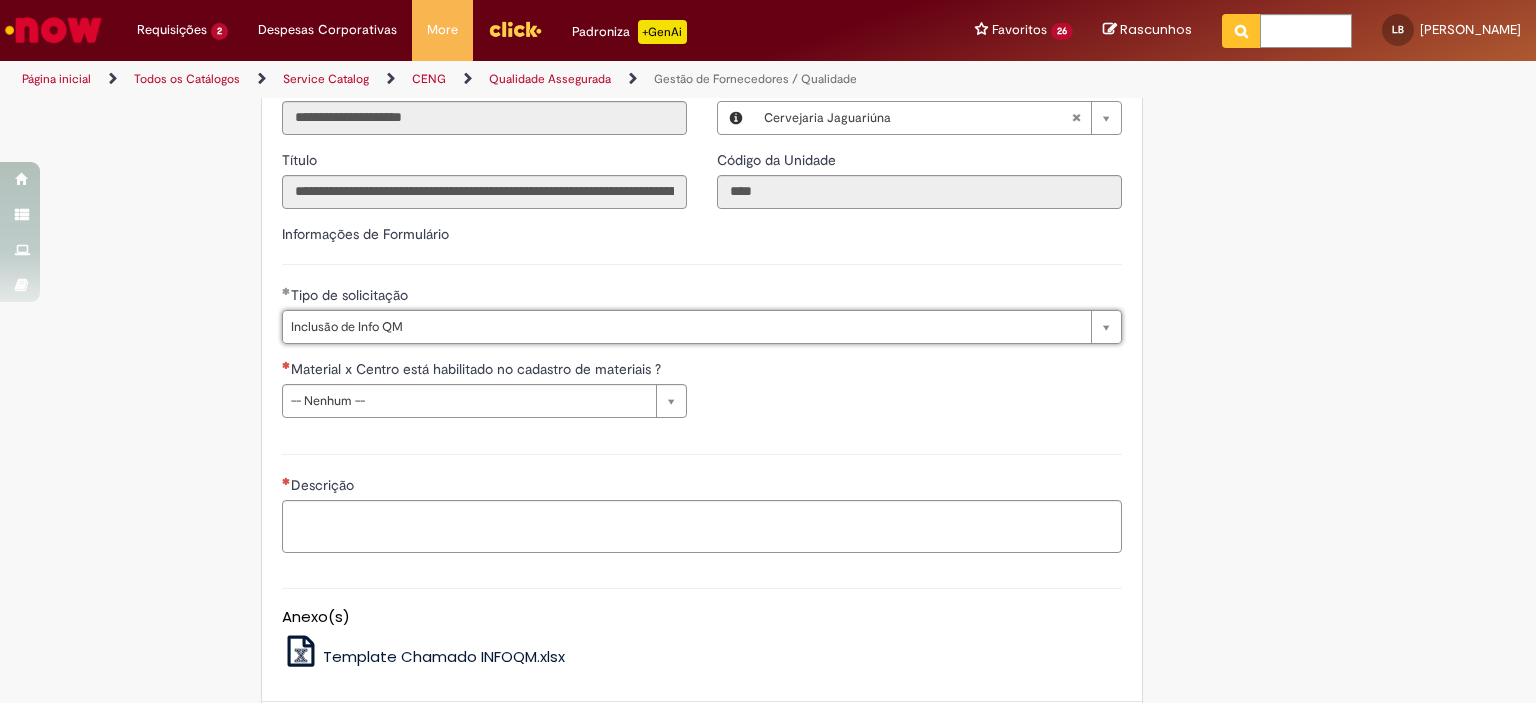 click on "Descrição" at bounding box center (702, 501) 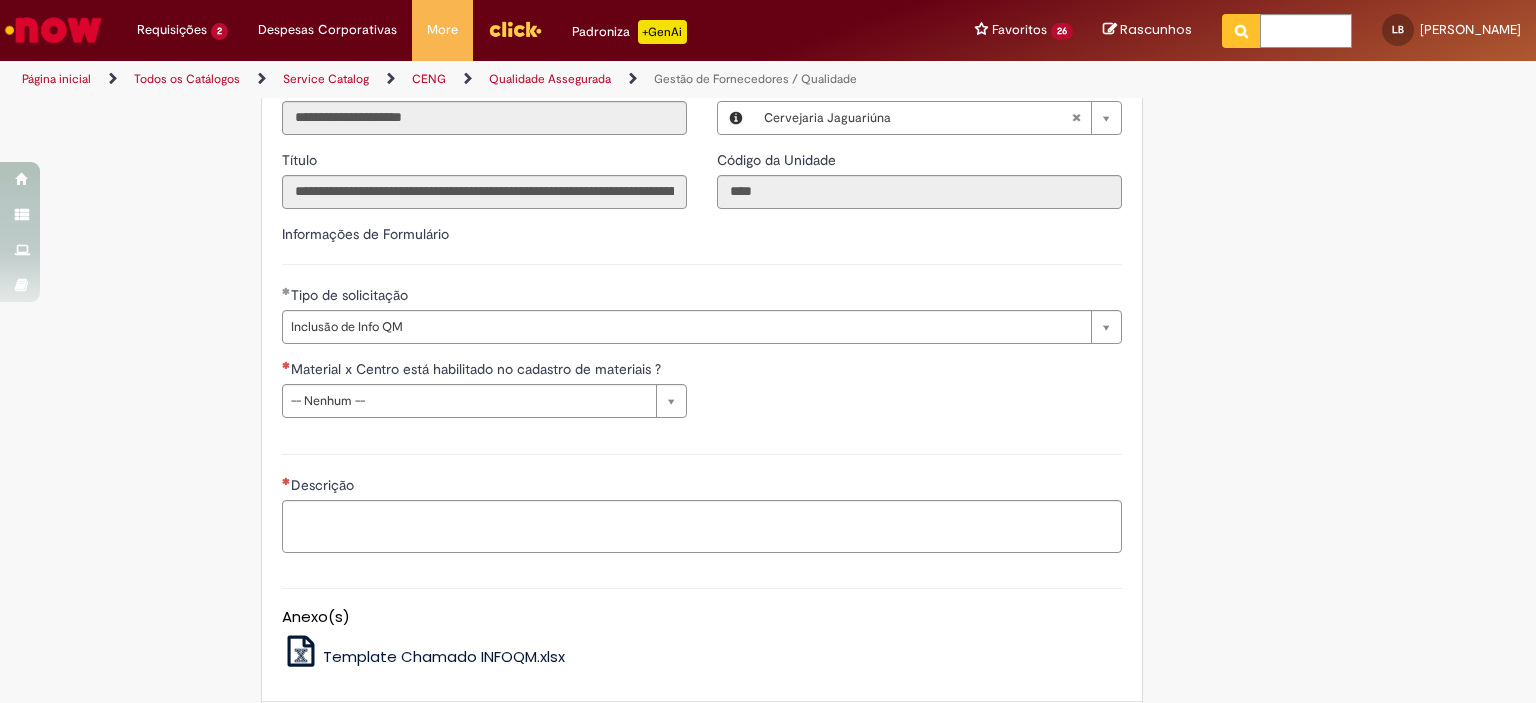 scroll, scrollTop: 400, scrollLeft: 0, axis: vertical 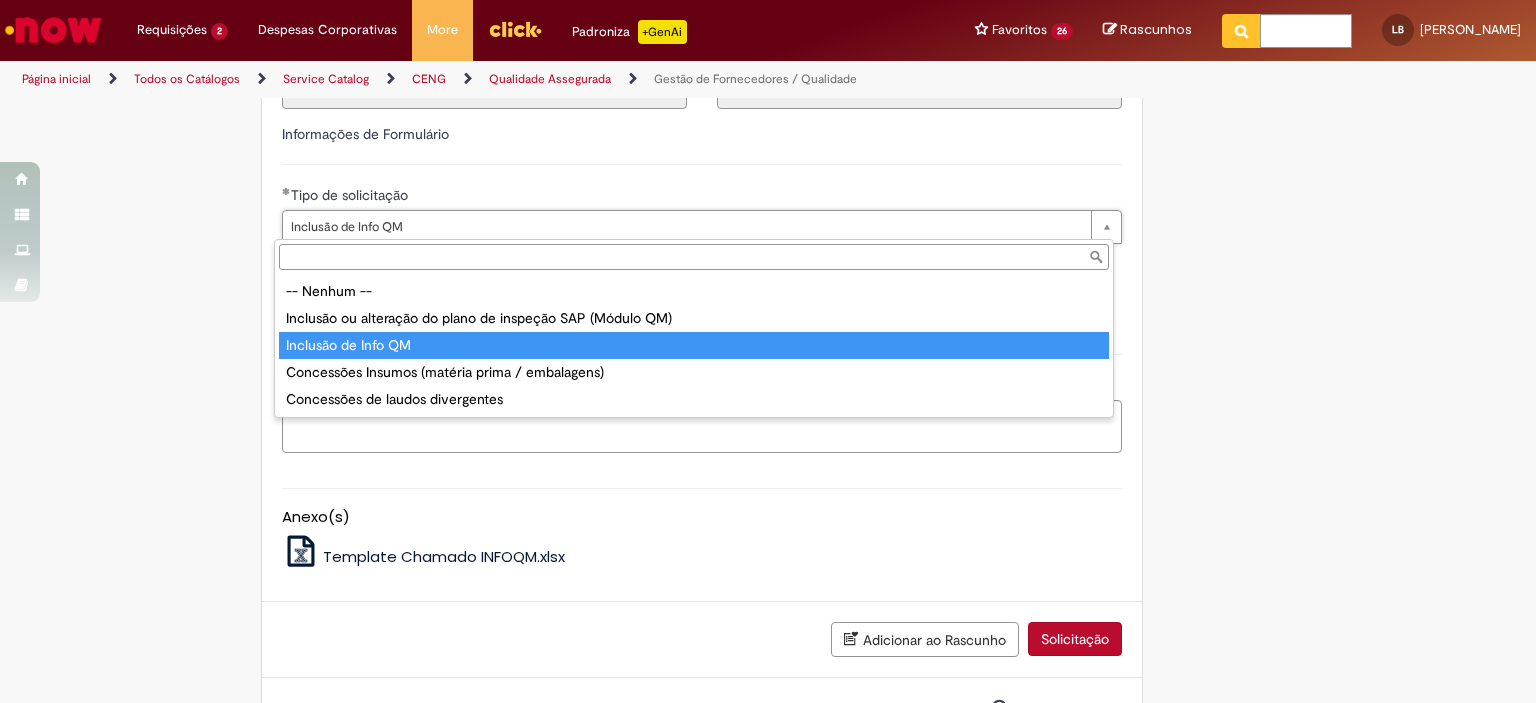 type on "**********" 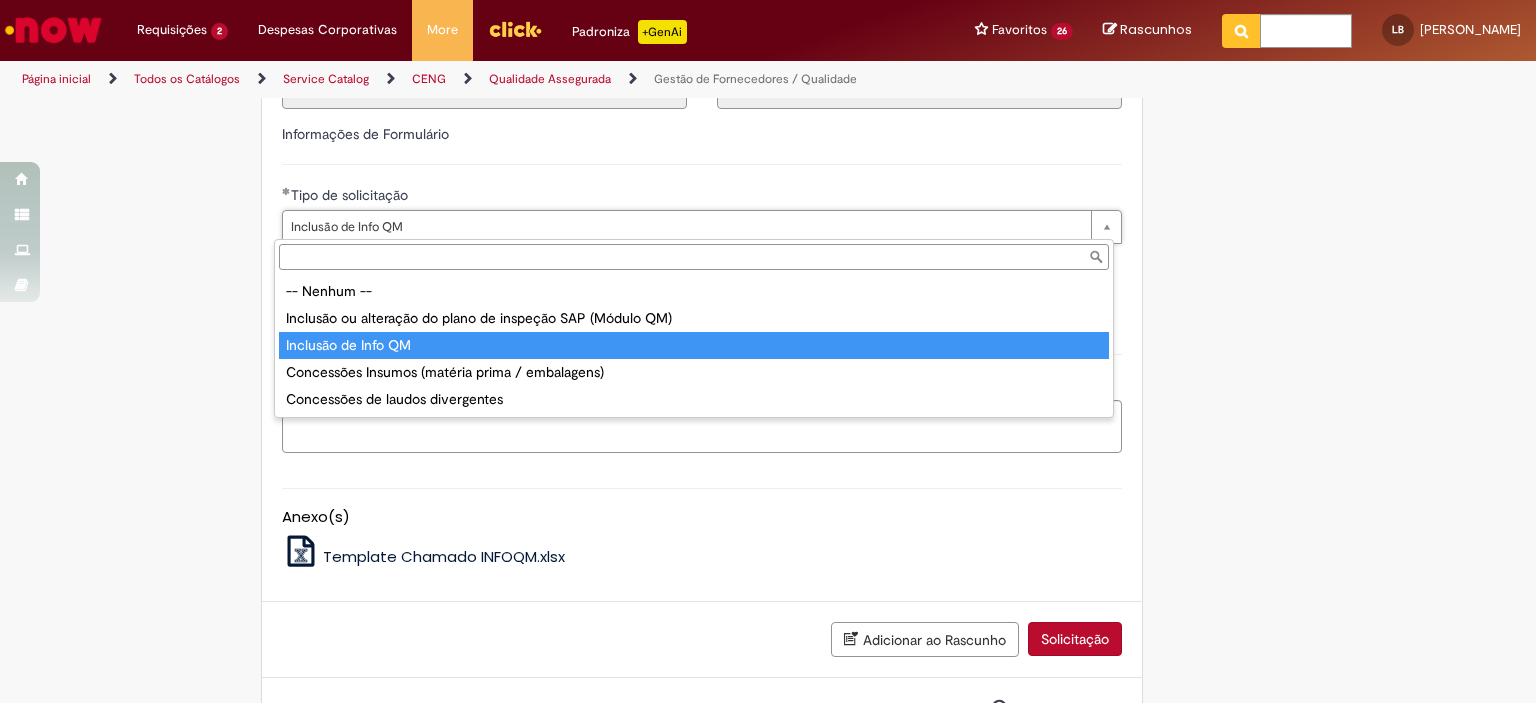 scroll, scrollTop: 0, scrollLeft: 124, axis: horizontal 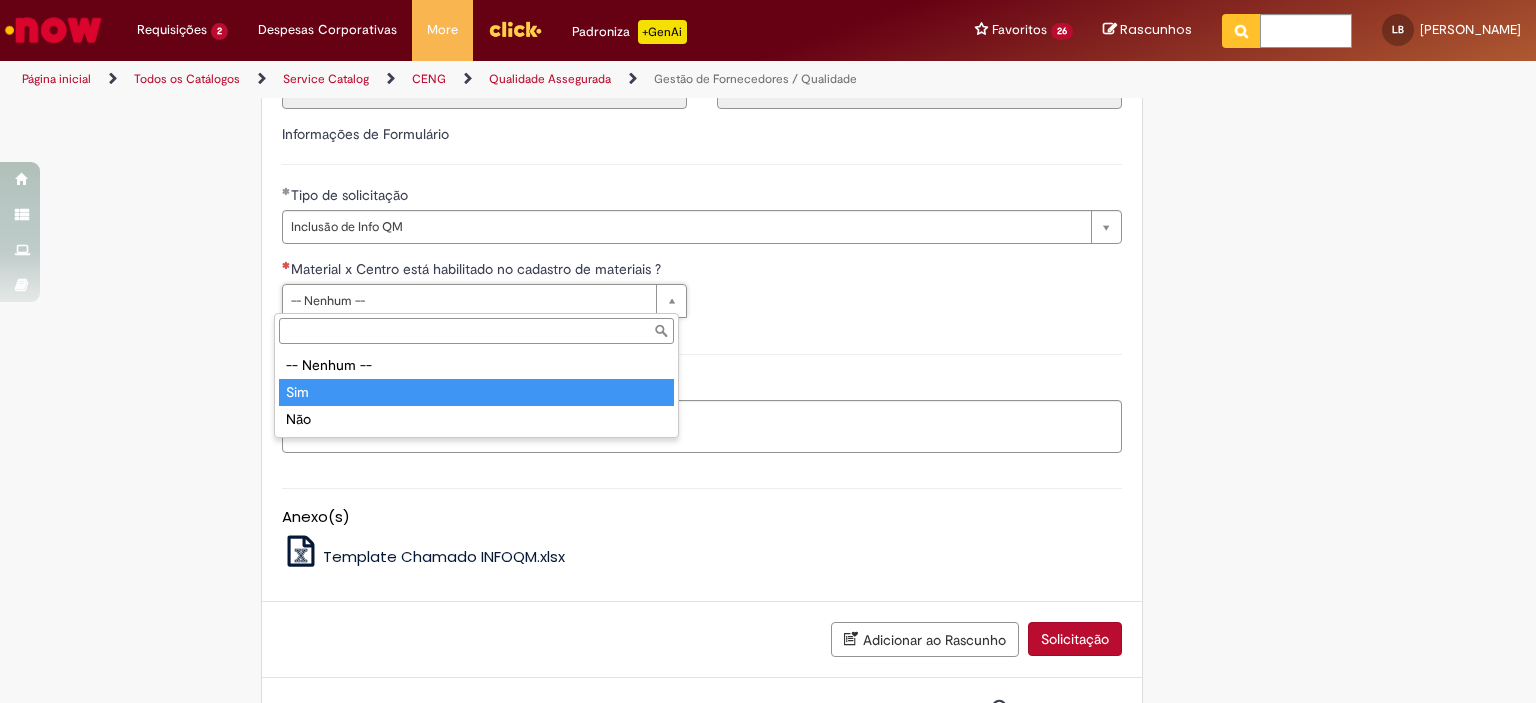 type on "***" 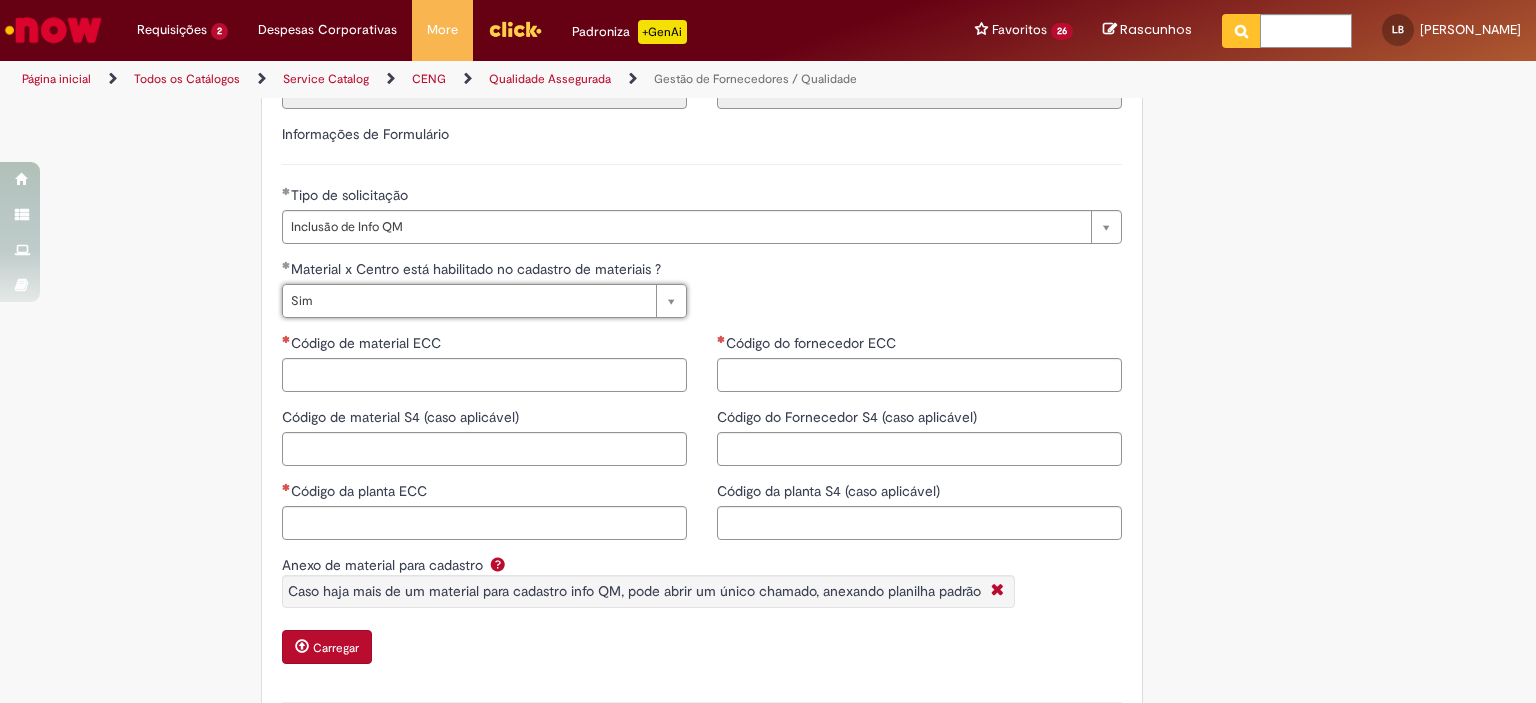 click on "Tire dúvidas com LupiAssist    +GenAI
Oi! Eu sou LupiAssist, uma Inteligência Artificial Generativa em constante aprendizado   Meu conteúdo é monitorado para trazer uma melhor experiência
Dúvidas comuns:
Só mais um instante, estou consultando nossas bases de conhecimento  e escrevendo a melhor resposta pra você!
Title
Lorem ipsum dolor sit amet    Fazer uma nova pergunta
Gerei esta resposta utilizando IA Generativa em conjunto com os nossos padrões. Em caso de divergência, os documentos oficiais prevalecerão.
Saiba mais em:
Ou ligue para:
E aí, te ajudei?
Sim, obrigado!" at bounding box center (768, 418) 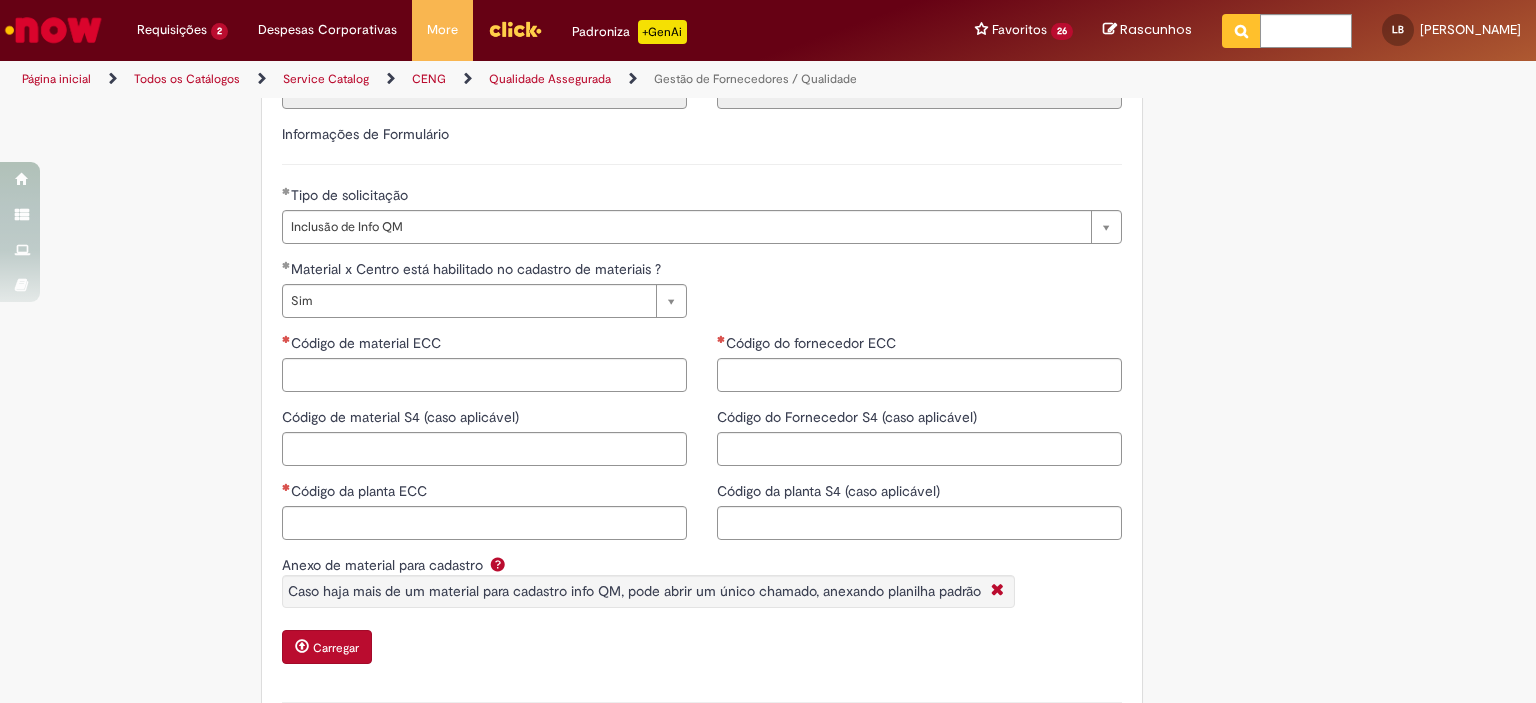 scroll, scrollTop: 500, scrollLeft: 0, axis: vertical 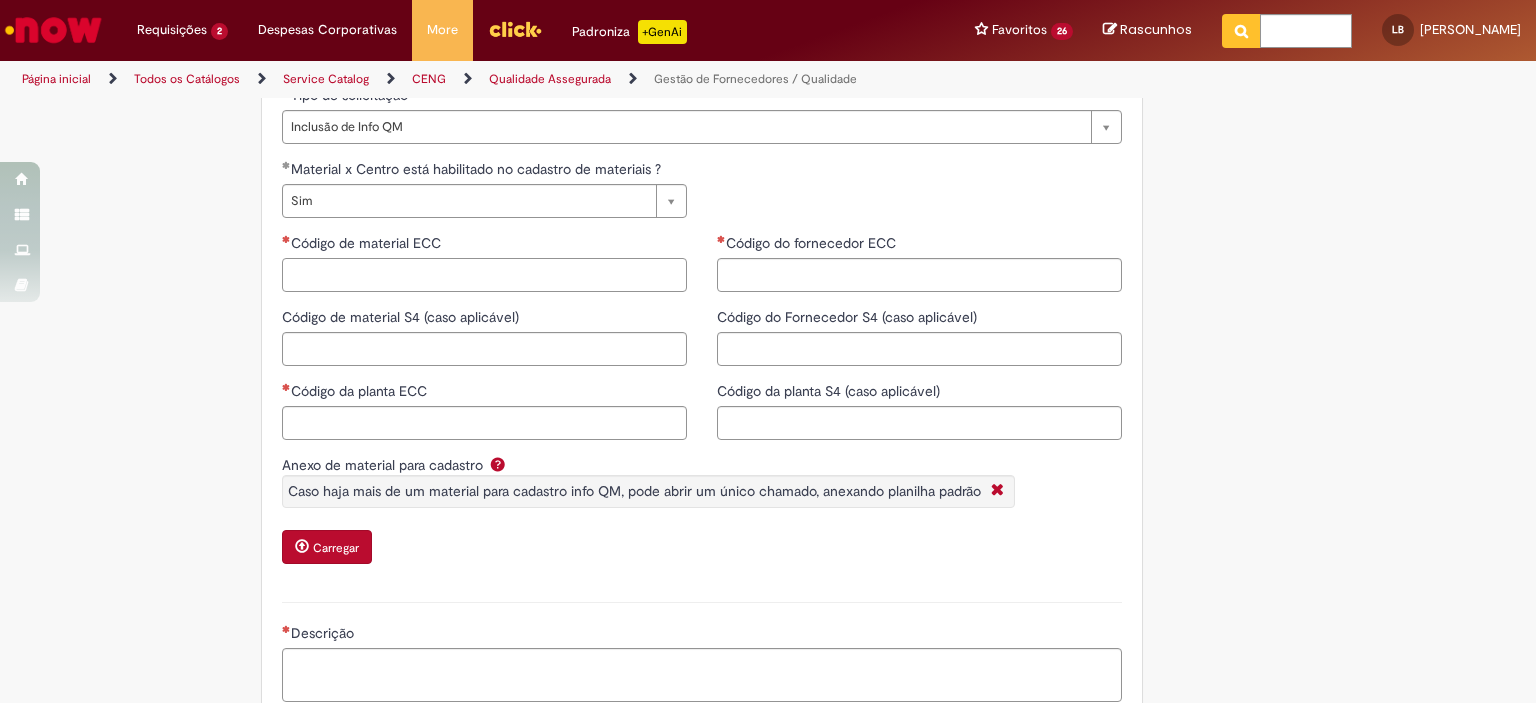 click on "Código de material ECC" at bounding box center [484, 275] 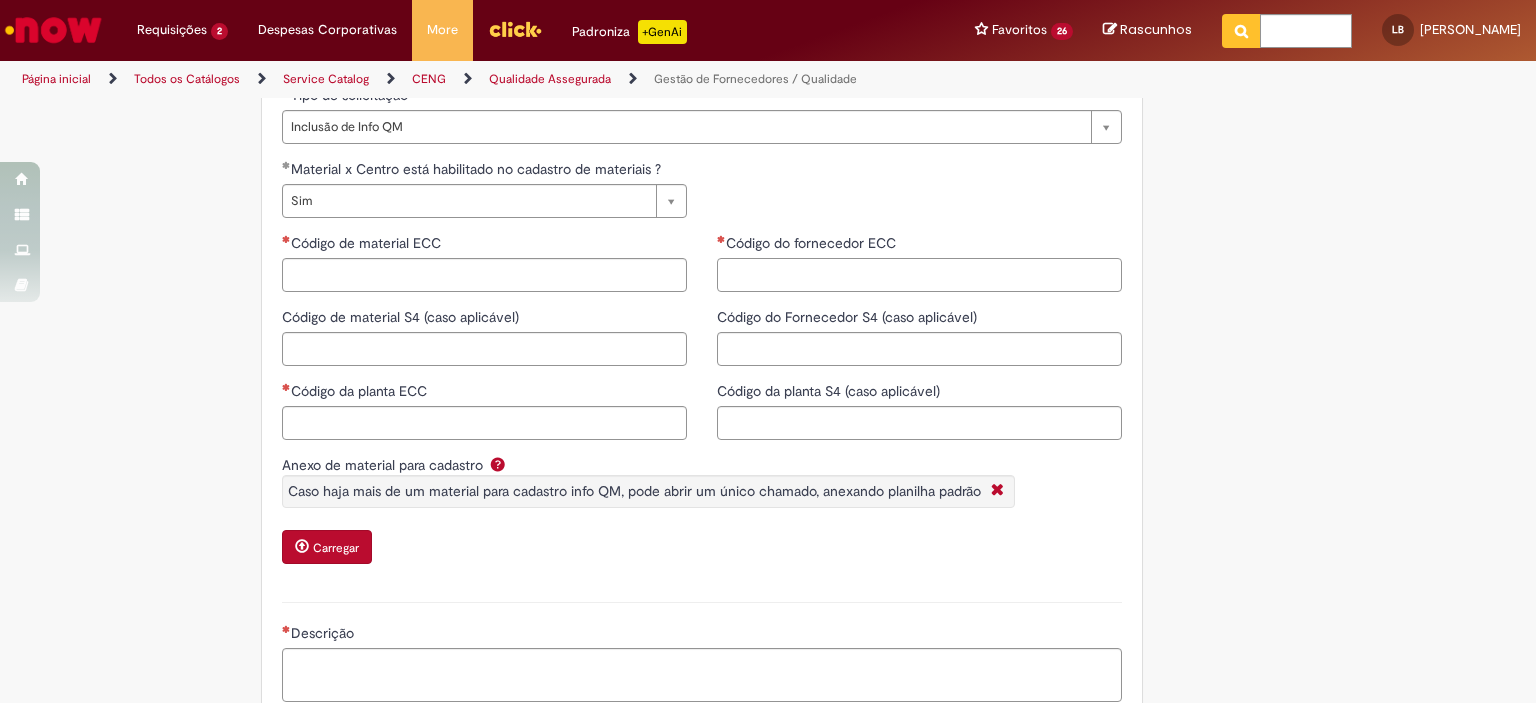 click on "Código do fornecedor ECC" at bounding box center (919, 275) 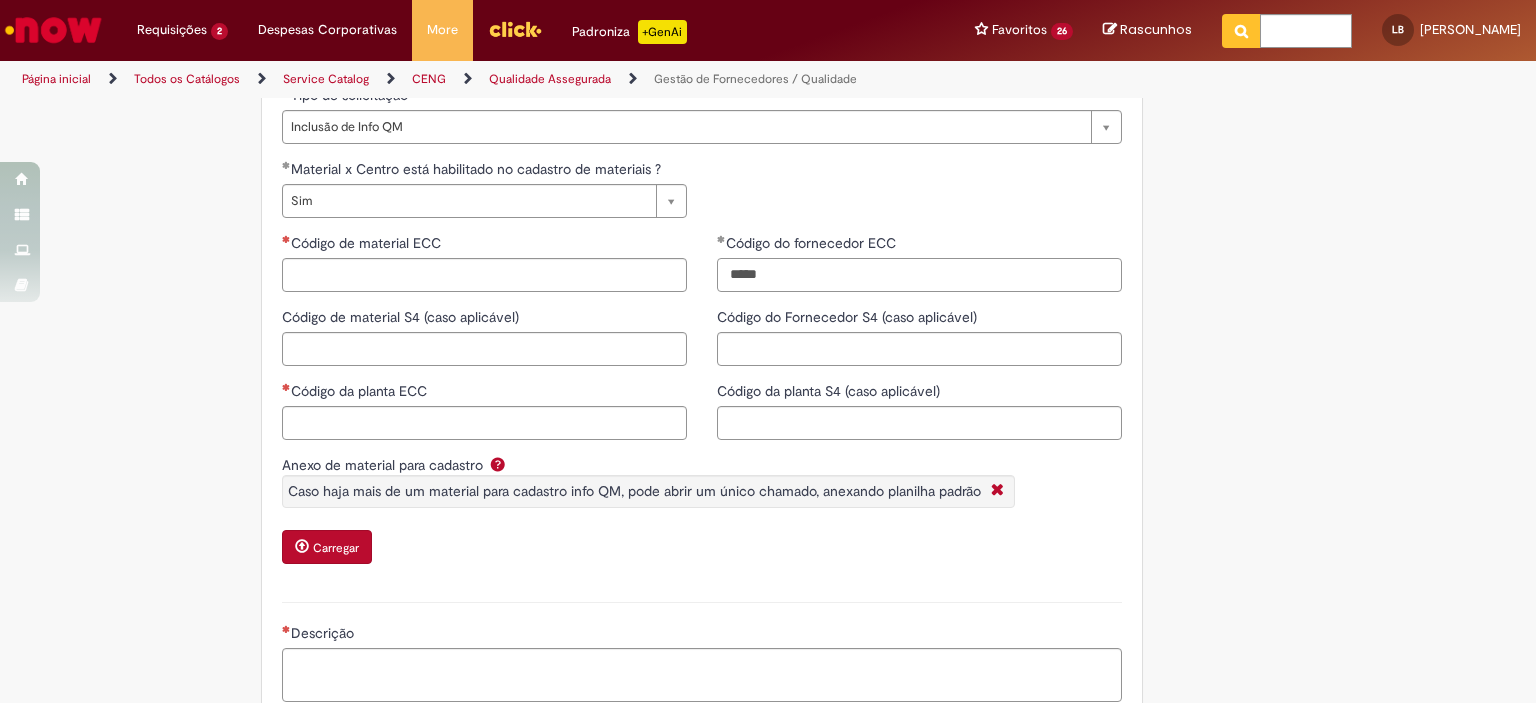 type on "*****" 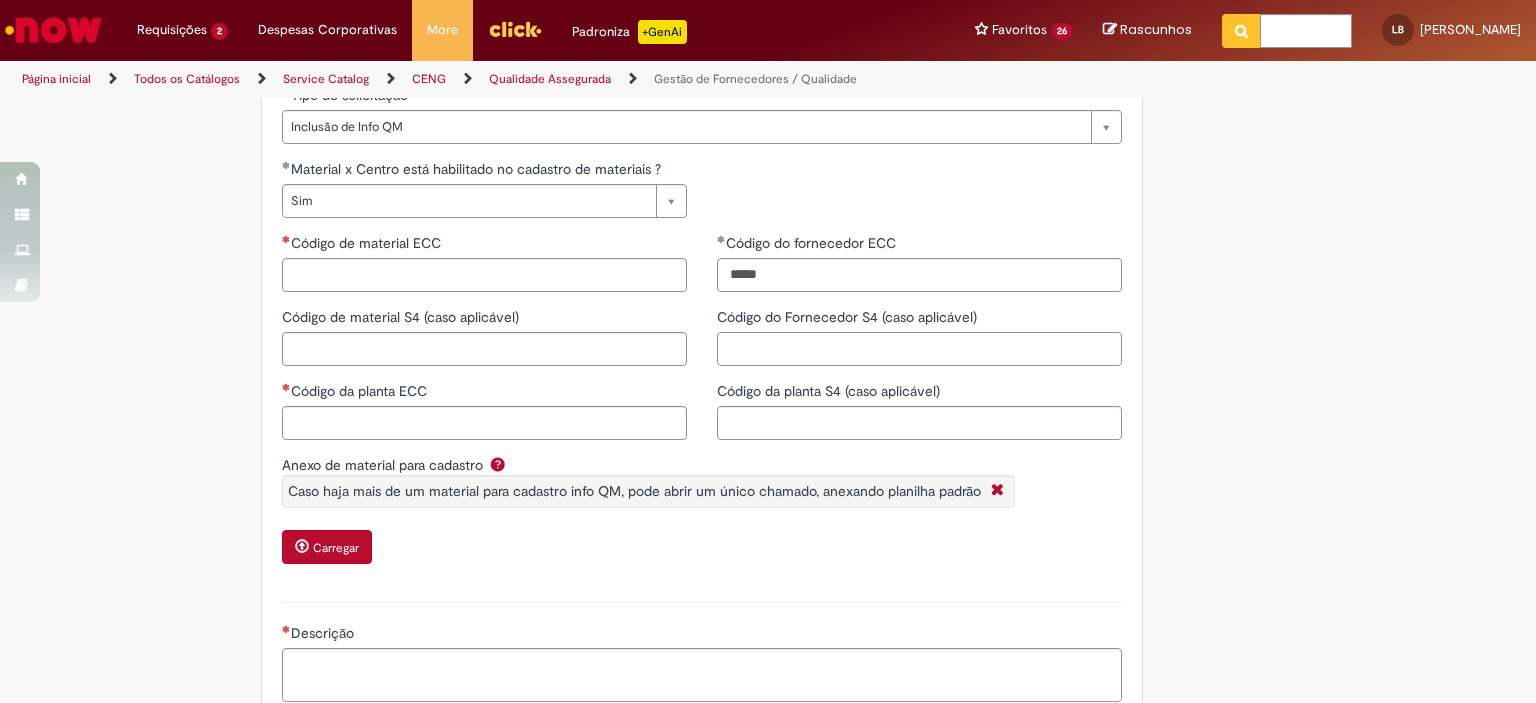 click on "Código do Fornecedor S4 (caso aplicável)" at bounding box center [919, 349] 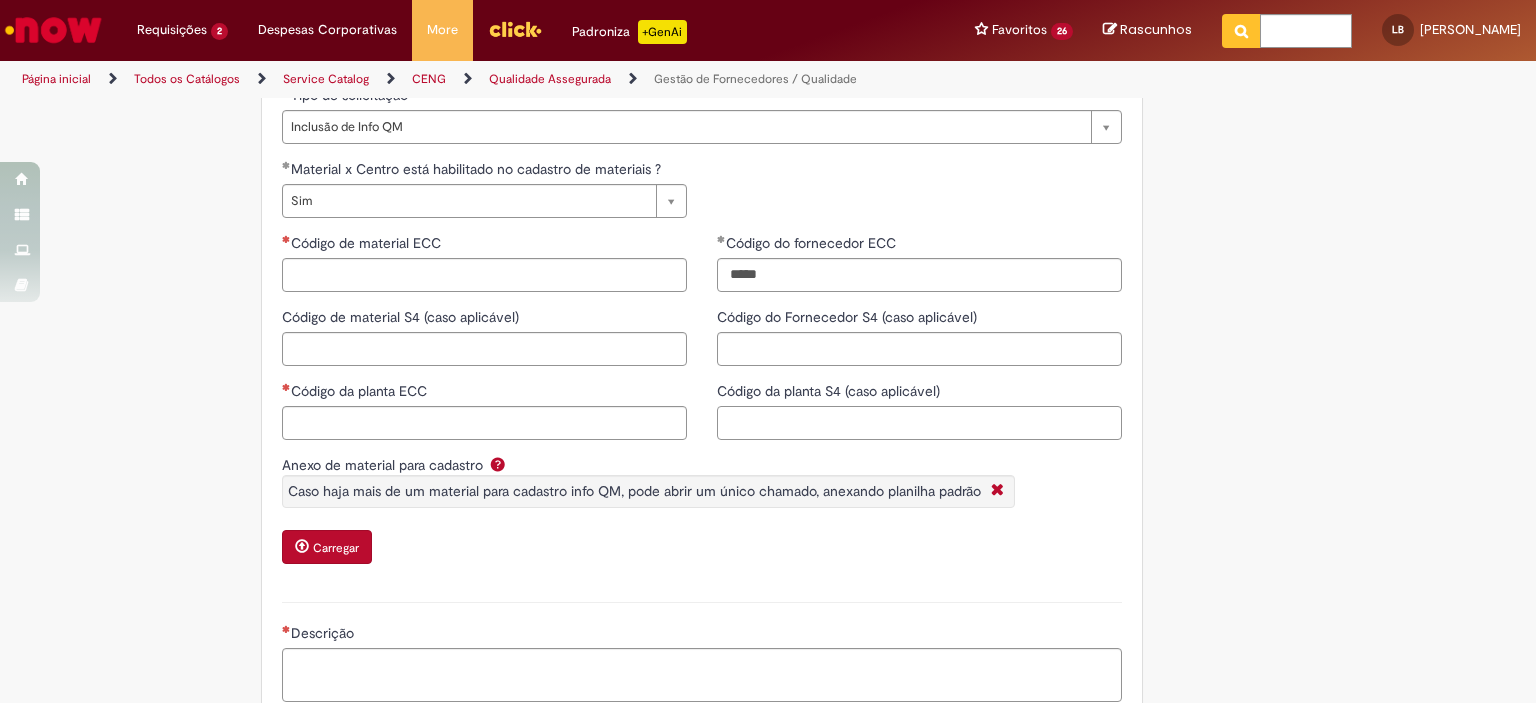 click on "Código da planta S4 (caso aplicável)" at bounding box center [919, 423] 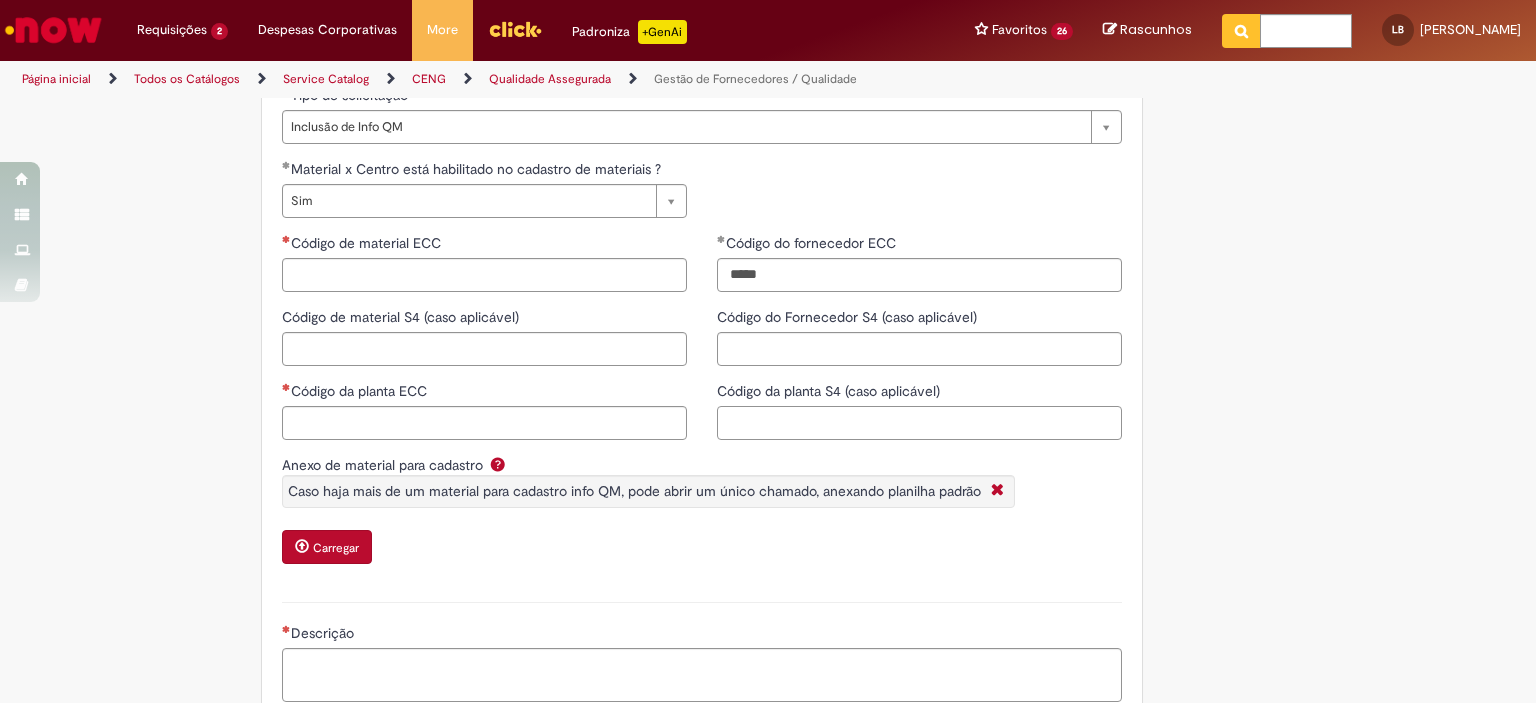 paste on "*****" 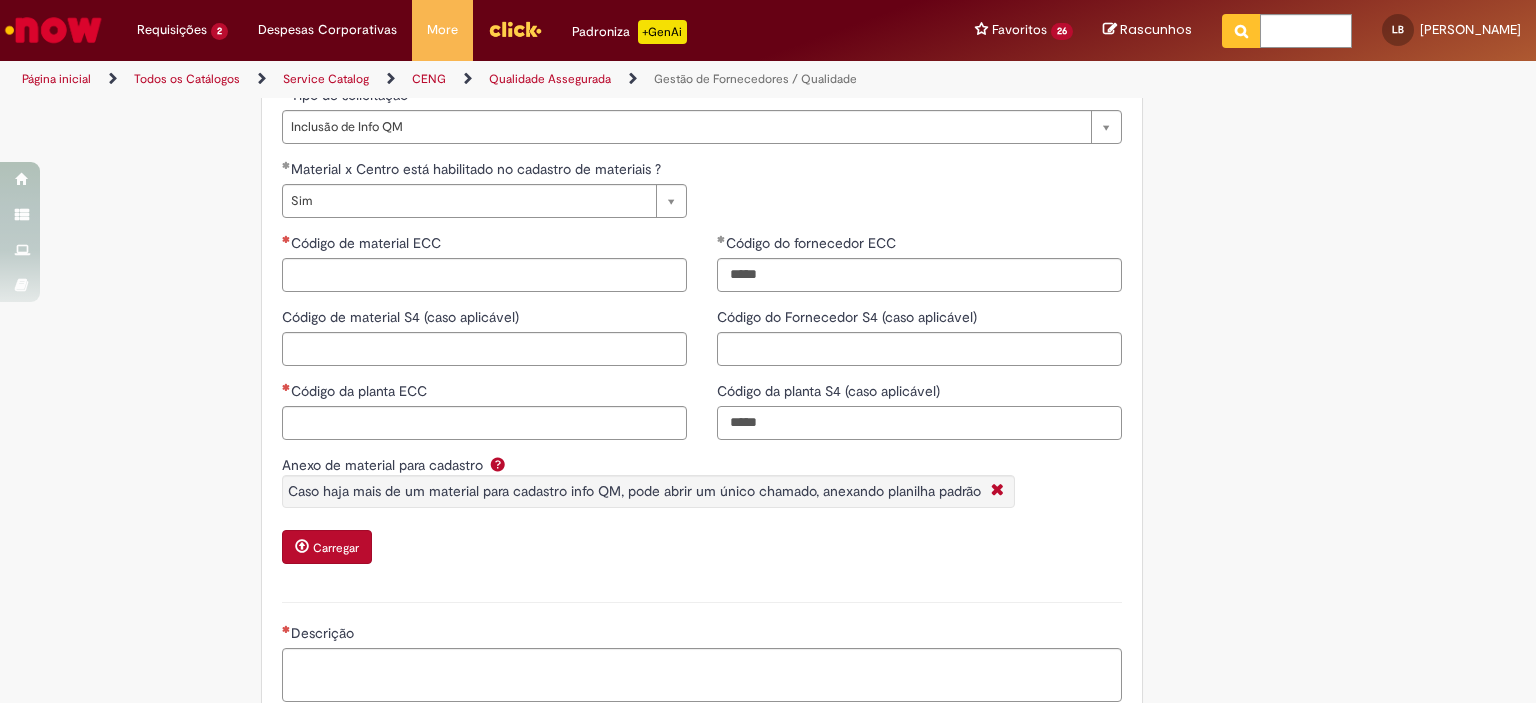 type on "*****" 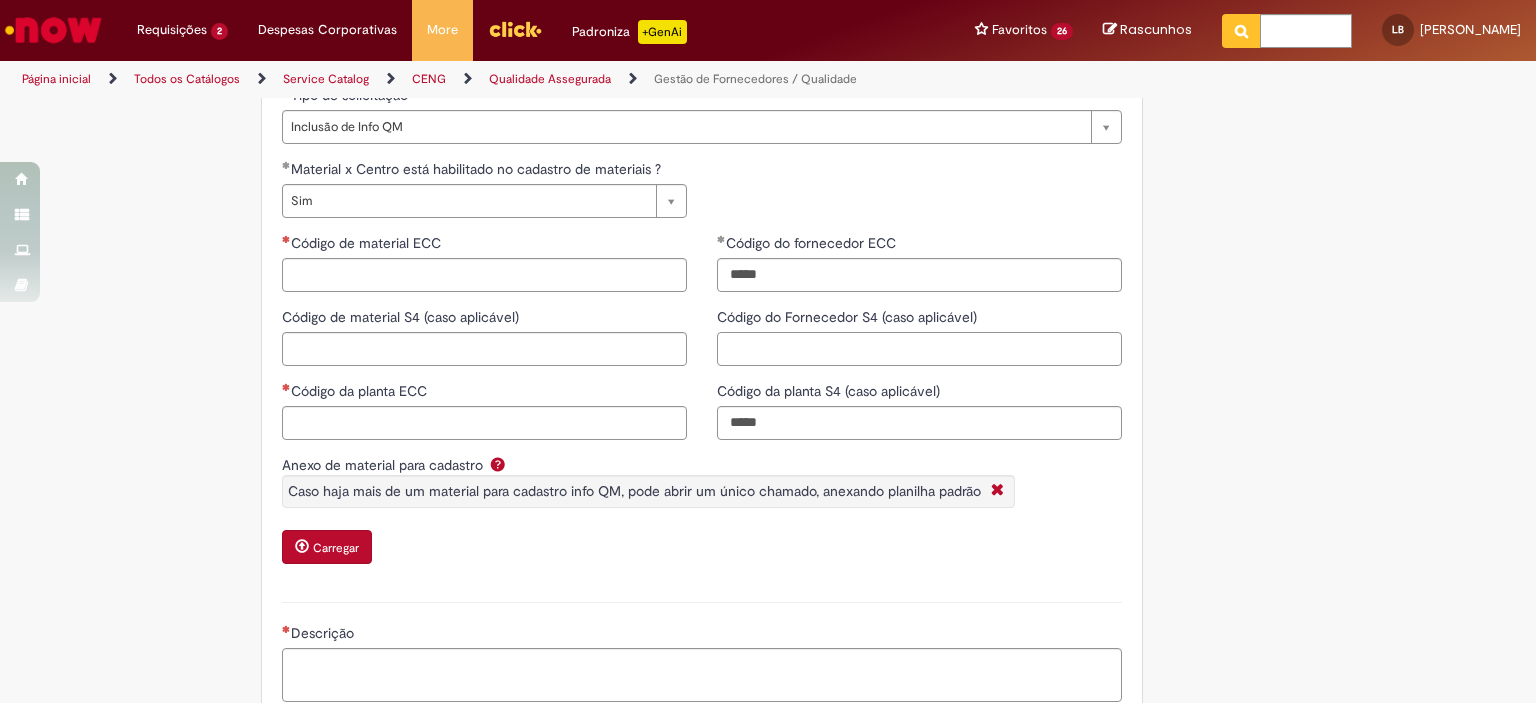 click on "Código do Fornecedor S4 (caso aplicável)" at bounding box center [919, 349] 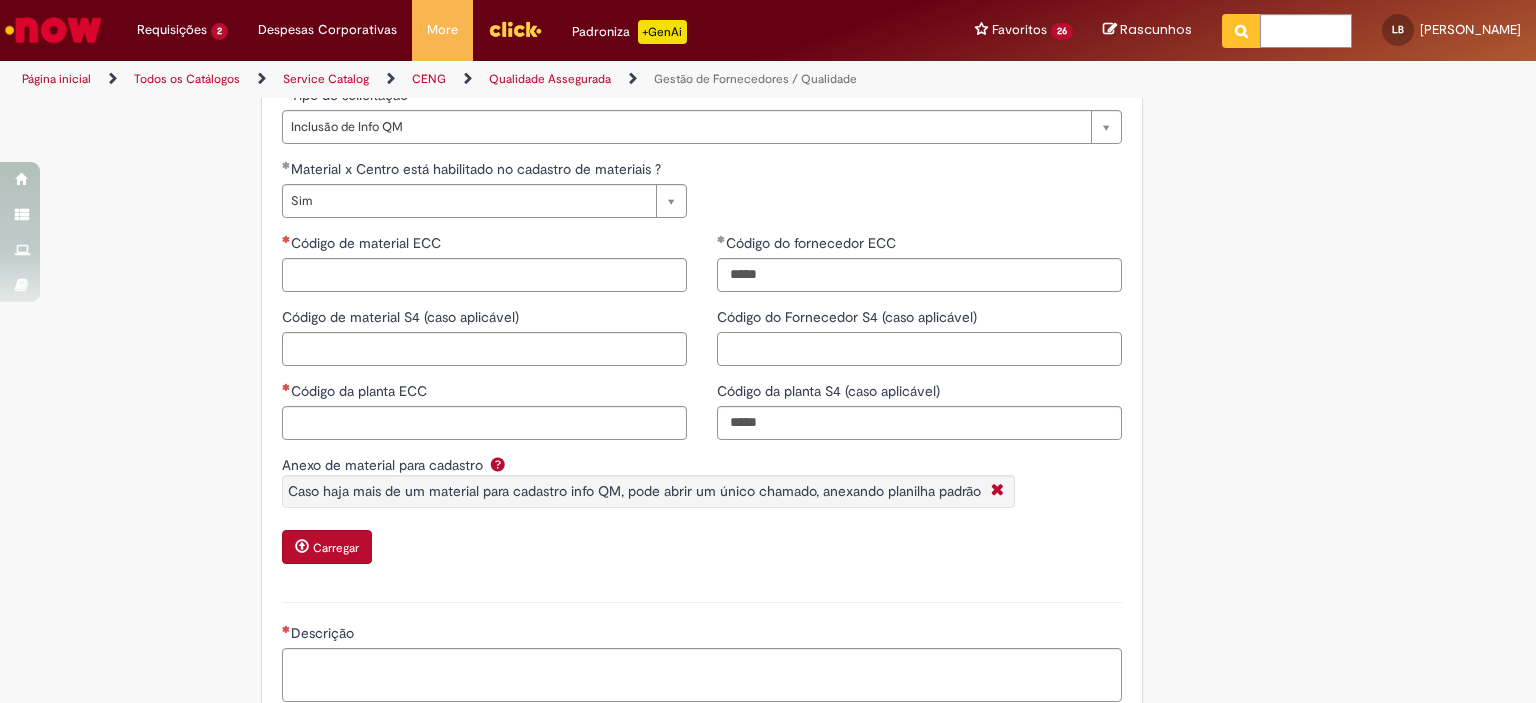 paste on "**********" 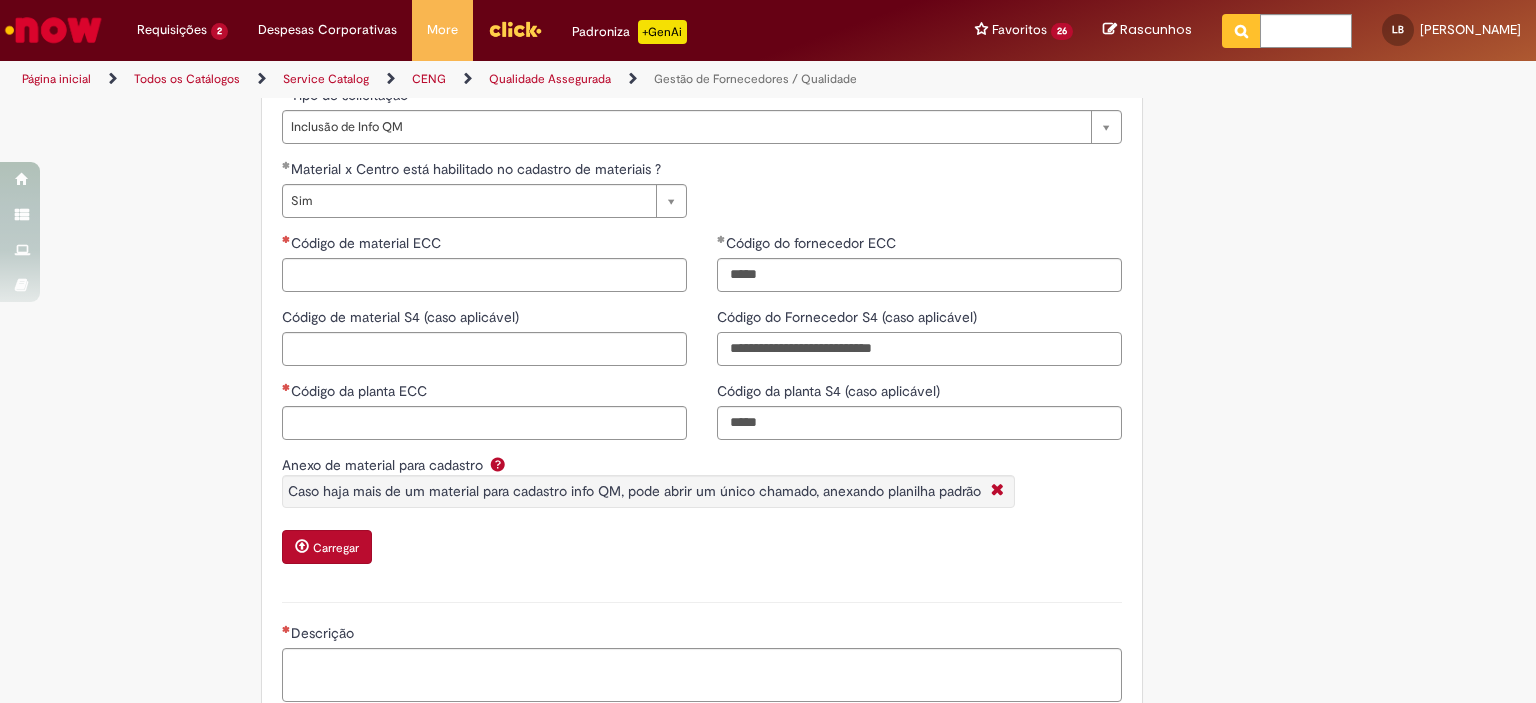 type on "**********" 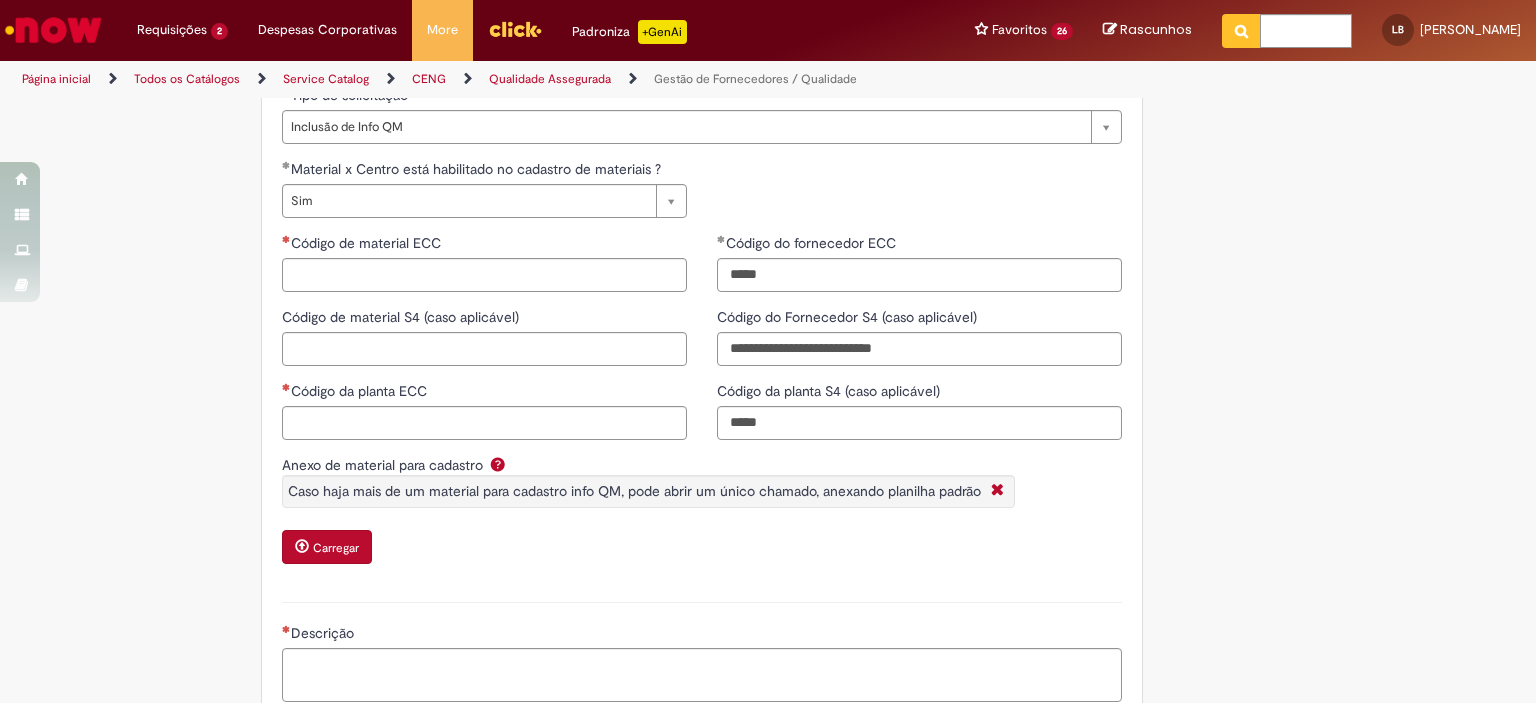 click on "Código de material ECC Código de material S4 (caso aplicável) Código da planta ECC" at bounding box center [484, 344] 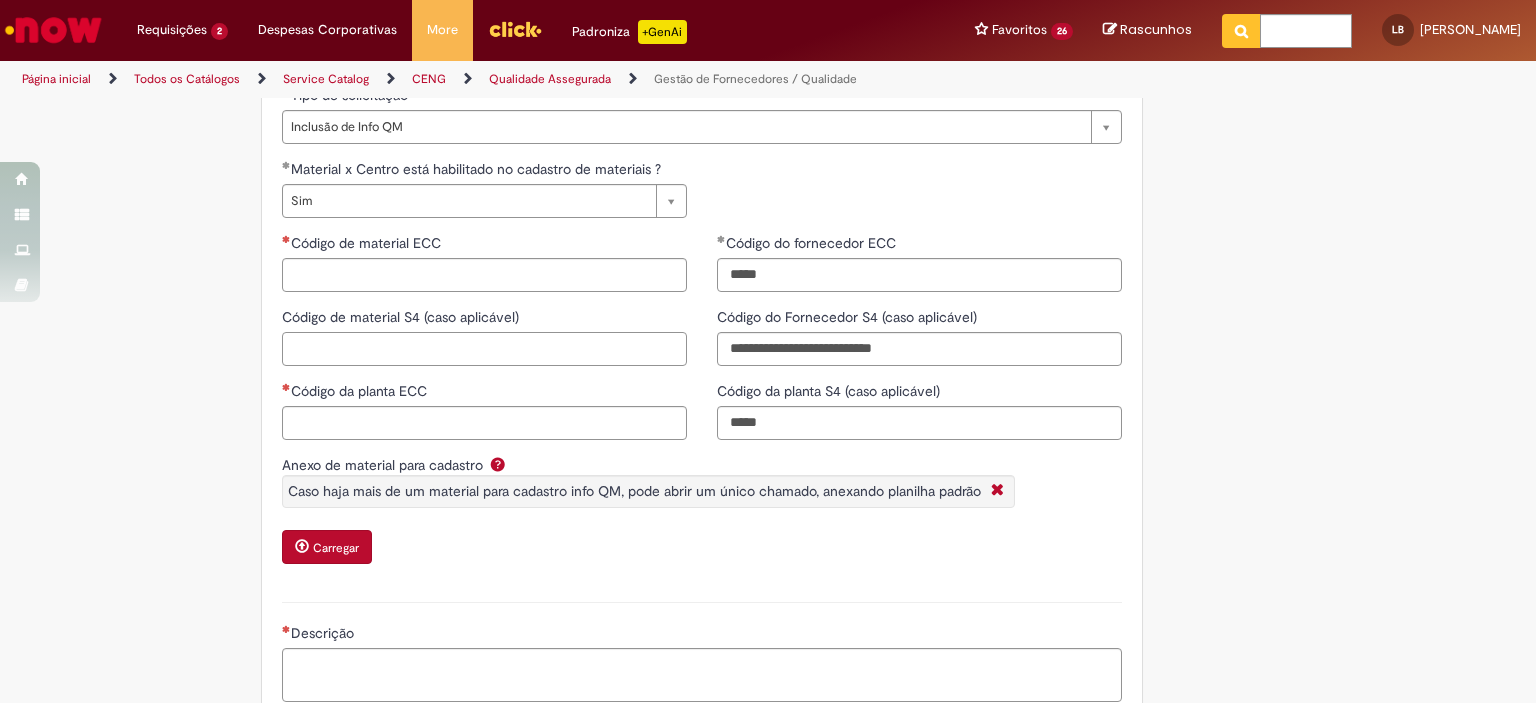 click on "Código de material S4 (caso aplicável)" at bounding box center [484, 349] 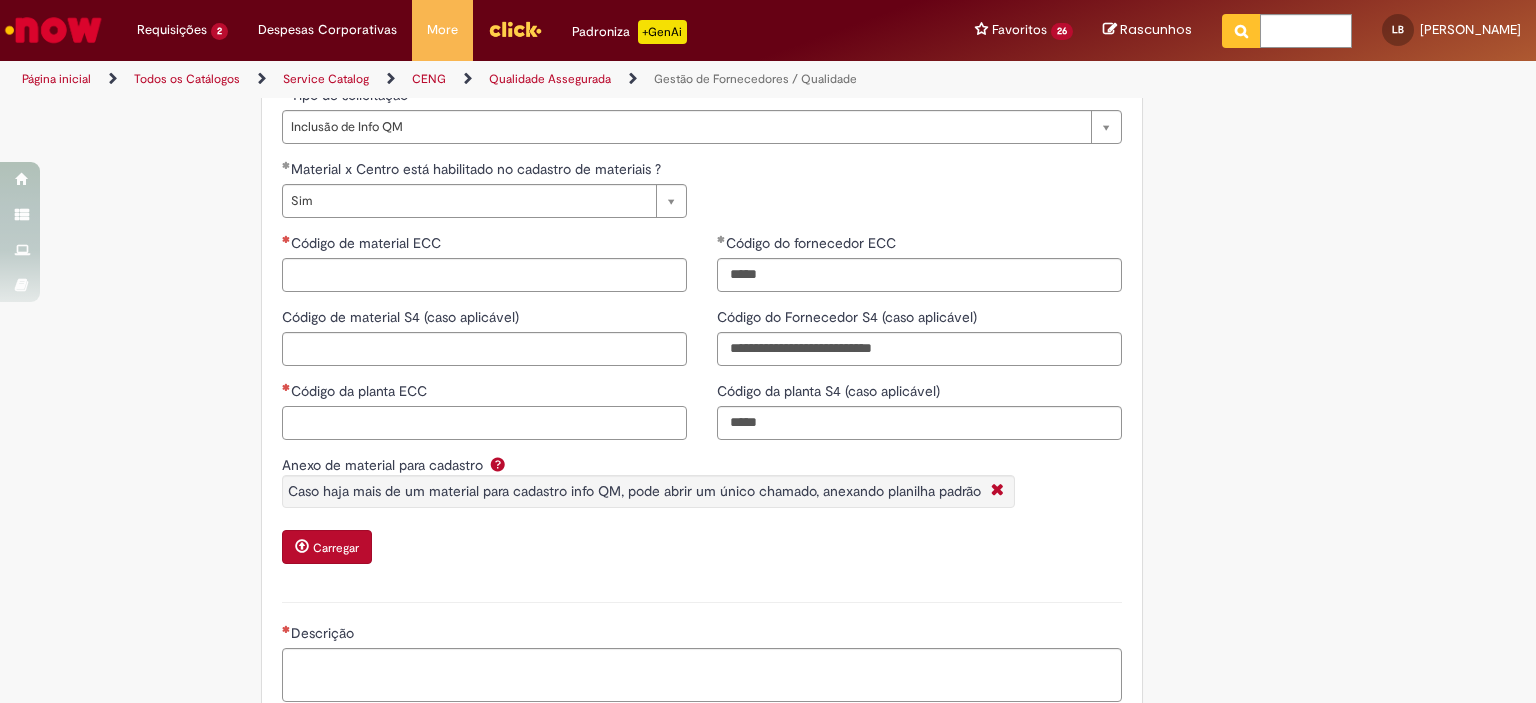click on "Código da planta ECC" at bounding box center [484, 423] 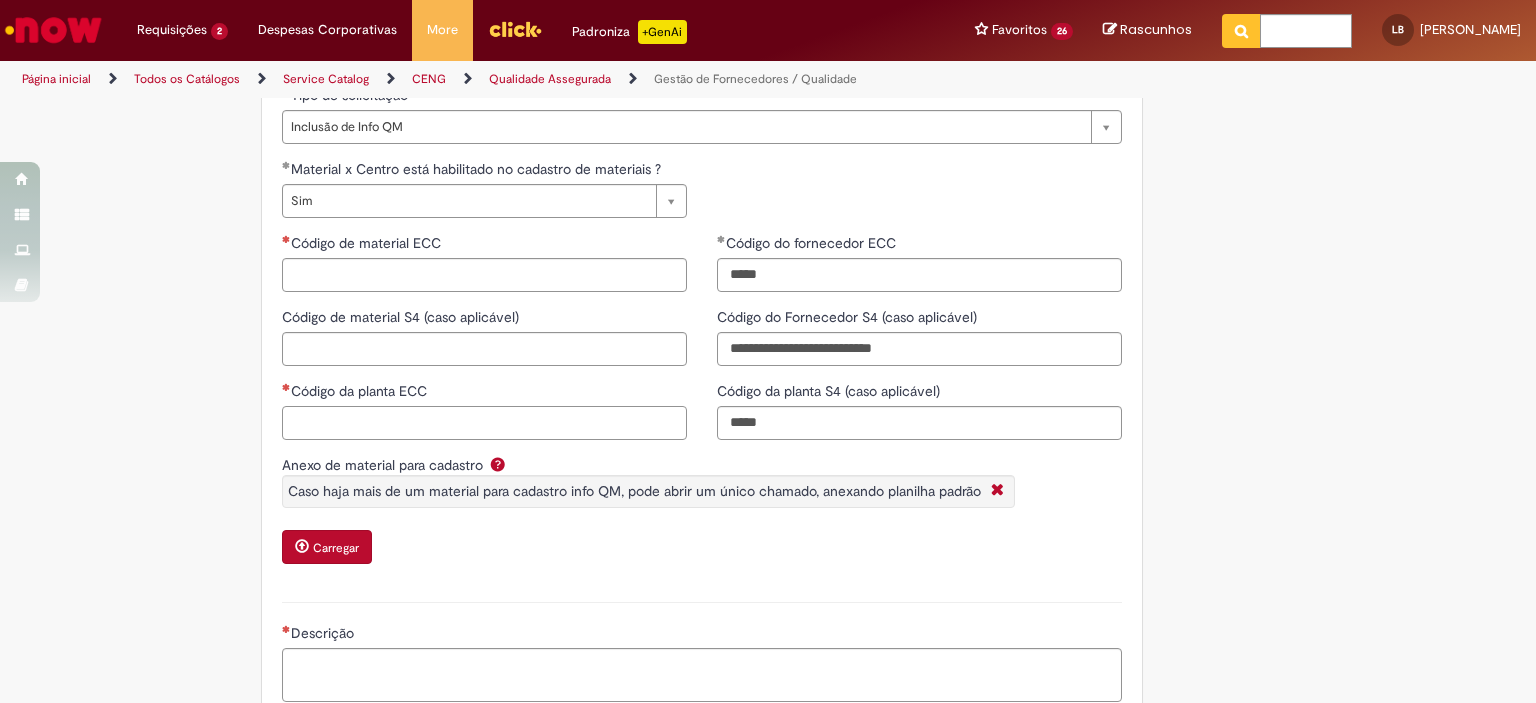scroll, scrollTop: 700, scrollLeft: 0, axis: vertical 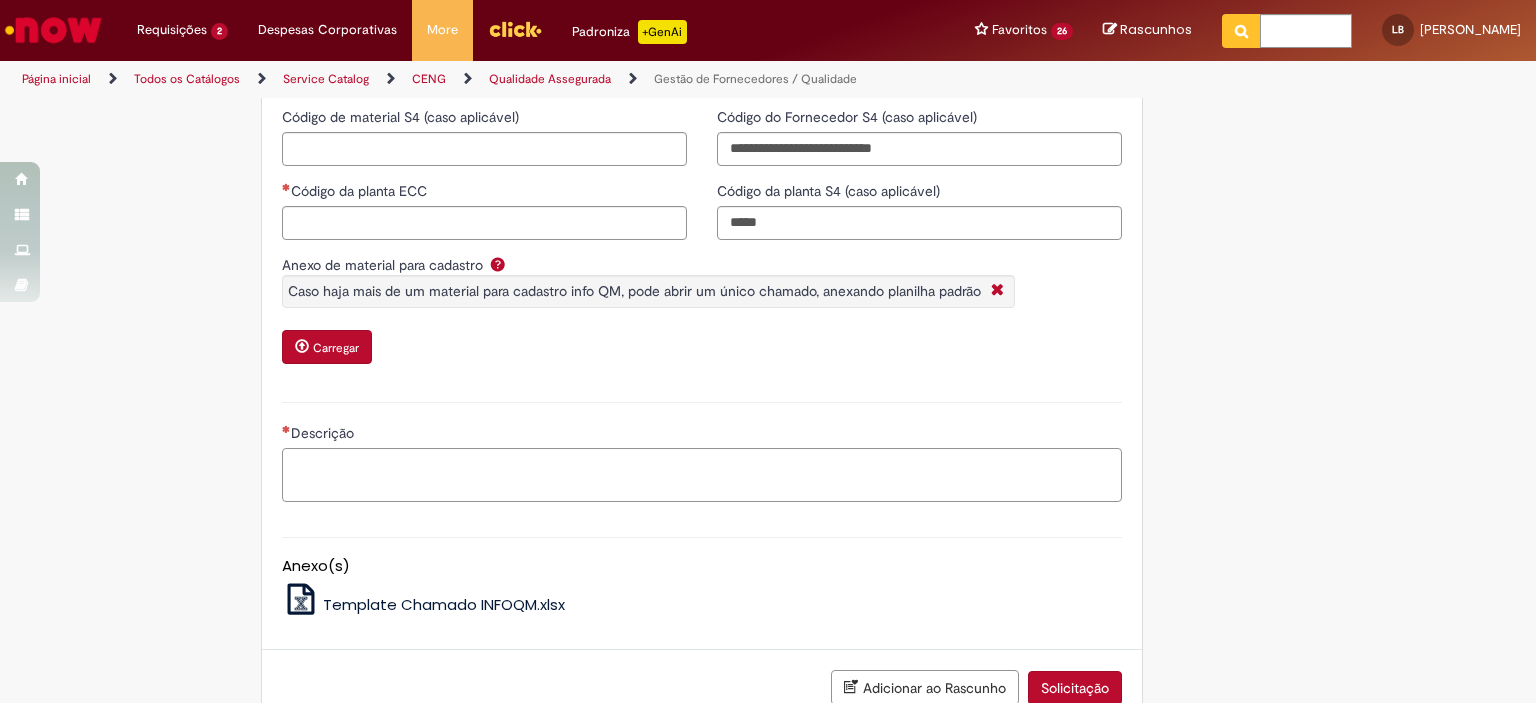 click on "Descrição" at bounding box center (702, 475) 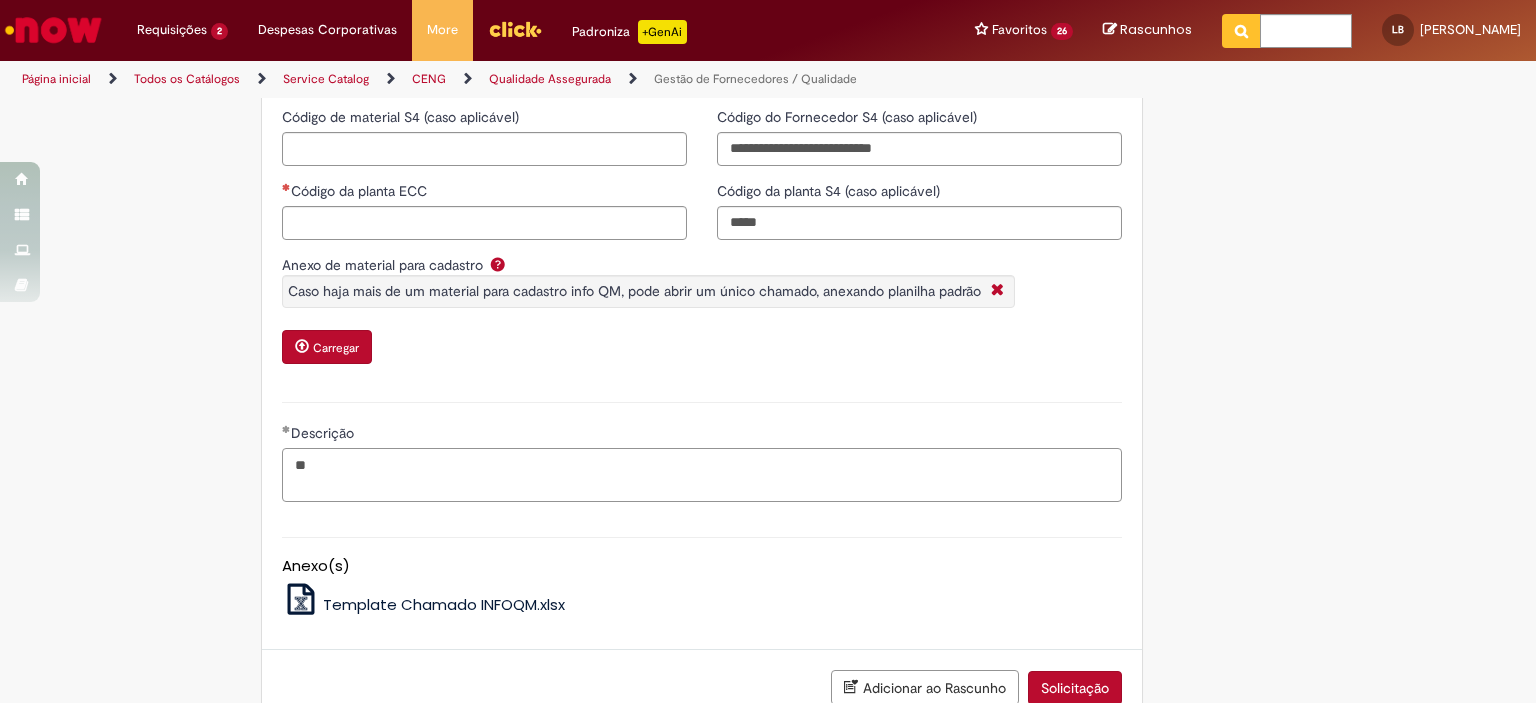 type on "*" 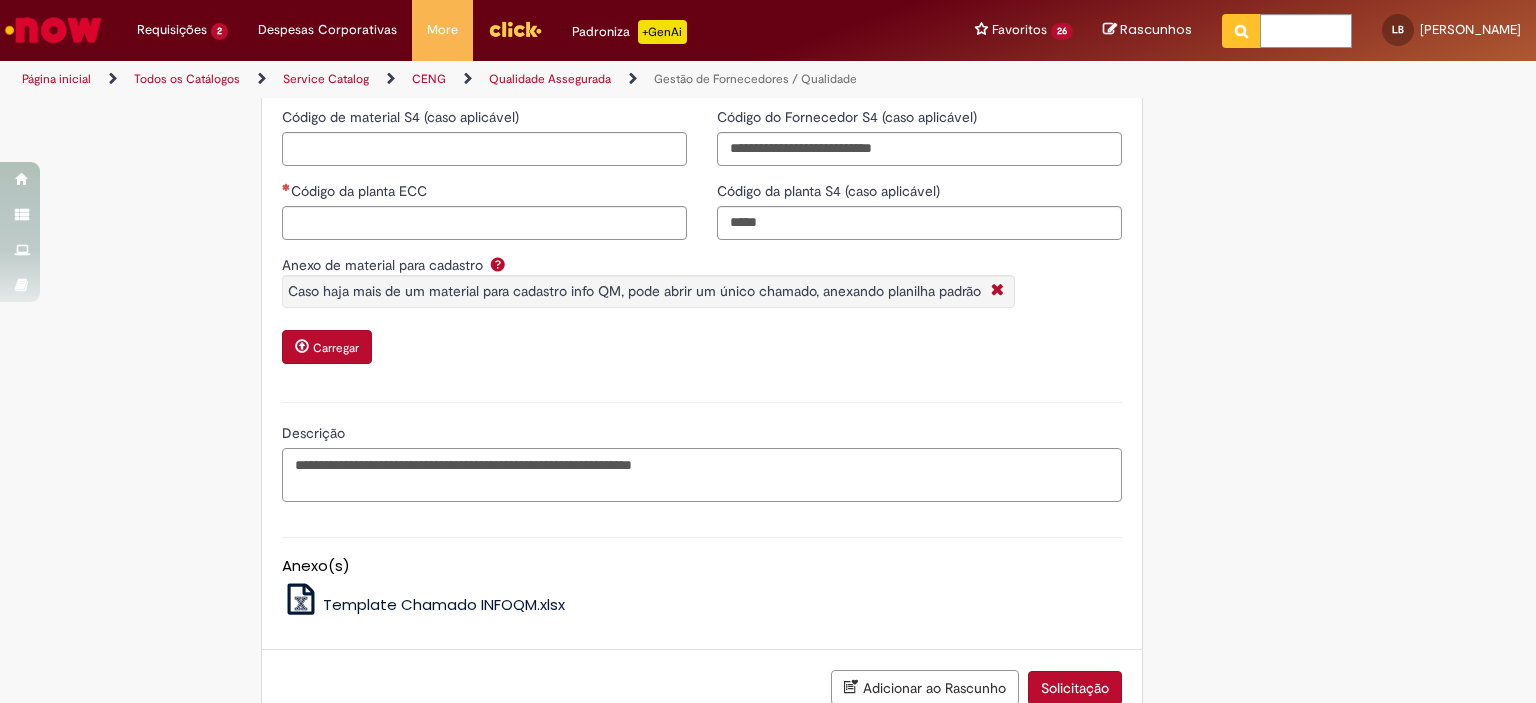 paste on "*********" 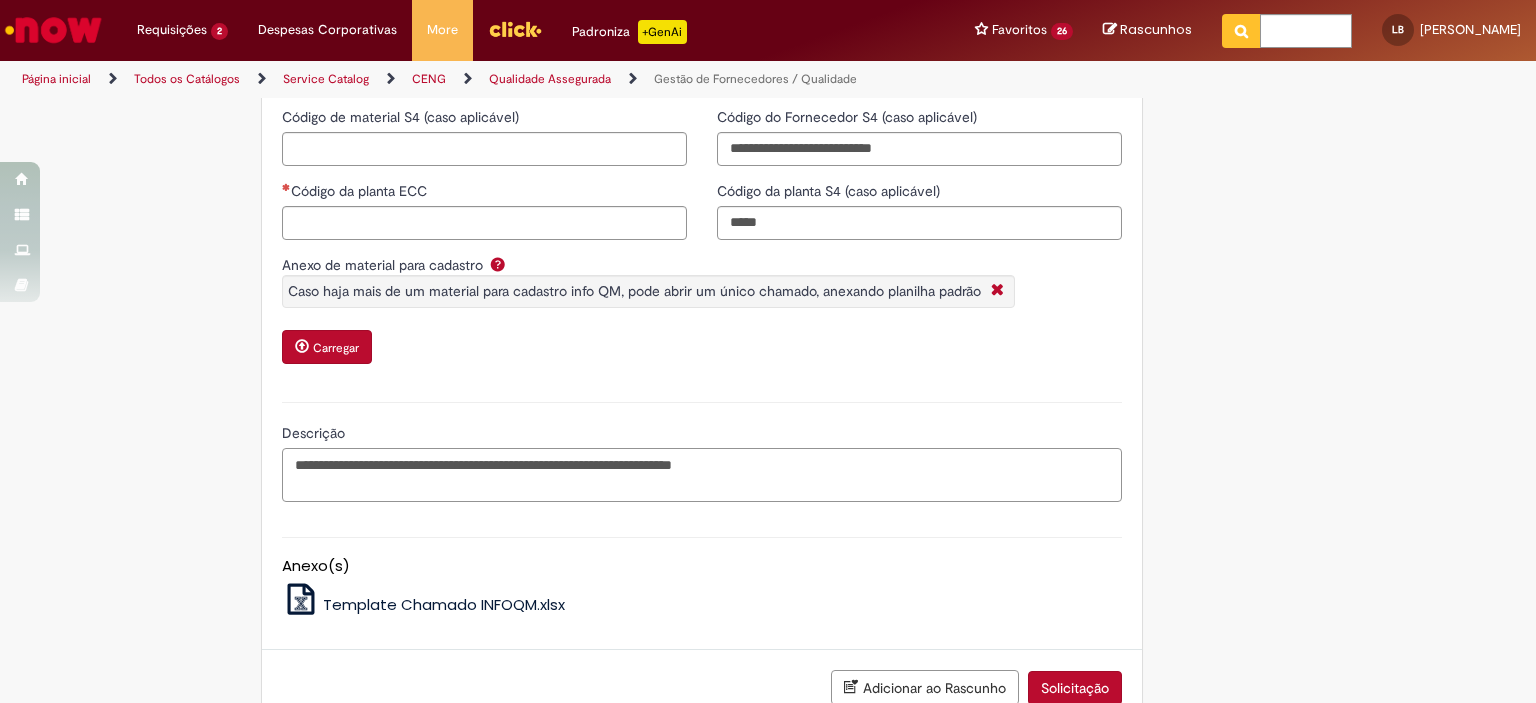 click on "**********" at bounding box center [702, 475] 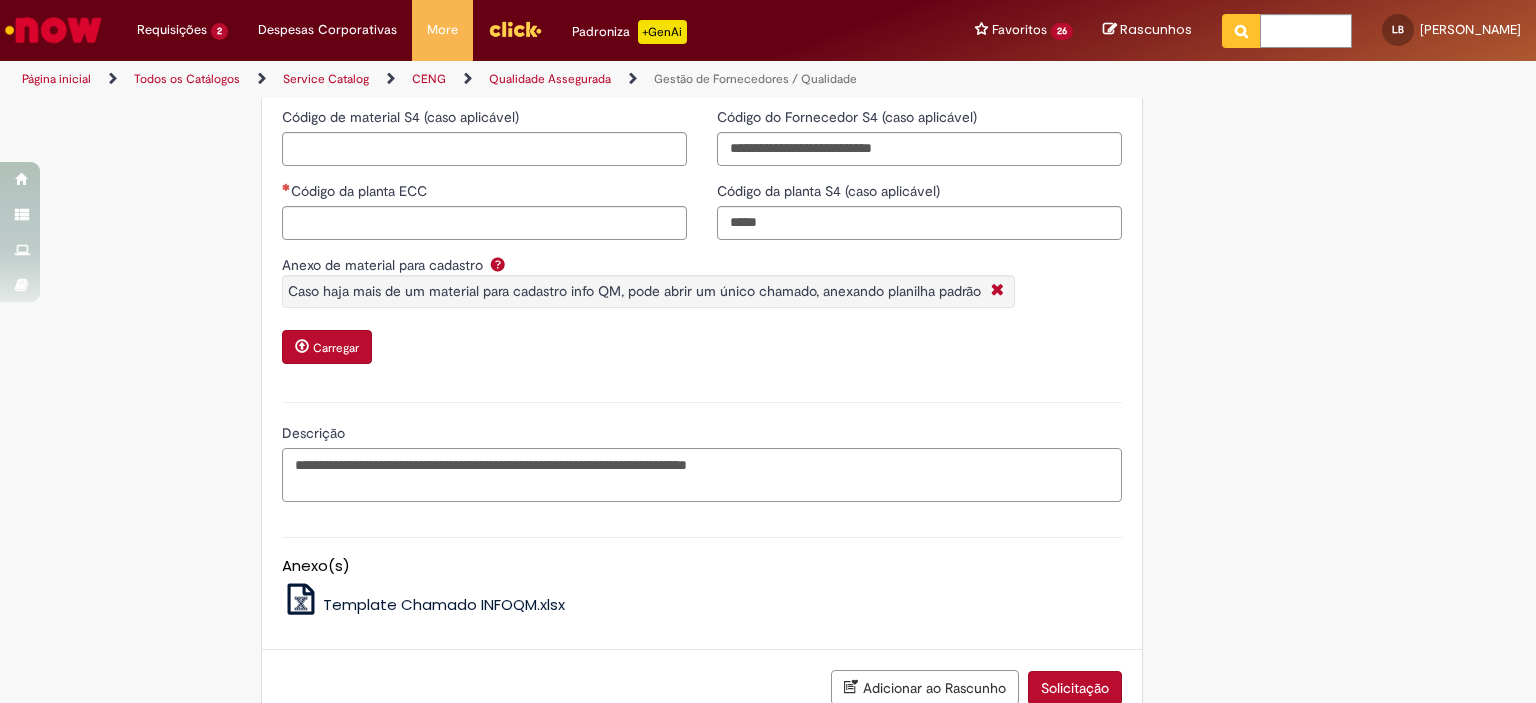 click on "**********" at bounding box center (702, 475) 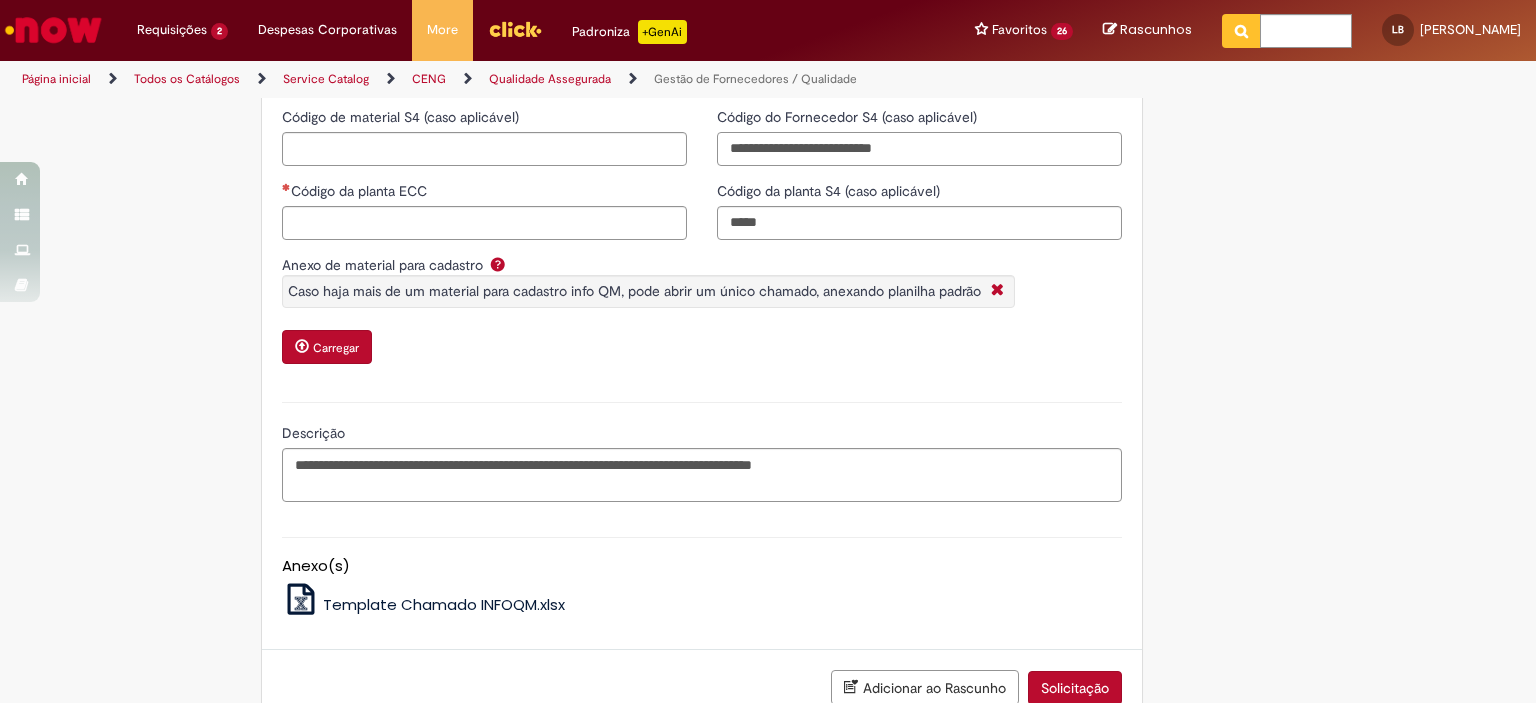 drag, startPoint x: 928, startPoint y: 145, endPoint x: 719, endPoint y: 143, distance: 209.00957 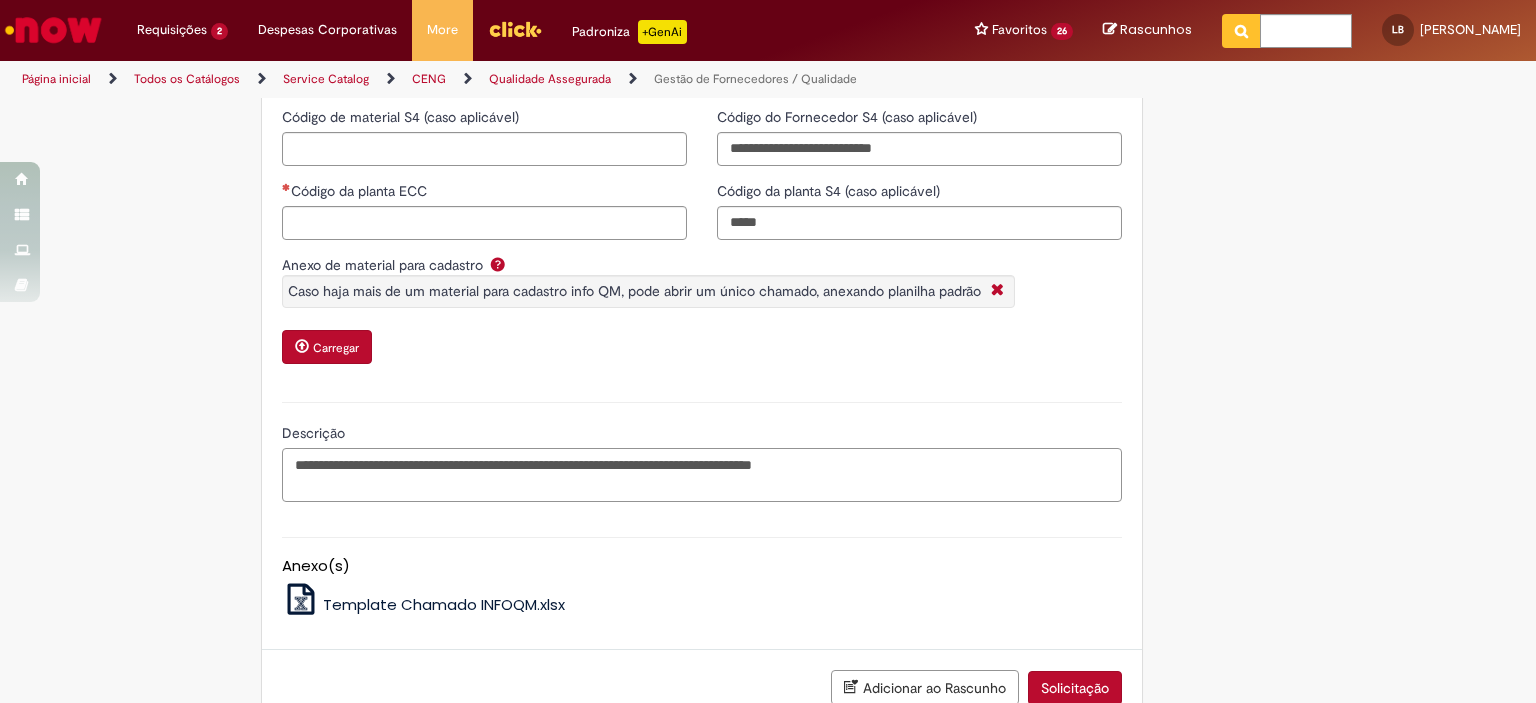 click on "**********" at bounding box center [702, 475] 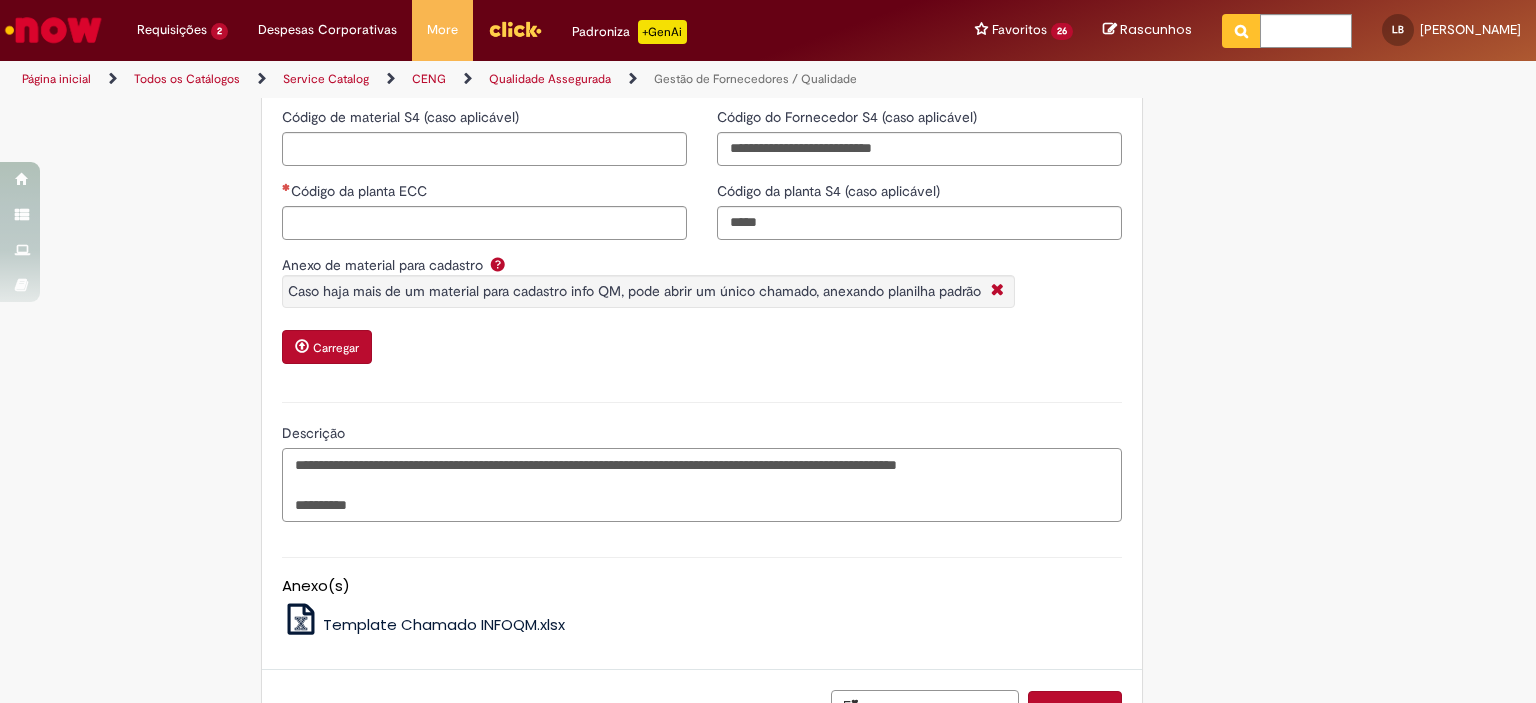 type on "**********" 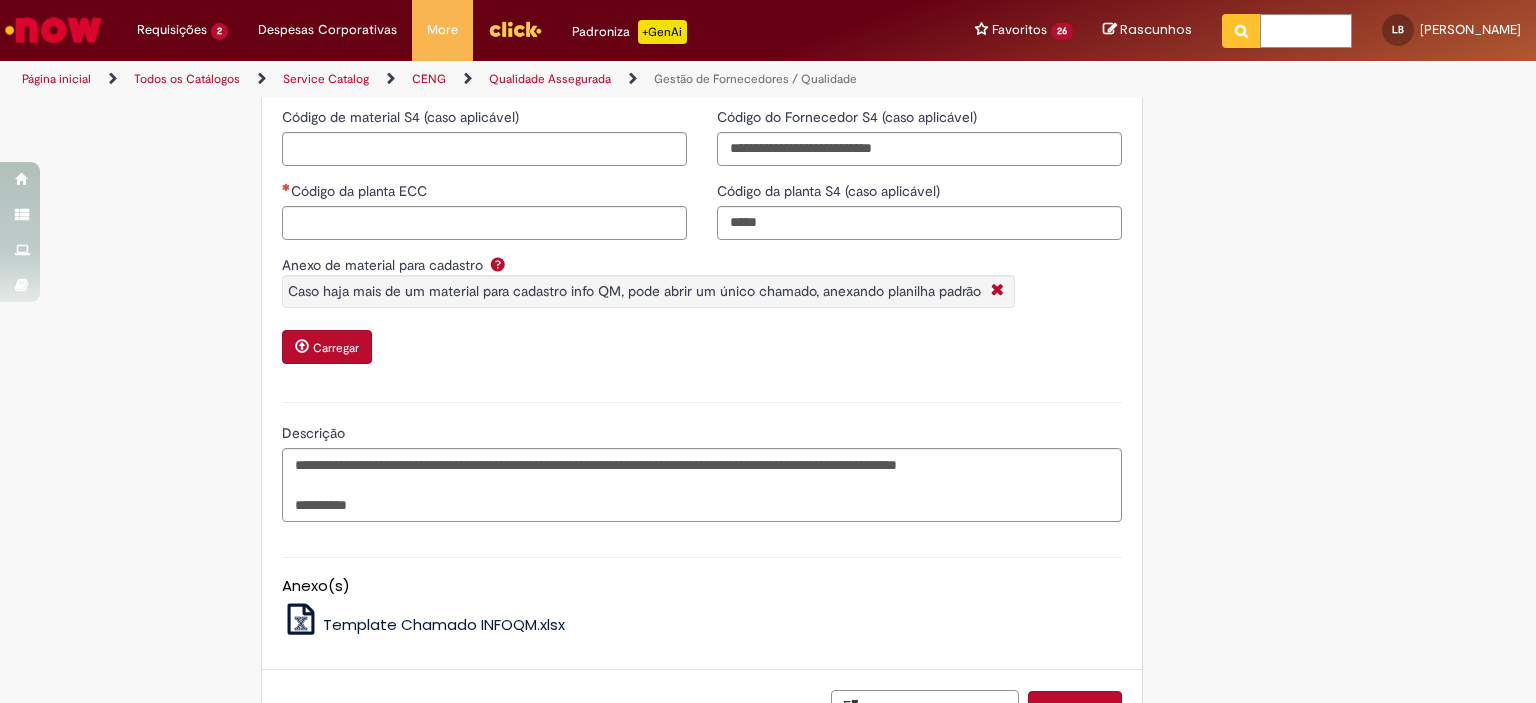 click on "Tire dúvidas com LupiAssist    +GenAI
Oi! Eu sou LupiAssist, uma Inteligência Artificial Generativa em constante aprendizado   Meu conteúdo é monitorado para trazer uma melhor experiência
Dúvidas comuns:
Só mais um instante, estou consultando nossas bases de conhecimento  e escrevendo a melhor resposta pra você!
Title
Lorem ipsum dolor sit amet    Fazer uma nova pergunta
Gerei esta resposta utilizando IA Generativa em conjunto com os nossos padrões. Em caso de divergência, os documentos oficiais prevalecerão.
Saiba mais em:
Ou ligue para:
E aí, te ajudei?
Sim, obrigado!" at bounding box center (768, 128) 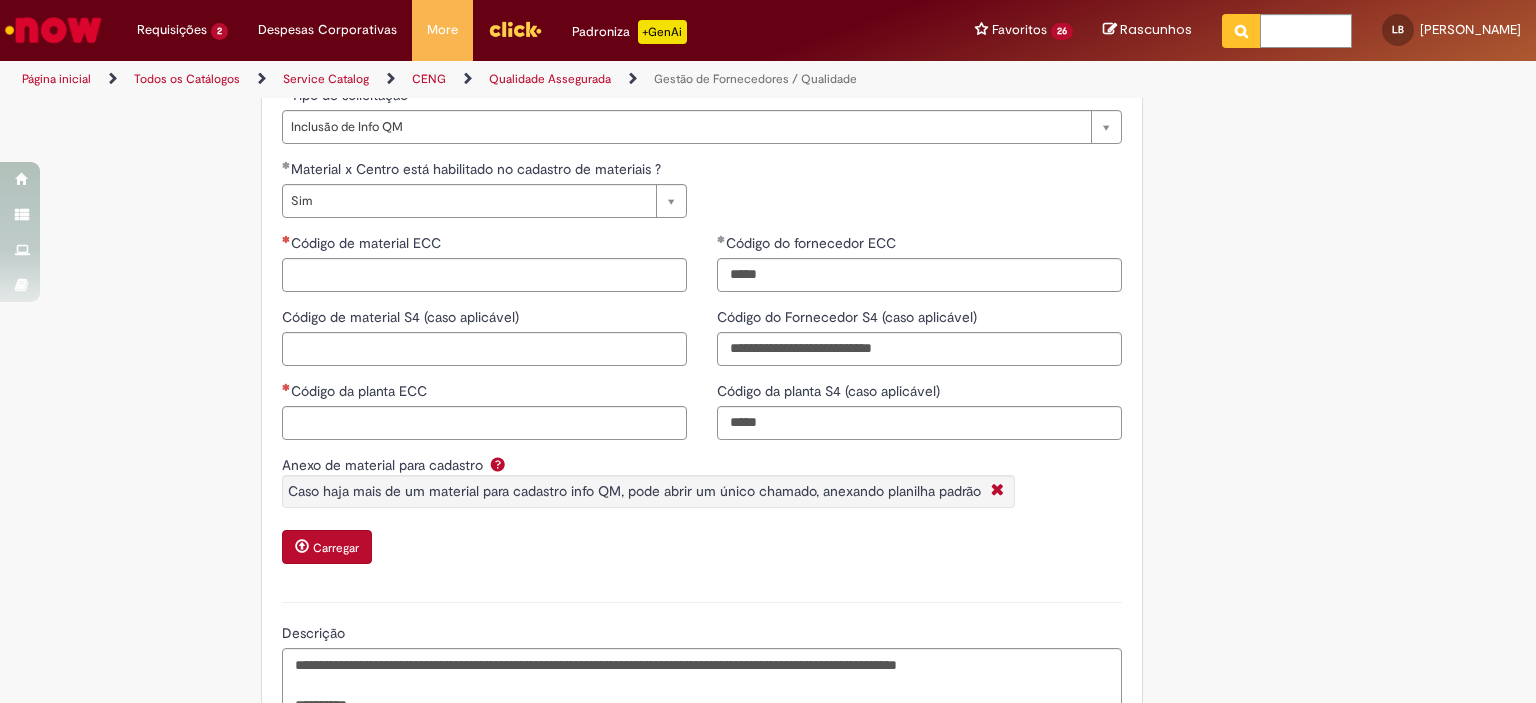scroll, scrollTop: 600, scrollLeft: 0, axis: vertical 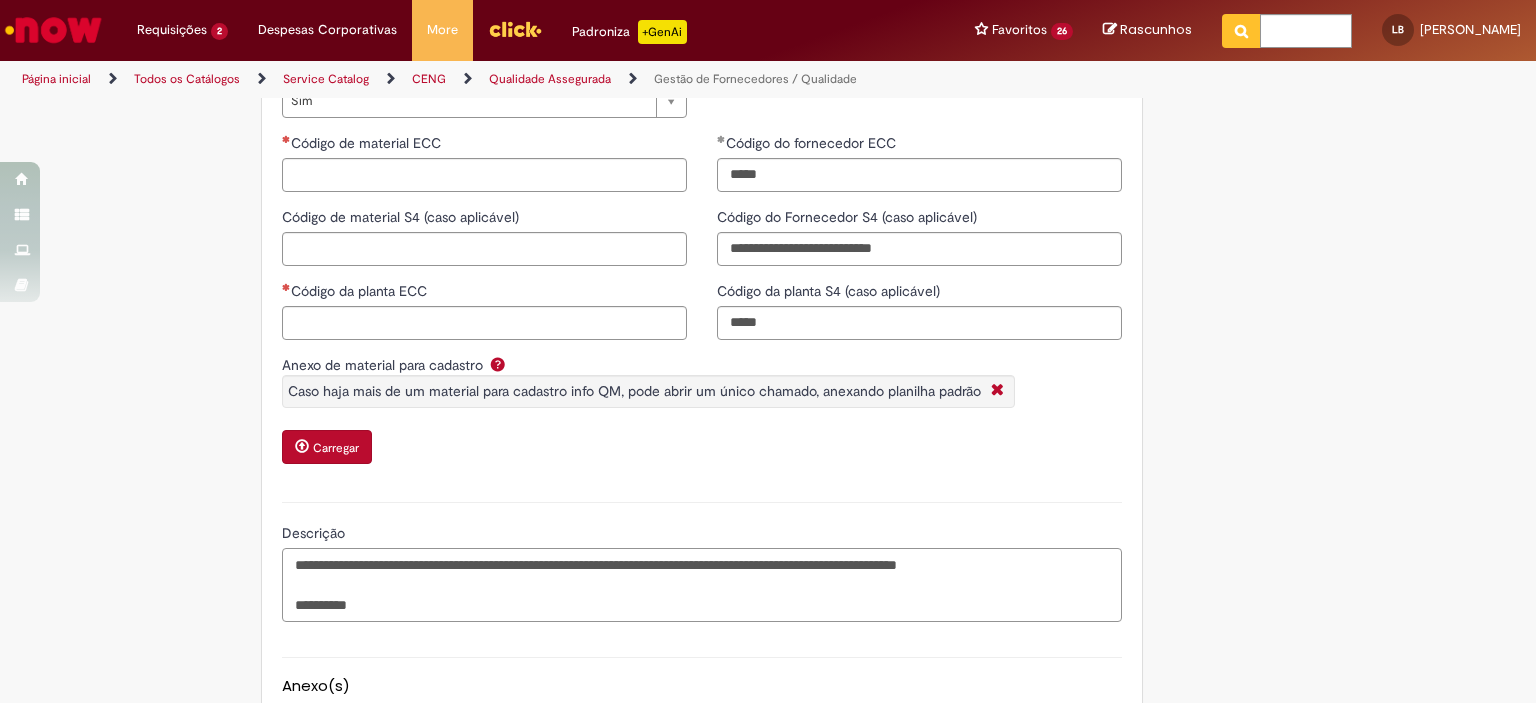 click on "**********" at bounding box center (702, 585) 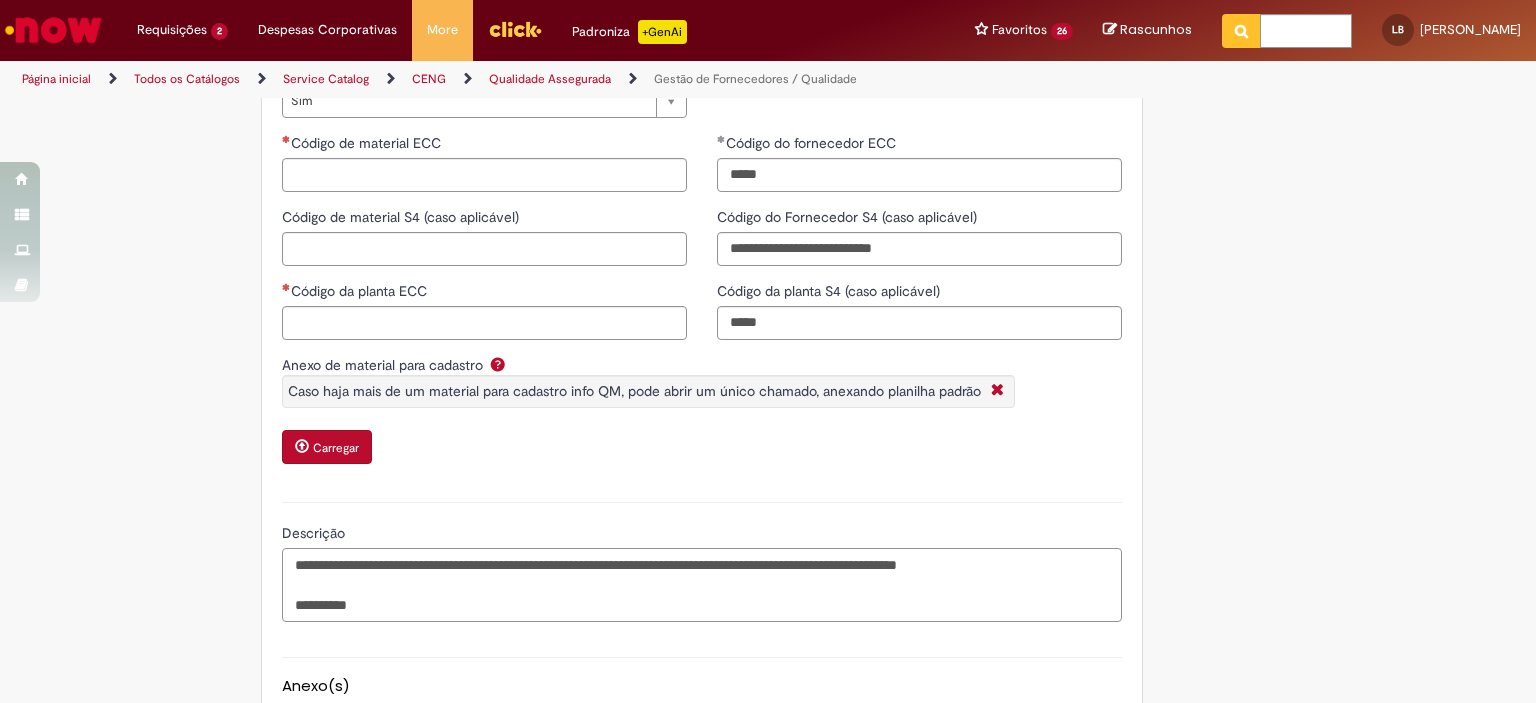 scroll, scrollTop: 400, scrollLeft: 0, axis: vertical 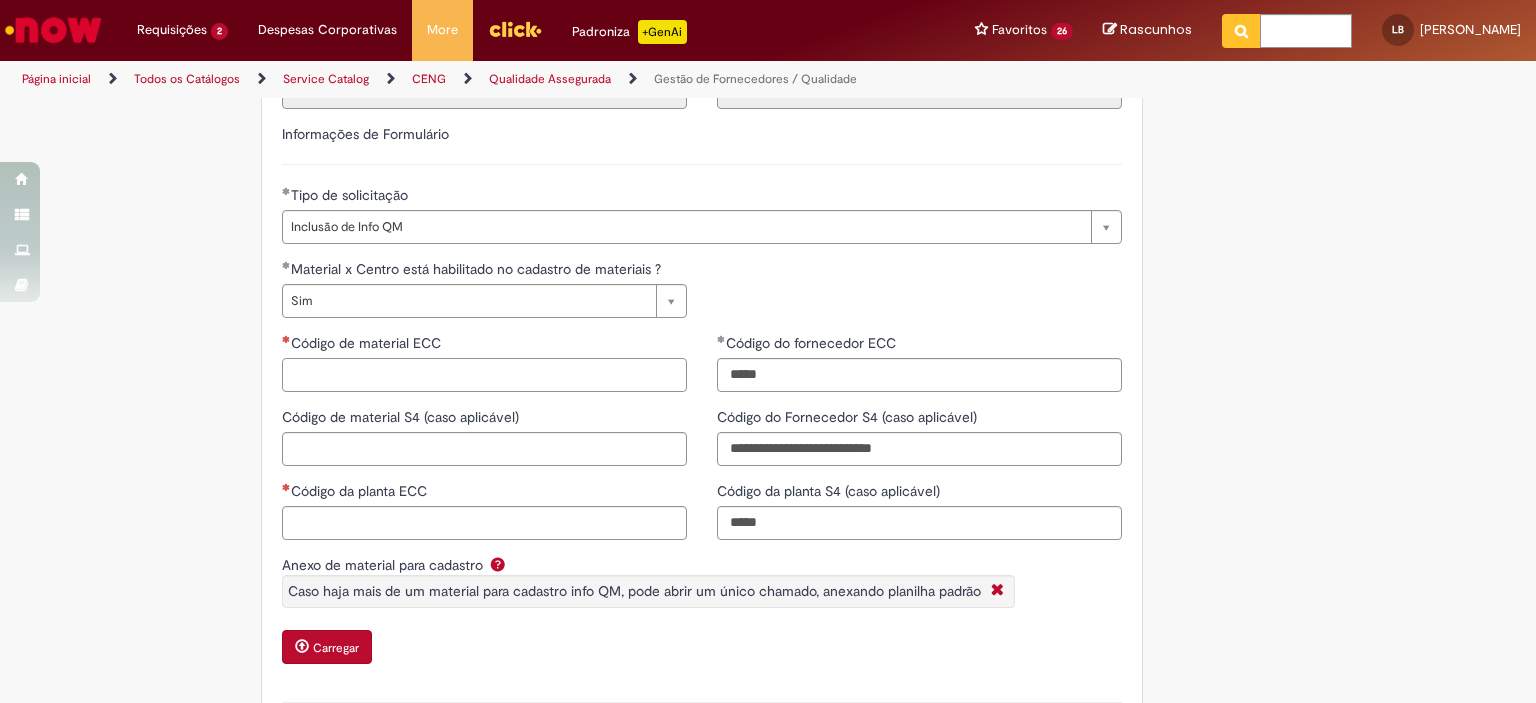 click on "Código de material ECC" at bounding box center [484, 375] 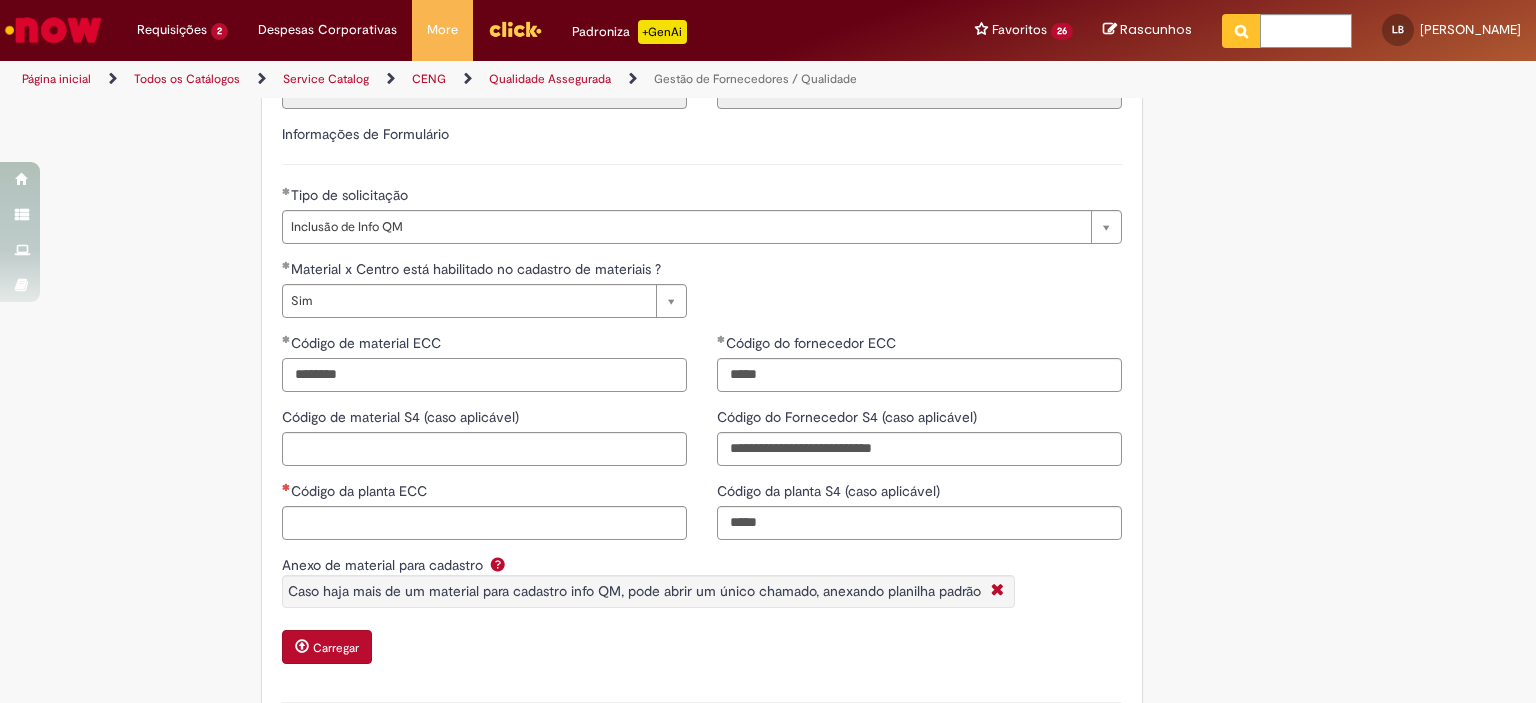 type on "********" 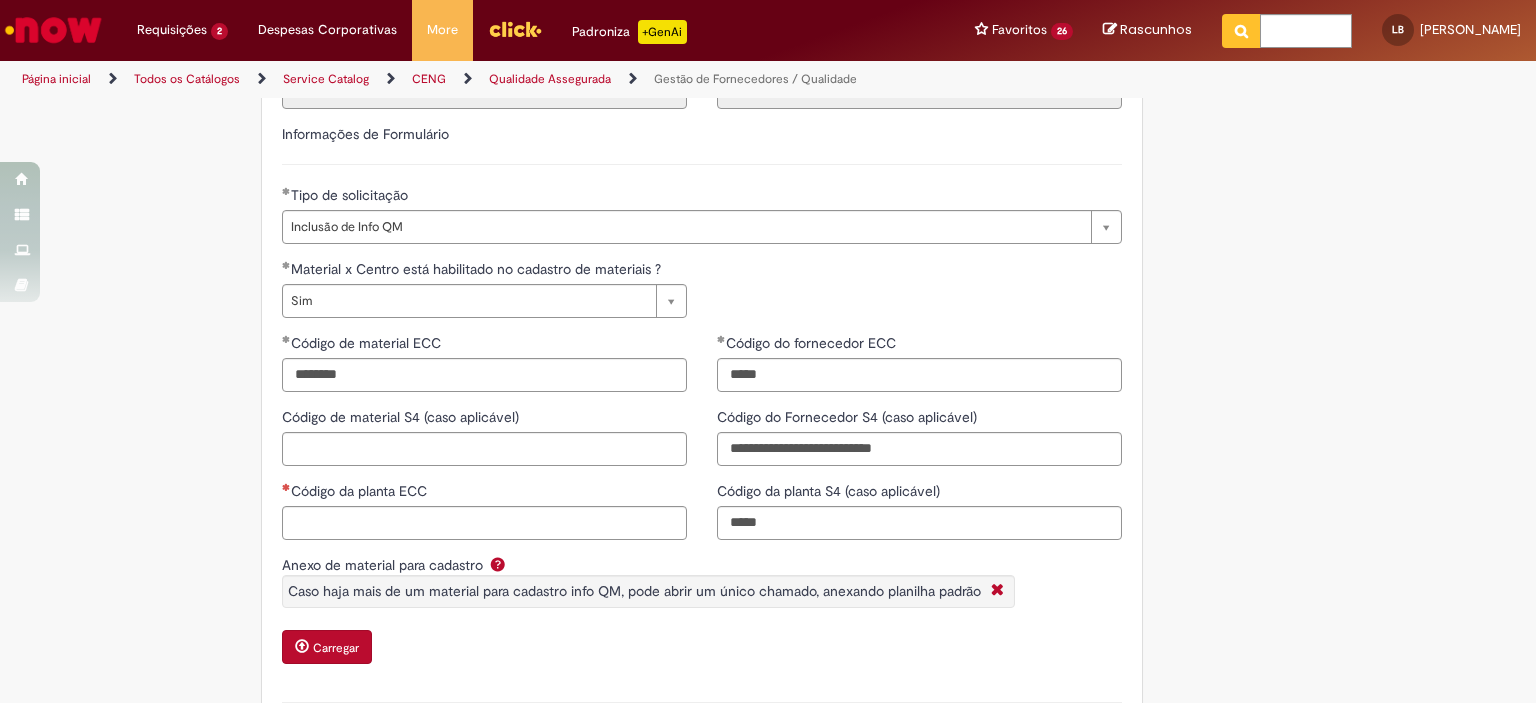click on "**********" at bounding box center (670, 427) 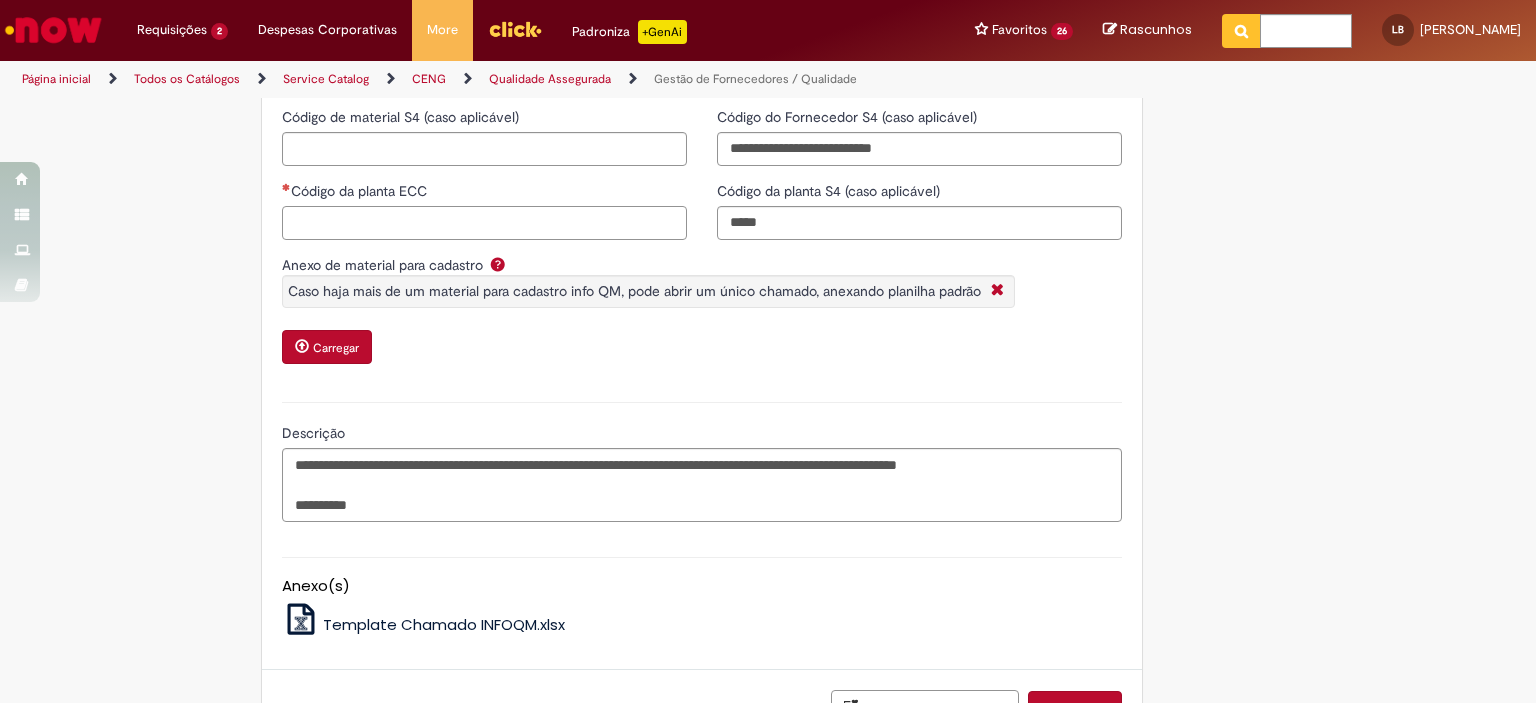 click on "Código da planta ECC" at bounding box center [484, 223] 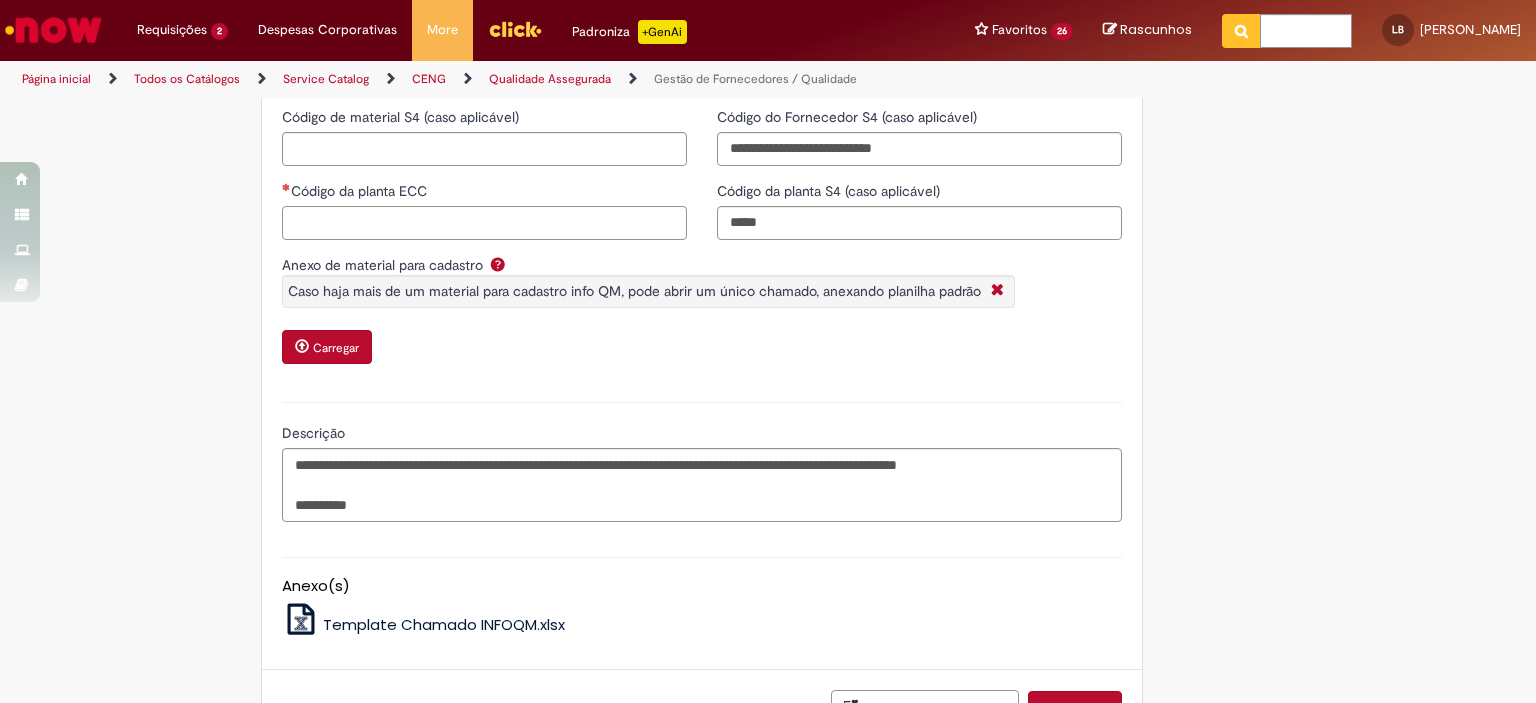 scroll, scrollTop: 400, scrollLeft: 0, axis: vertical 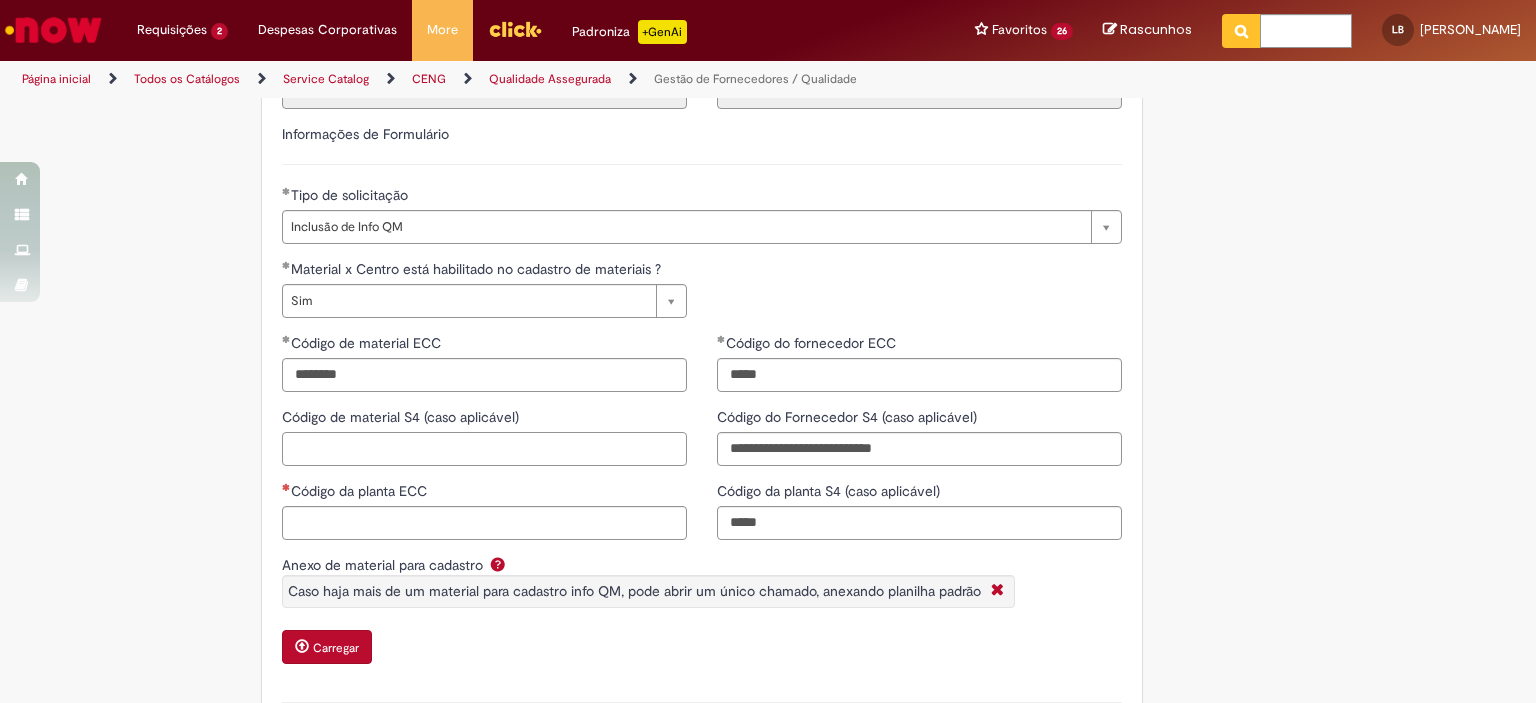click on "Código de material S4 (caso aplicável)" at bounding box center [484, 449] 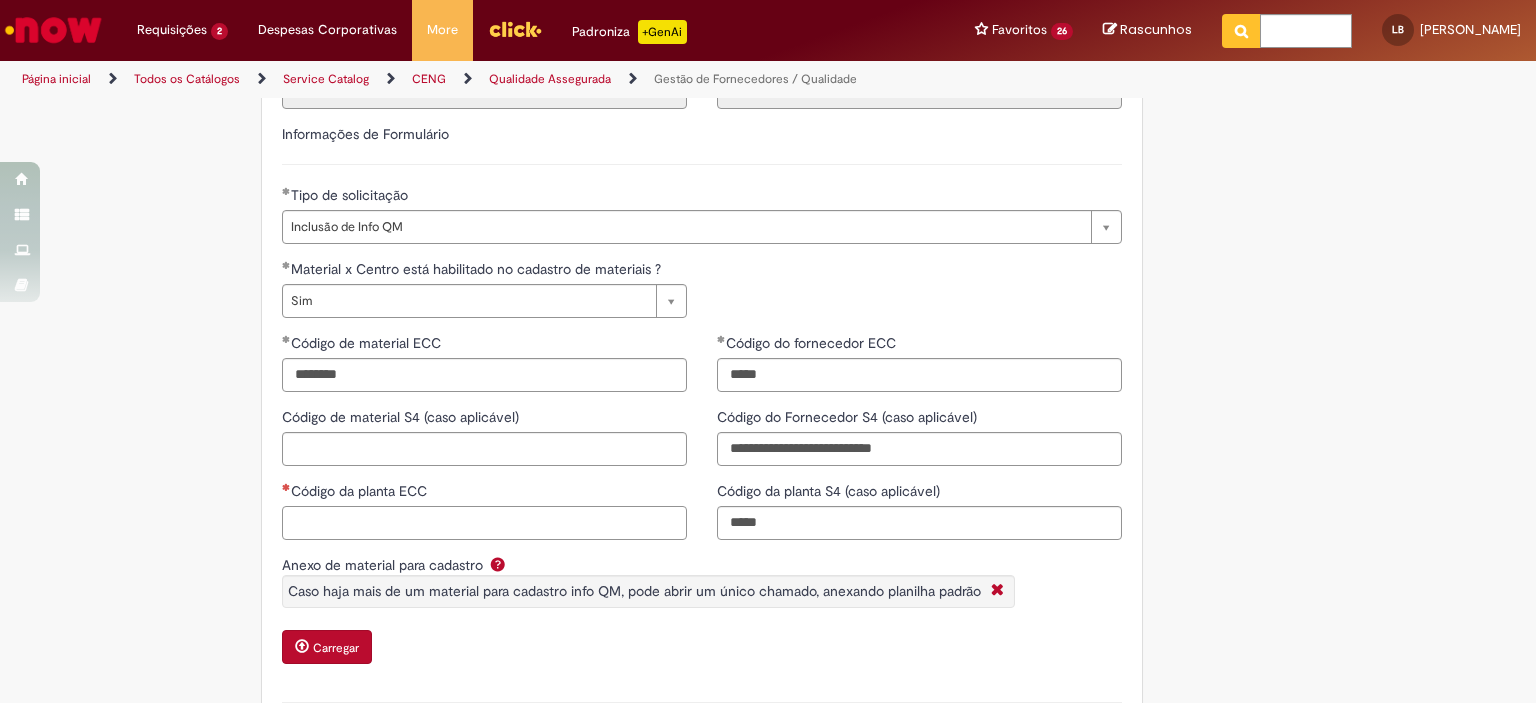 click on "Código da planta ECC" at bounding box center (484, 523) 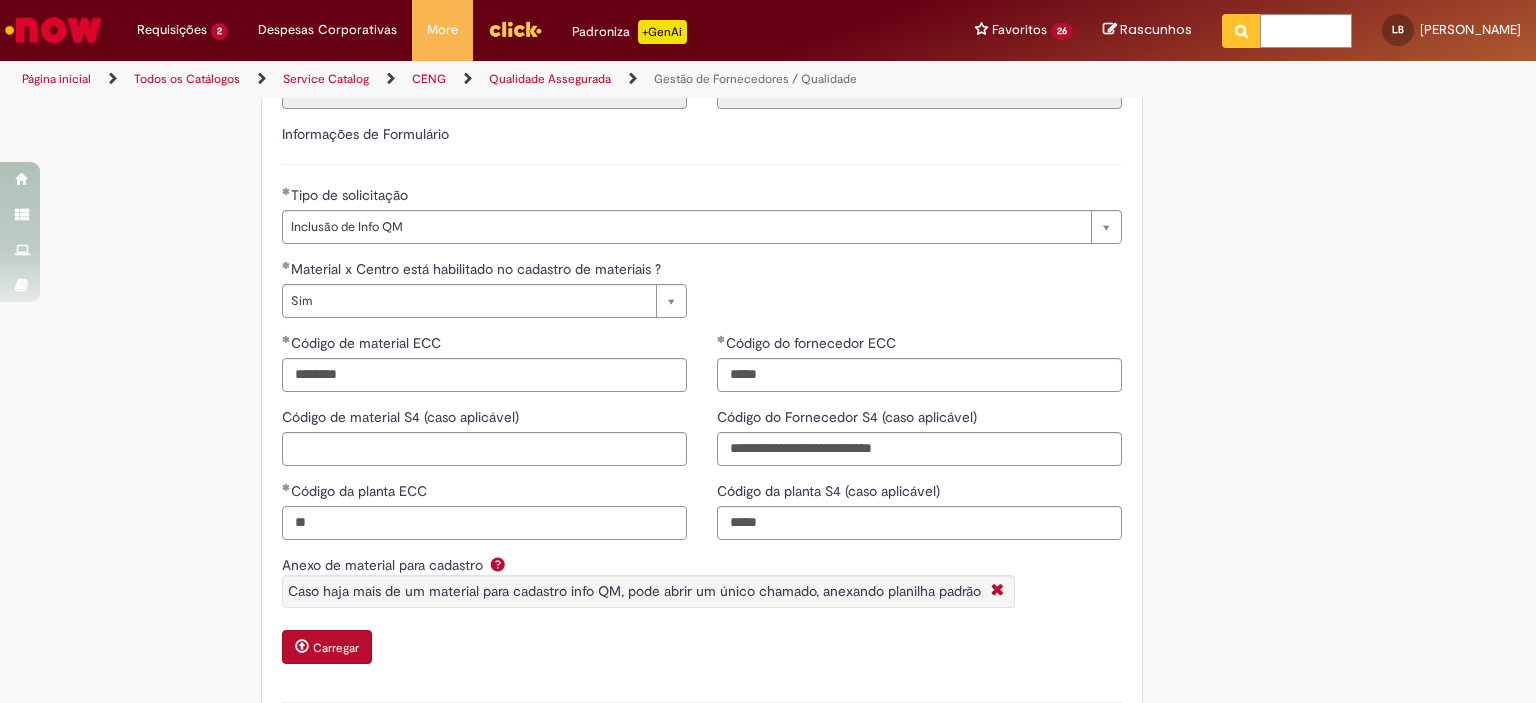 type on "*" 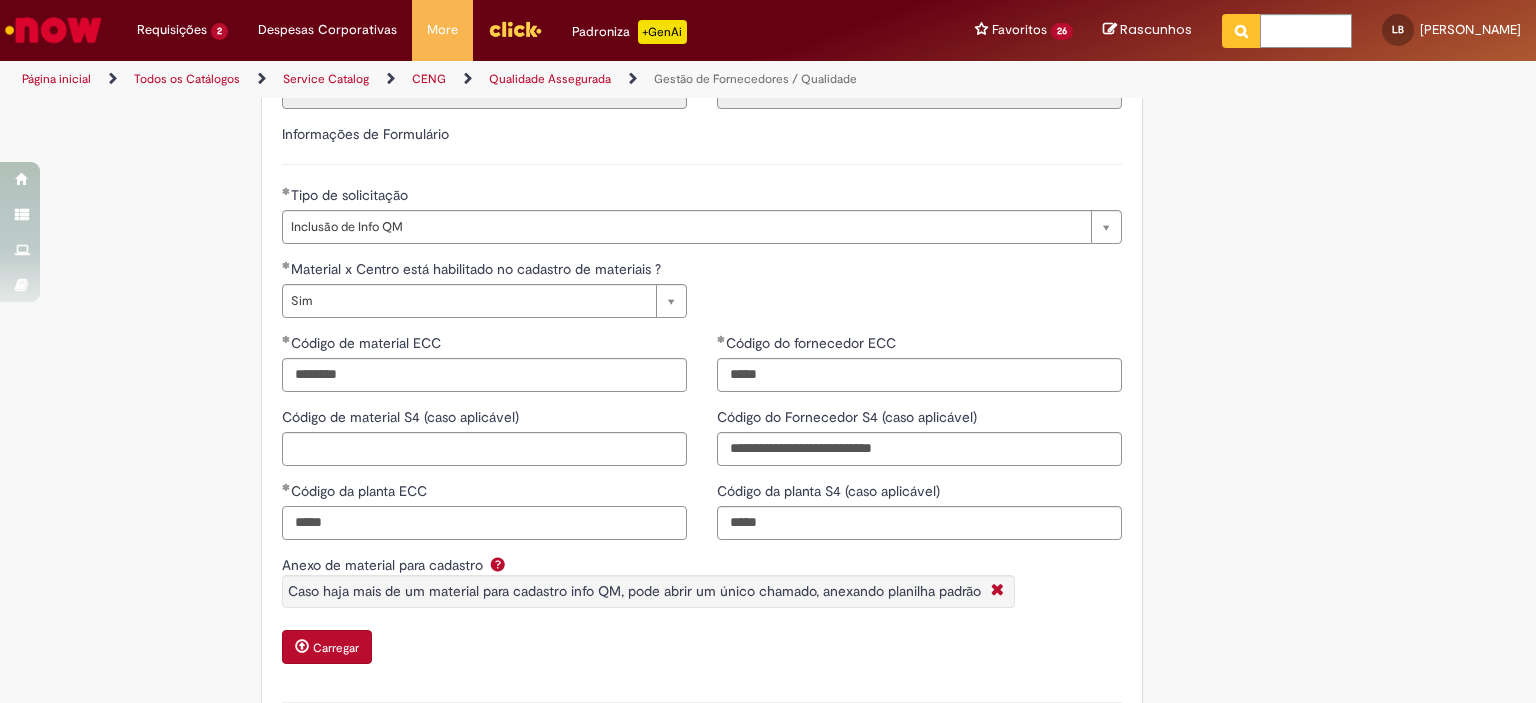 type on "*****" 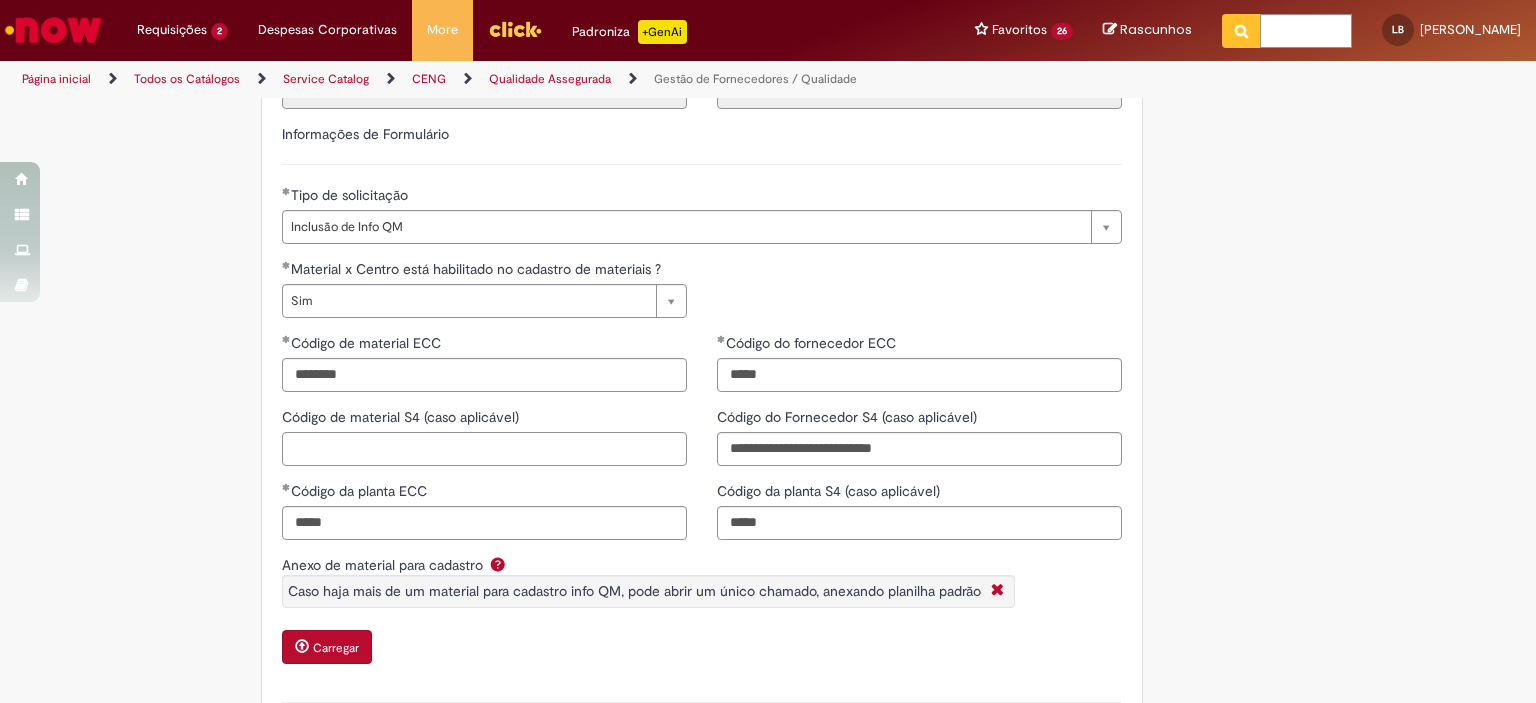 click on "Código de material S4 (caso aplicável)" at bounding box center [484, 449] 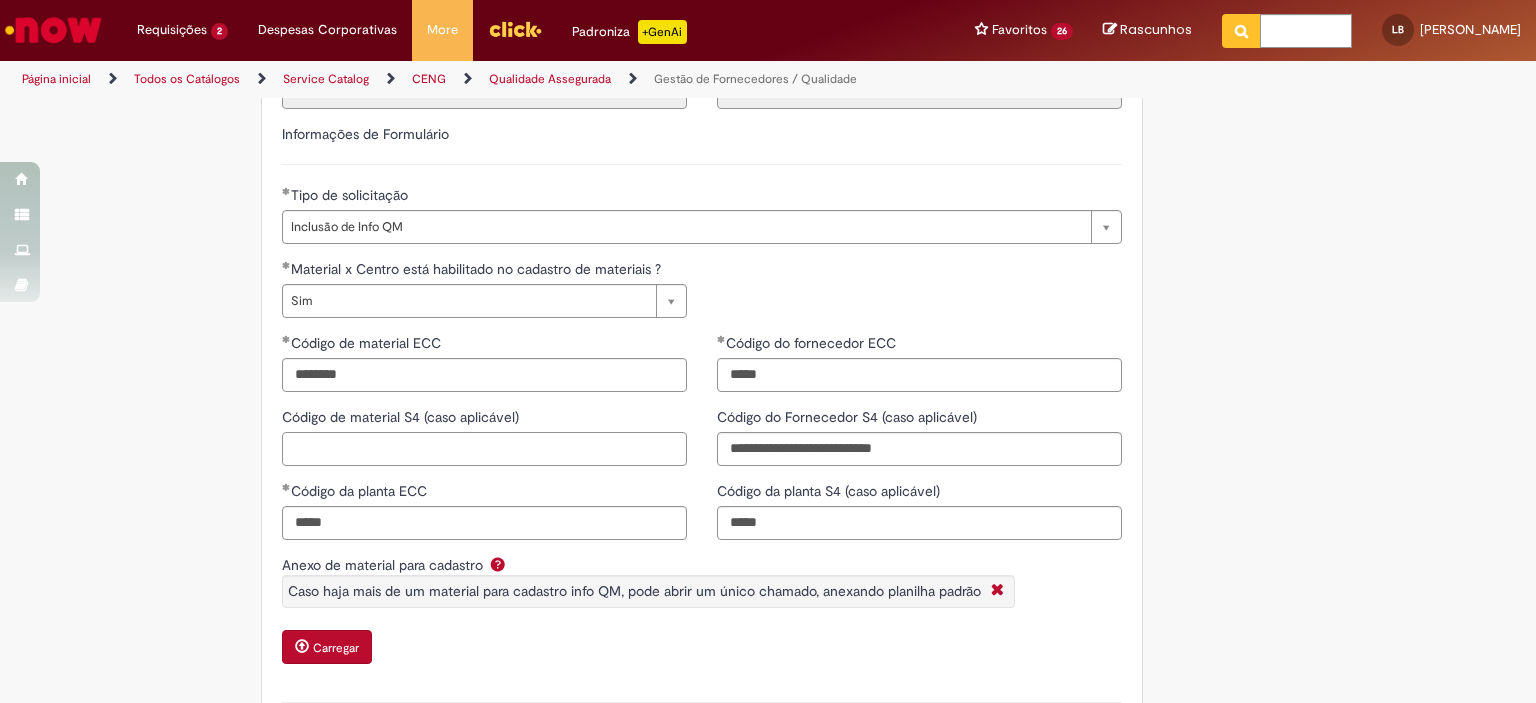 scroll, scrollTop: 700, scrollLeft: 0, axis: vertical 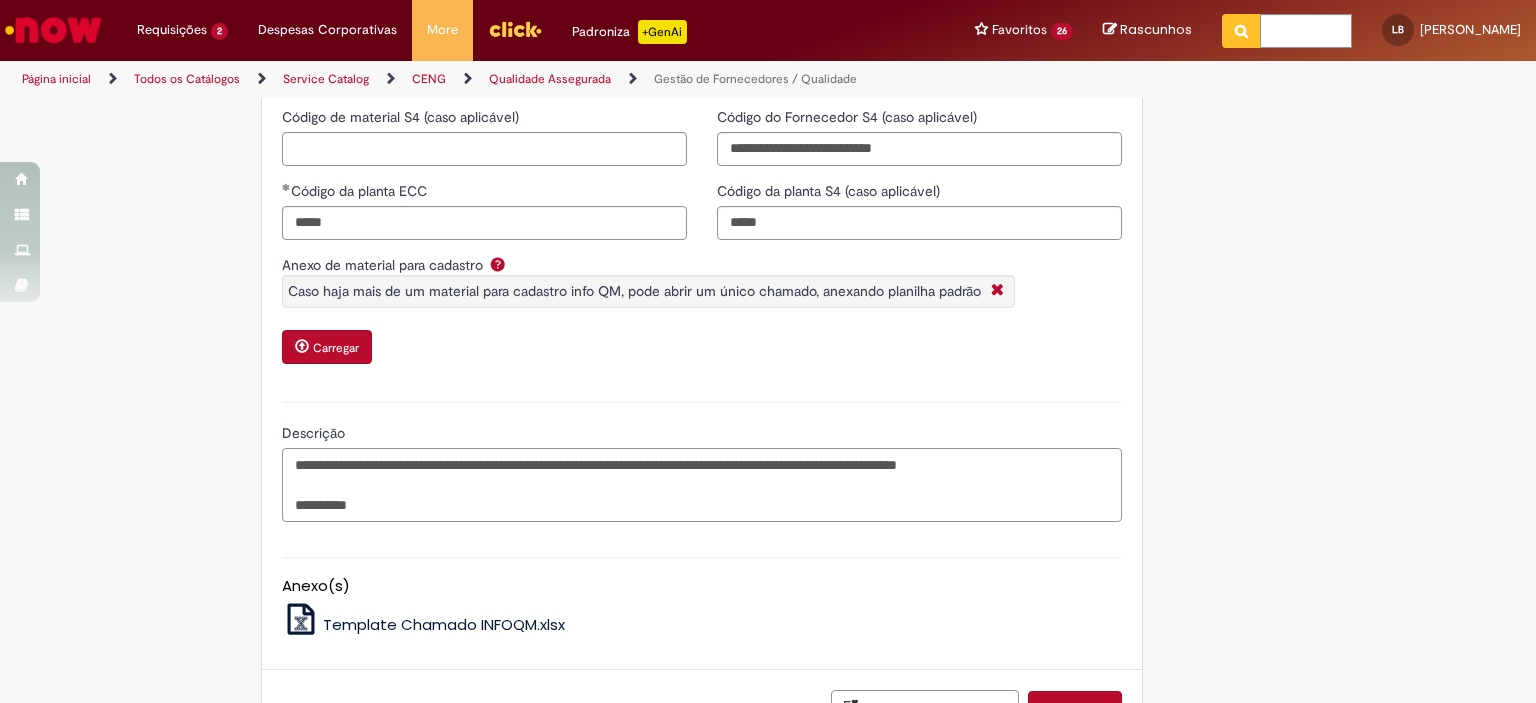 click on "**********" at bounding box center [702, 485] 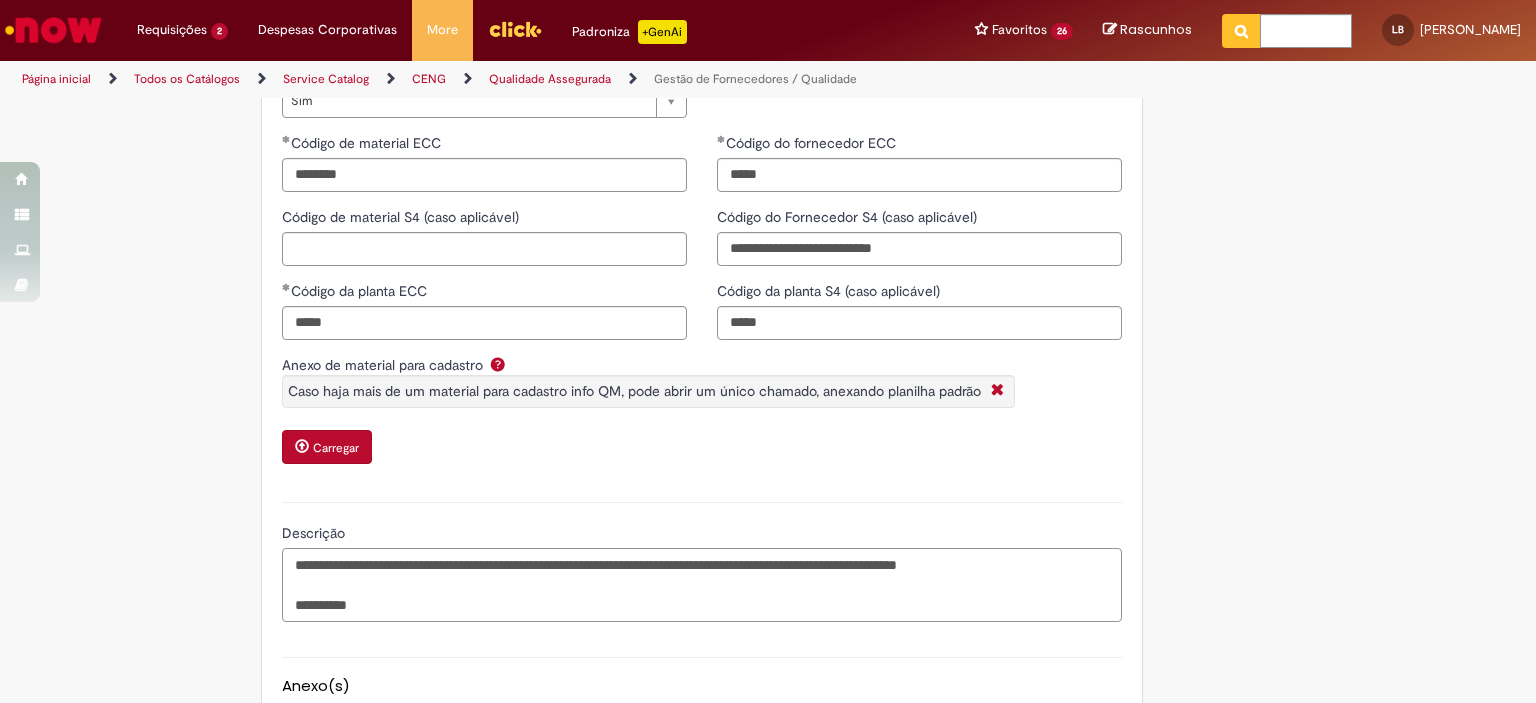 scroll, scrollTop: 400, scrollLeft: 0, axis: vertical 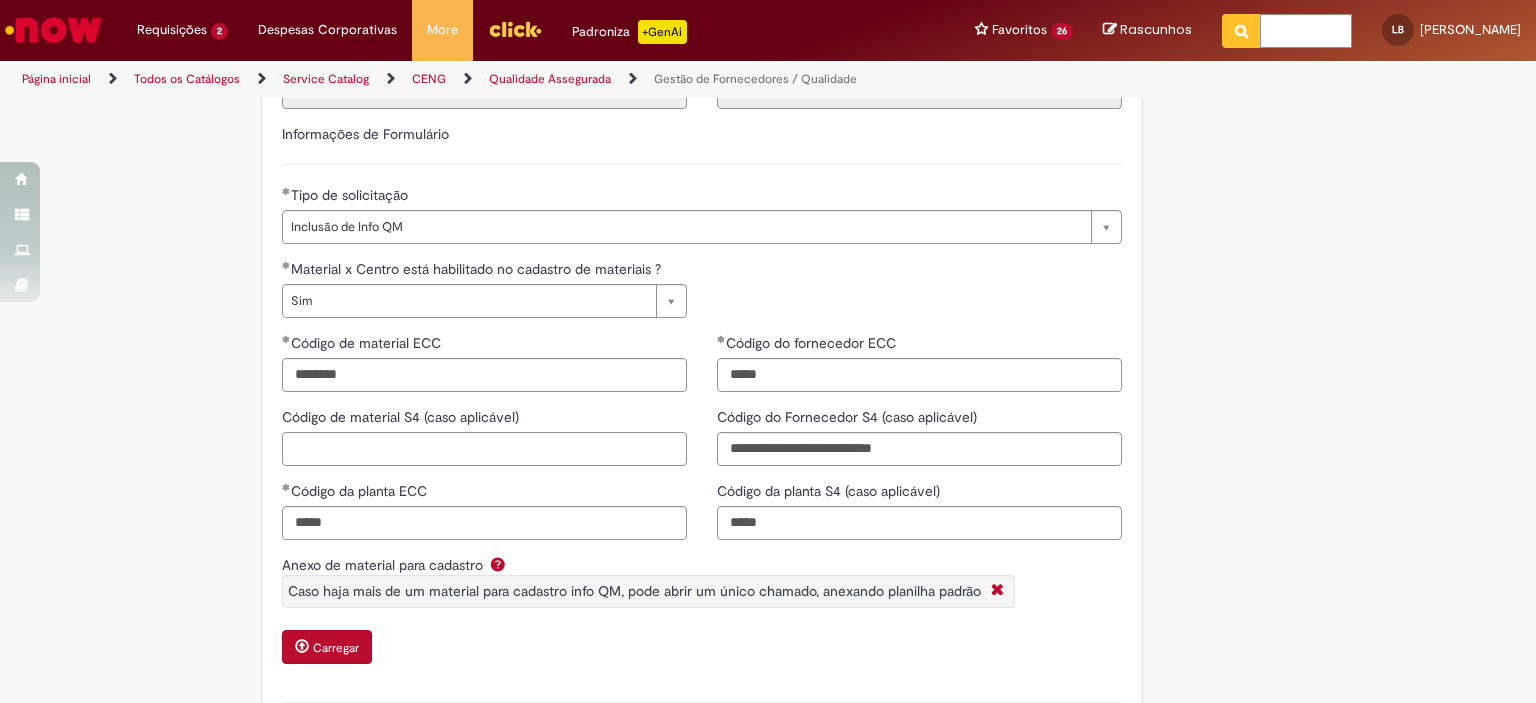 click on "Código de material S4 (caso aplicável)" at bounding box center [484, 449] 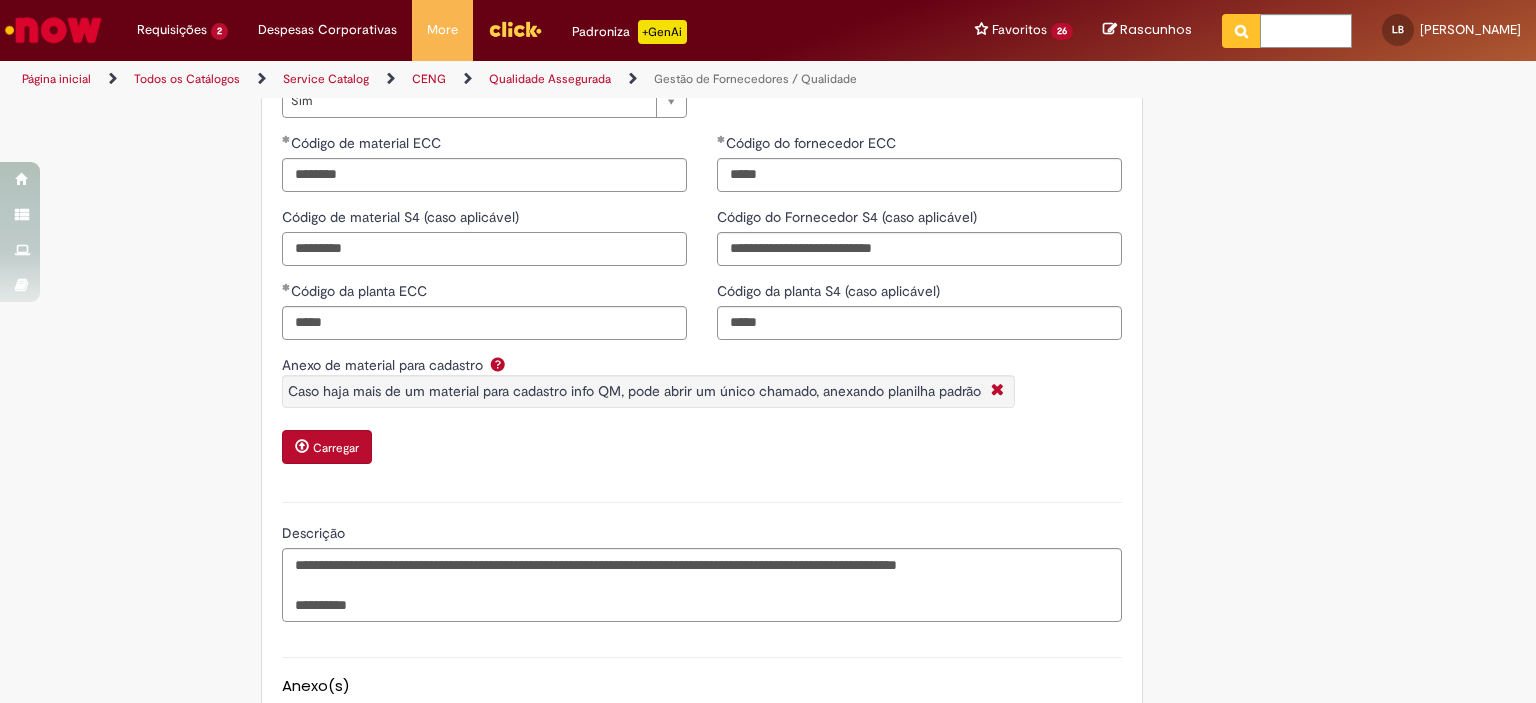 scroll, scrollTop: 848, scrollLeft: 0, axis: vertical 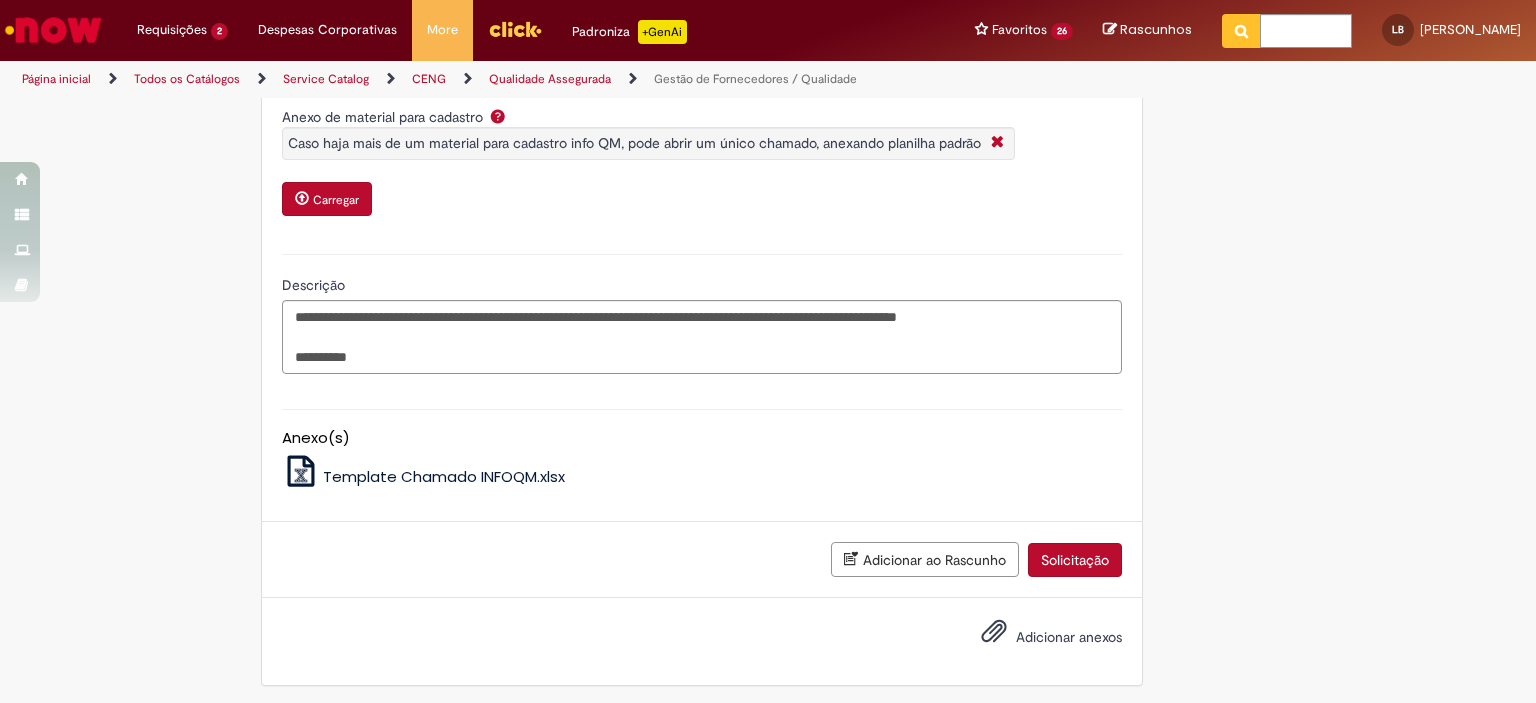 type on "********" 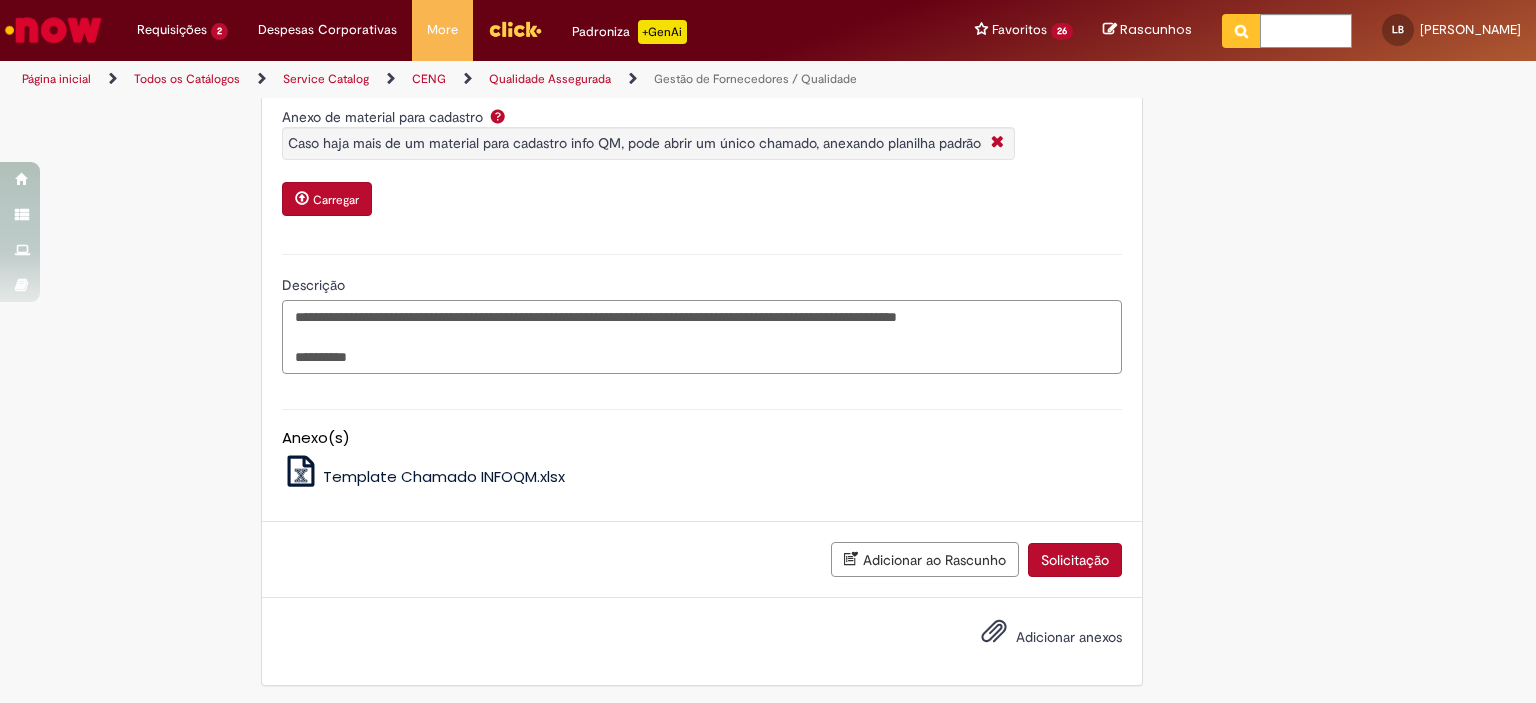 click on "**********" at bounding box center (702, 337) 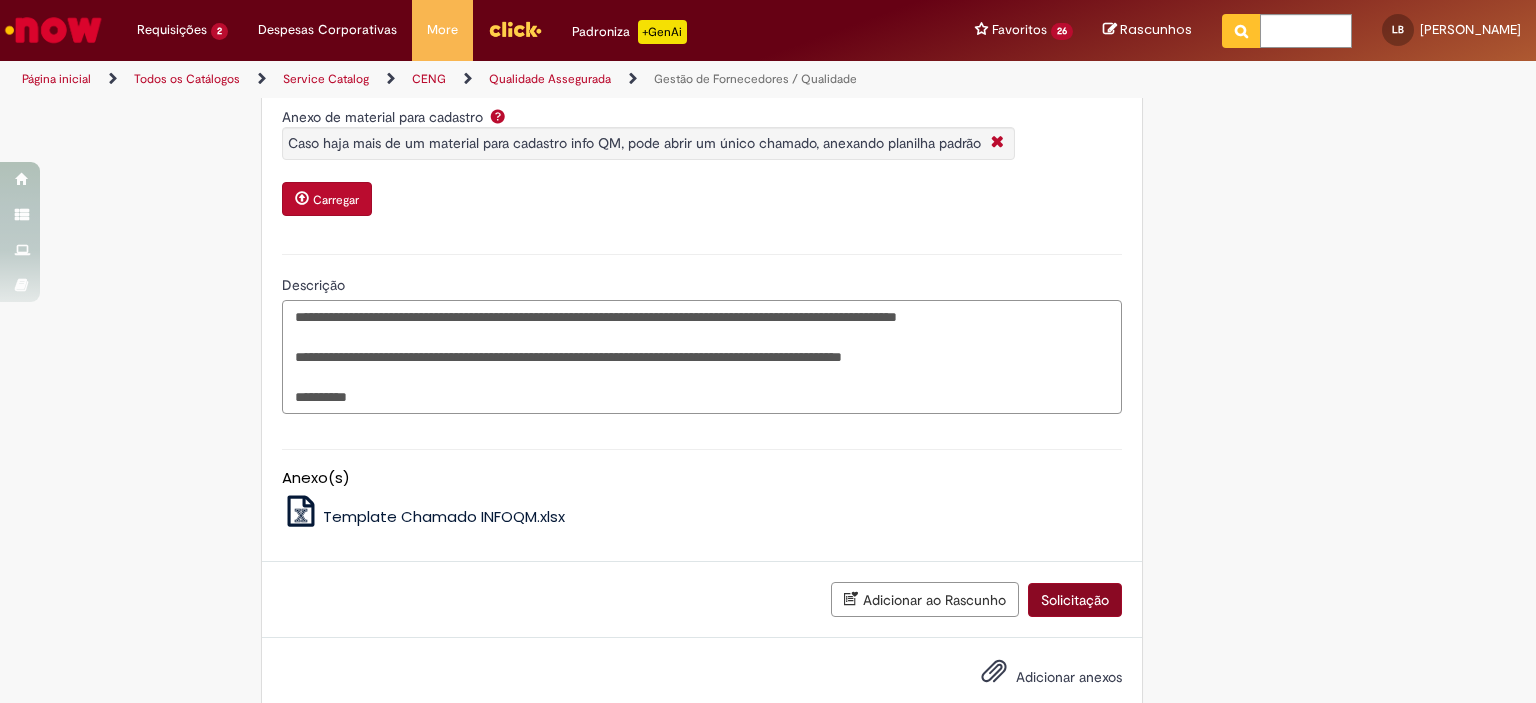 type on "**********" 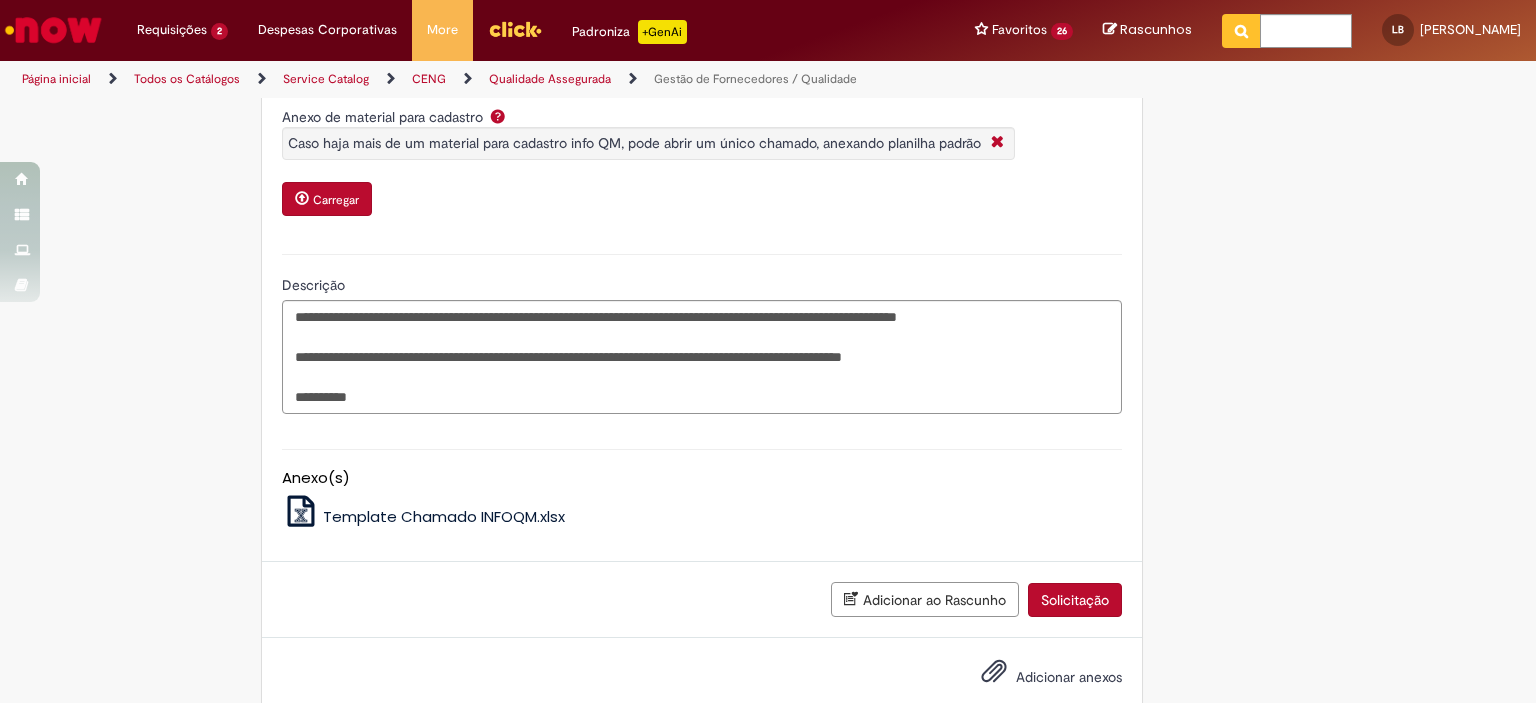 click on "Solicitação" at bounding box center (1075, 600) 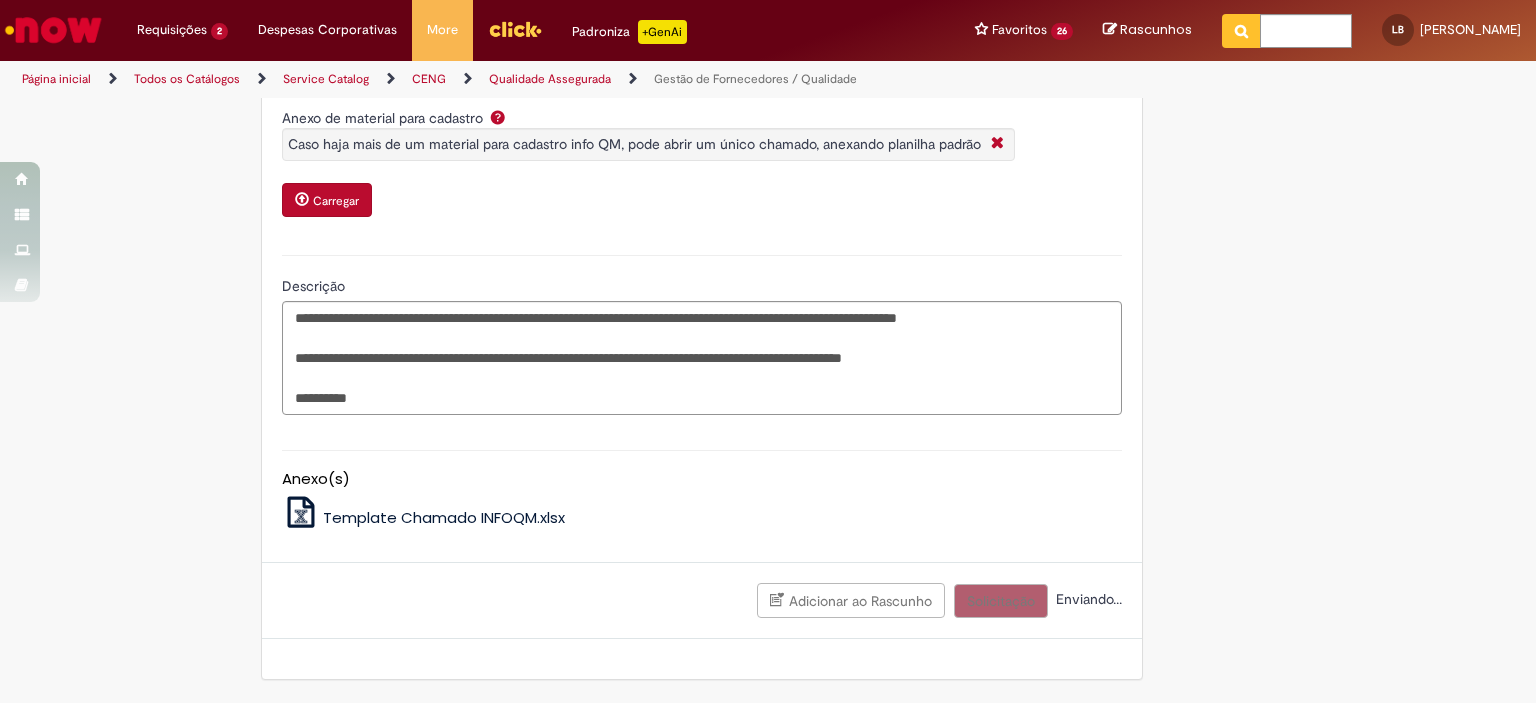 scroll, scrollTop: 843, scrollLeft: 0, axis: vertical 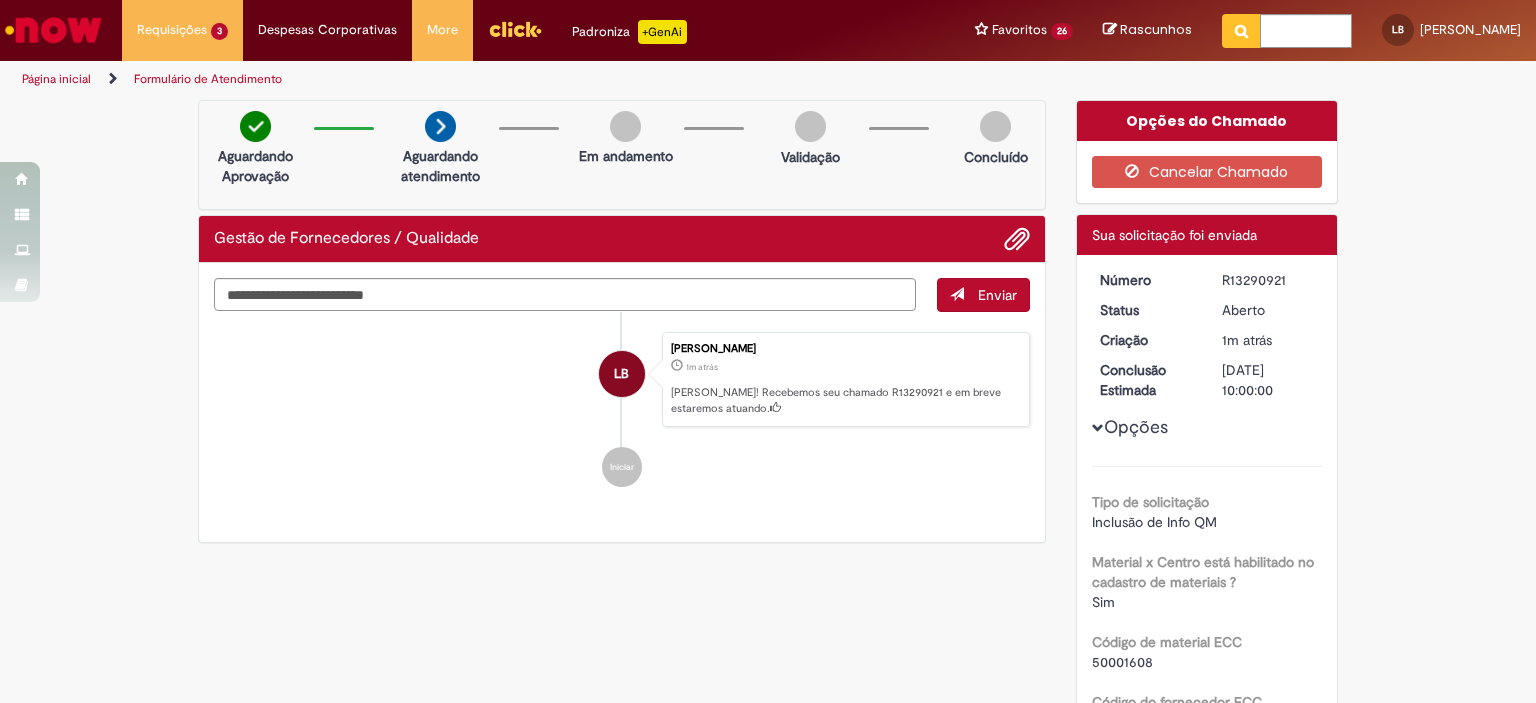 click on "R13290921" at bounding box center (1268, 280) 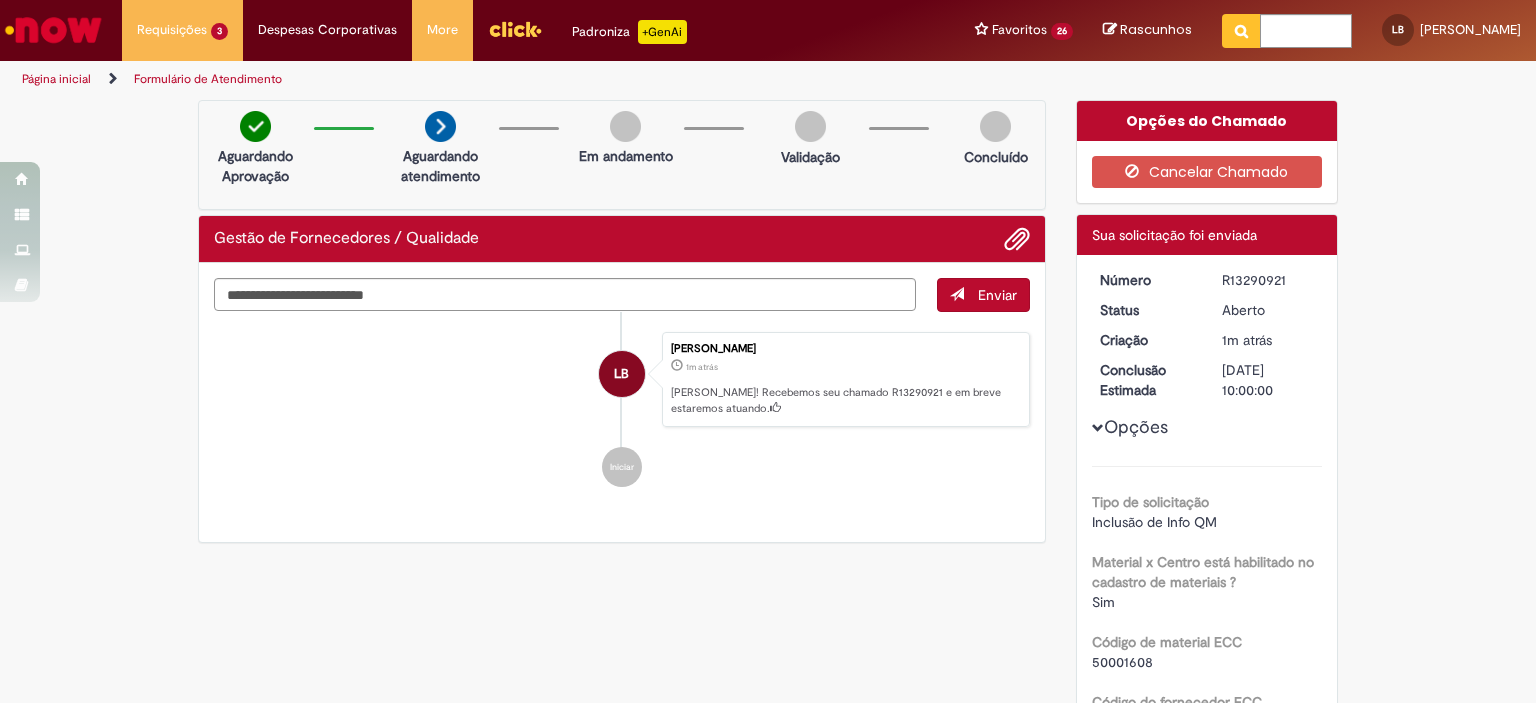 click on "Opções do Chamado
Cancelar Chamado
Detalhes do tíquete       Sua solicitação foi enviada
Número
R13290921
Status
Aberto
Criação
1m atrás 1m atrás
Conclusão Estimada
22/07/2025 10:00:00
Opções
Tipo de solicitação
Inclusão de Info QM
Material x Centro está habilitado no cadastro de materiais ?
Sim
Código de material ECC
50001608
Código do fornecedor ECC
PBRAK
Código de material S4 (caso aplicável)
30003637
Código do Fornecedor S4 (caso aplicável)
9100000121 PBRAK CDD Vitória
Código da planta ECC" at bounding box center [1207, 789] 